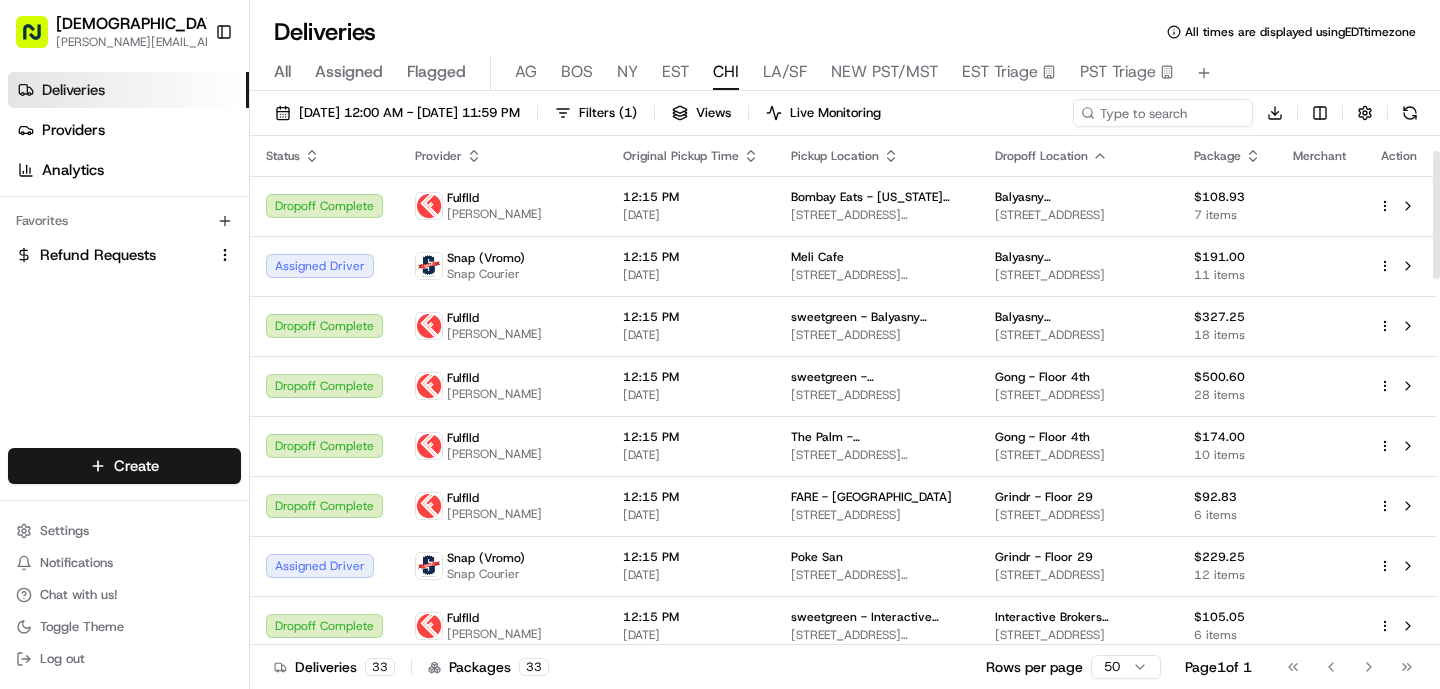 scroll, scrollTop: 0, scrollLeft: 0, axis: both 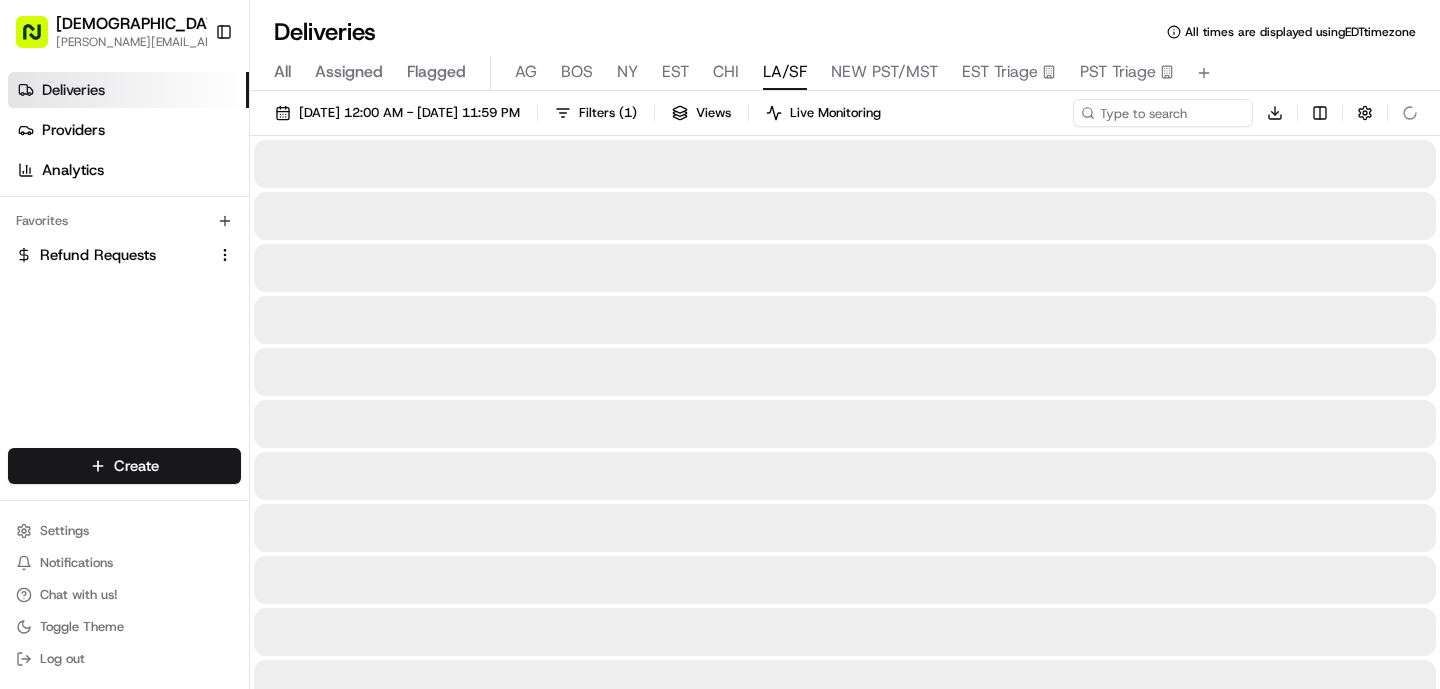 click on "LA/SF" at bounding box center (785, 72) 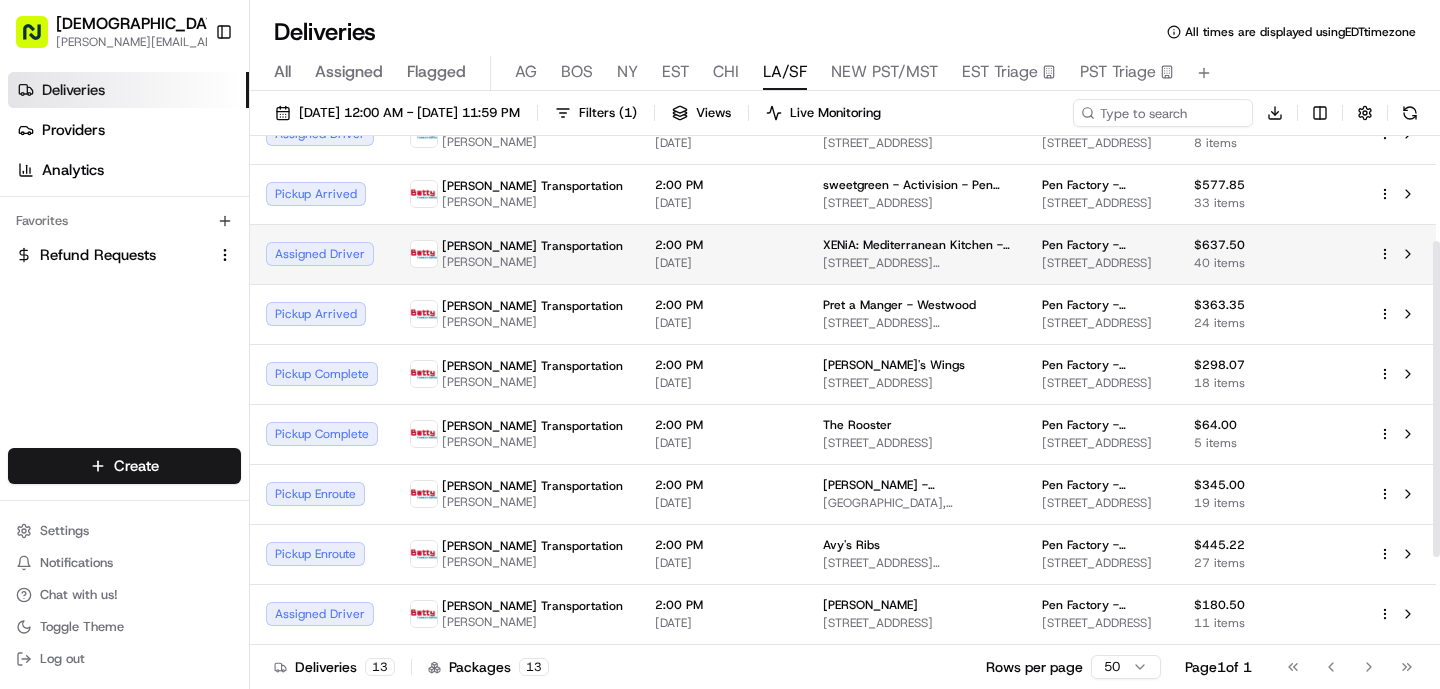 scroll, scrollTop: 311, scrollLeft: 0, axis: vertical 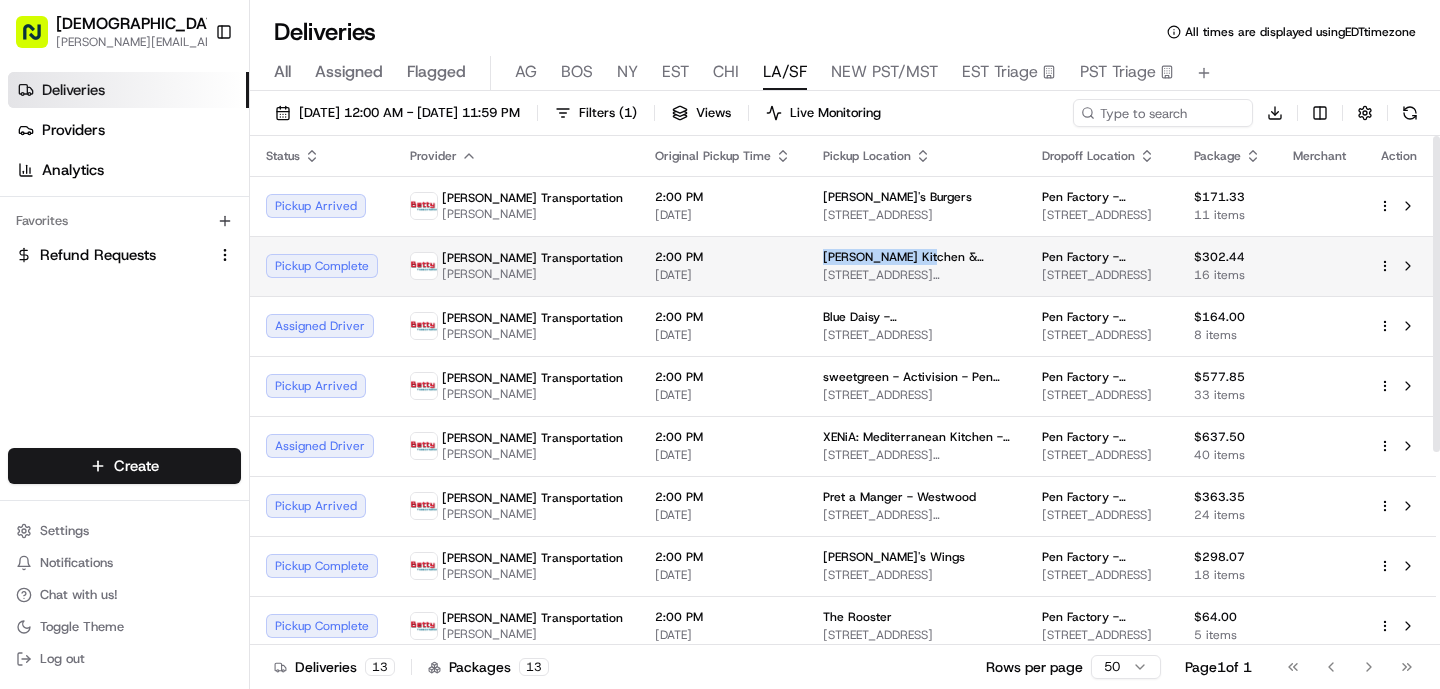 drag, startPoint x: 845, startPoint y: 257, endPoint x: 745, endPoint y: 255, distance: 100.02 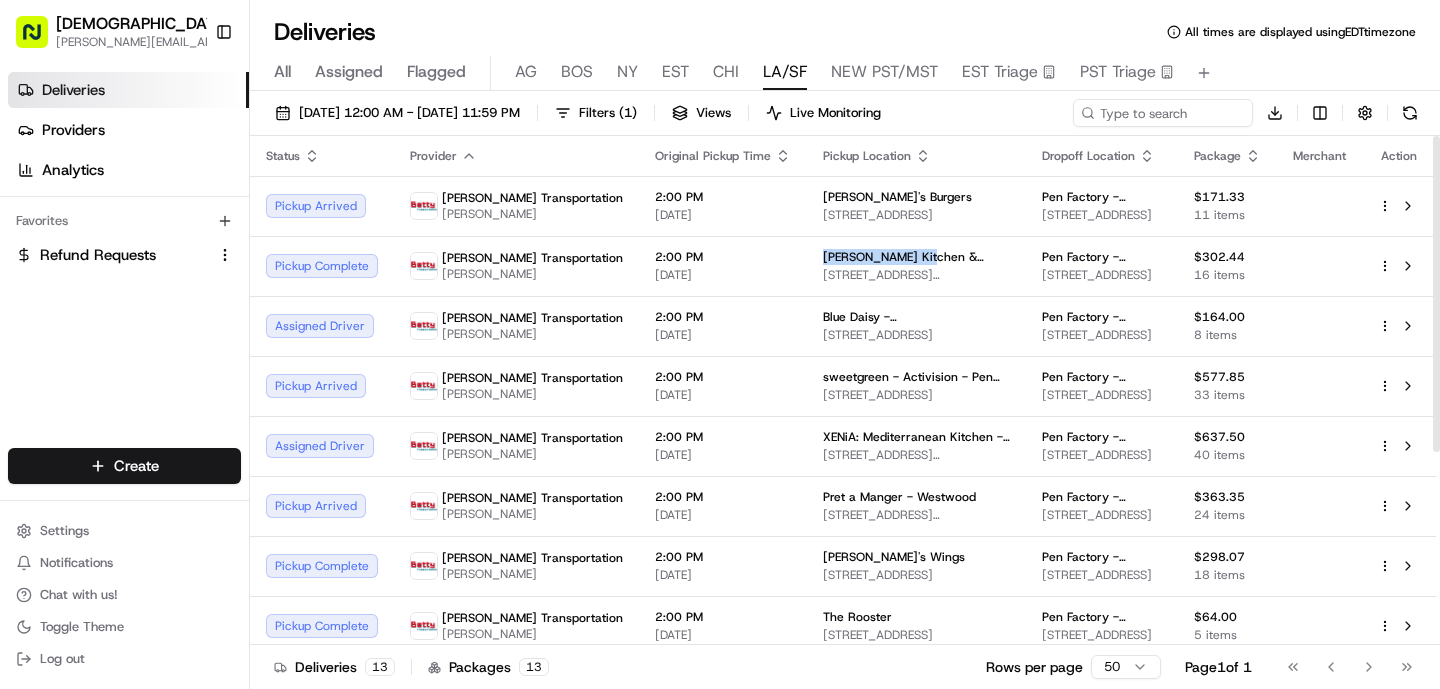 copy on "[PERSON_NAME] Kitchen" 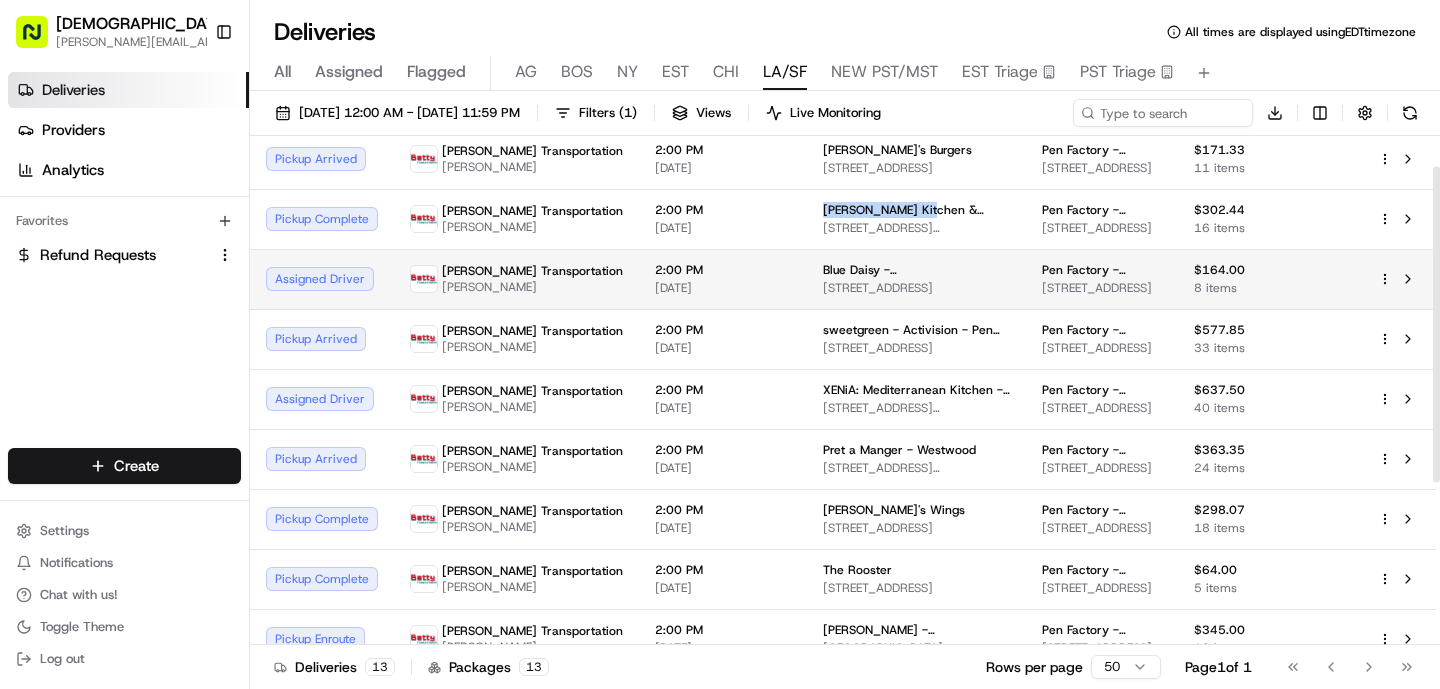 scroll, scrollTop: 49, scrollLeft: 0, axis: vertical 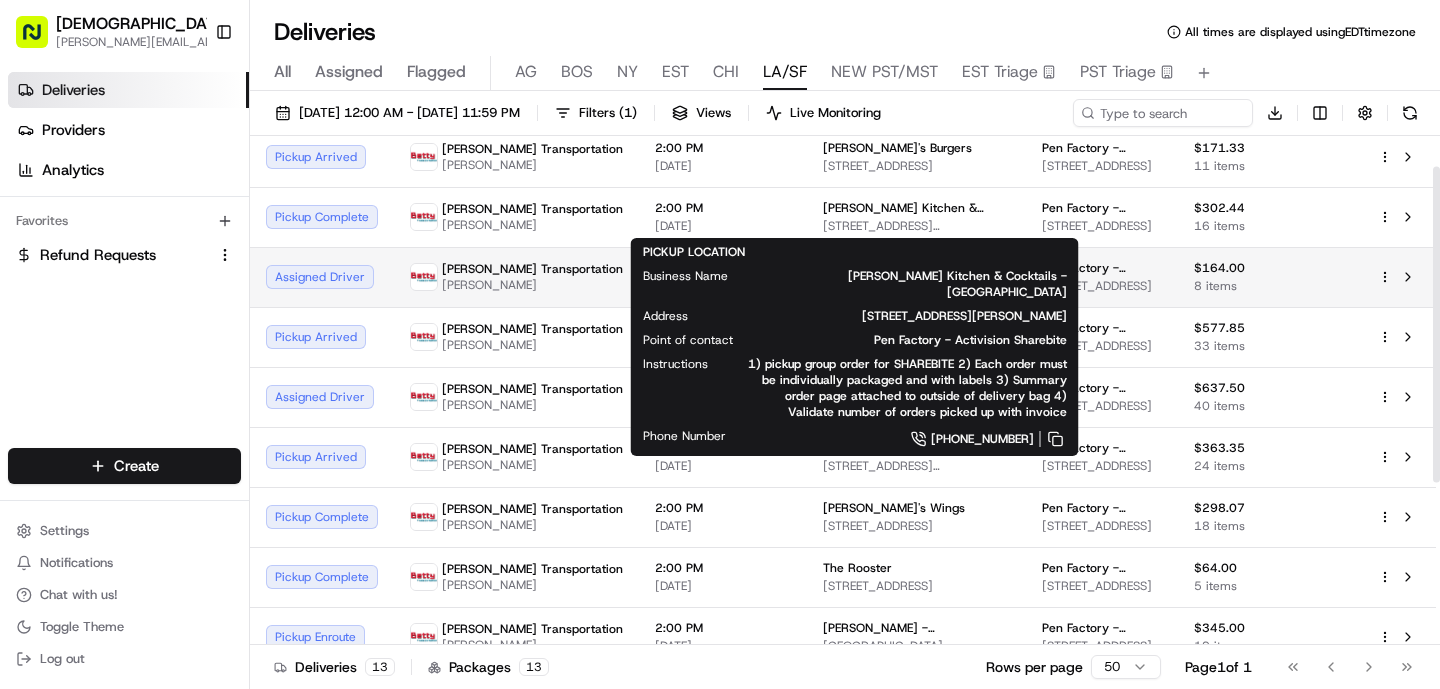 click on "[PERSON_NAME] Transportation [PERSON_NAME]" at bounding box center (516, 277) 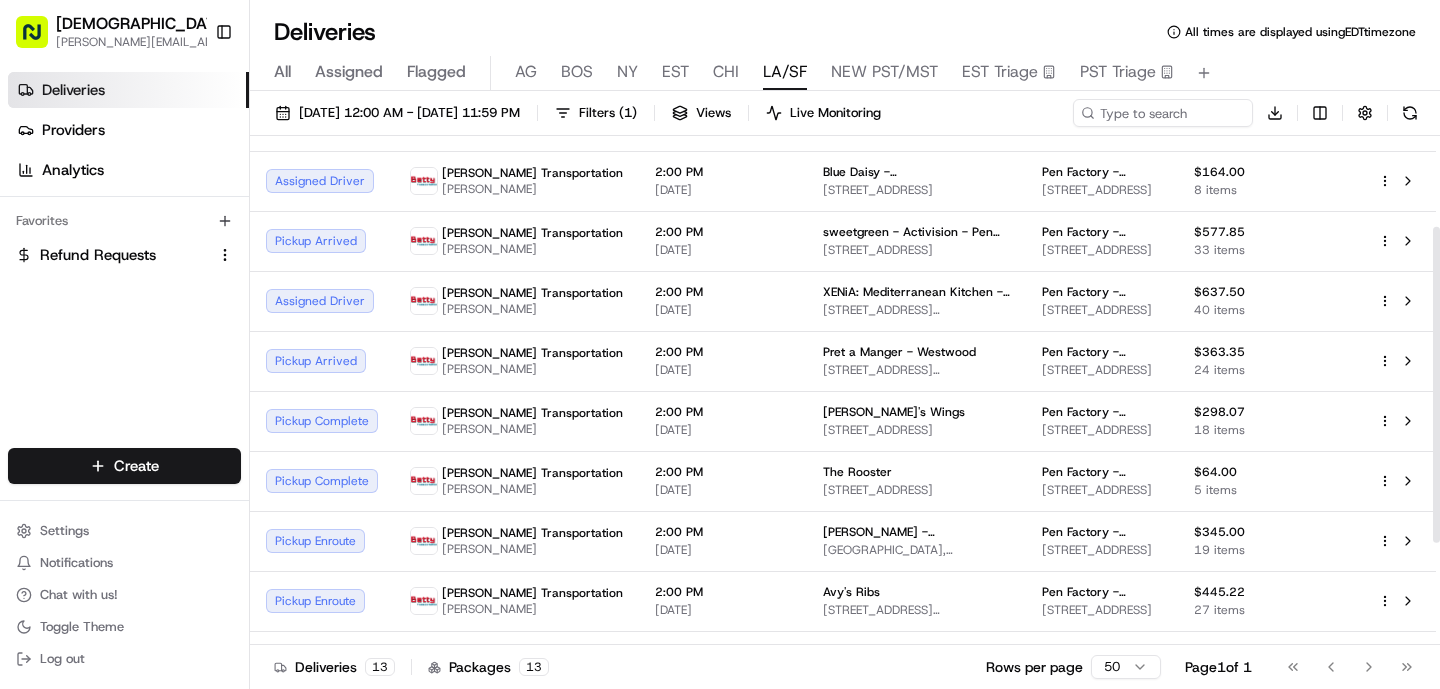 scroll, scrollTop: 146, scrollLeft: 0, axis: vertical 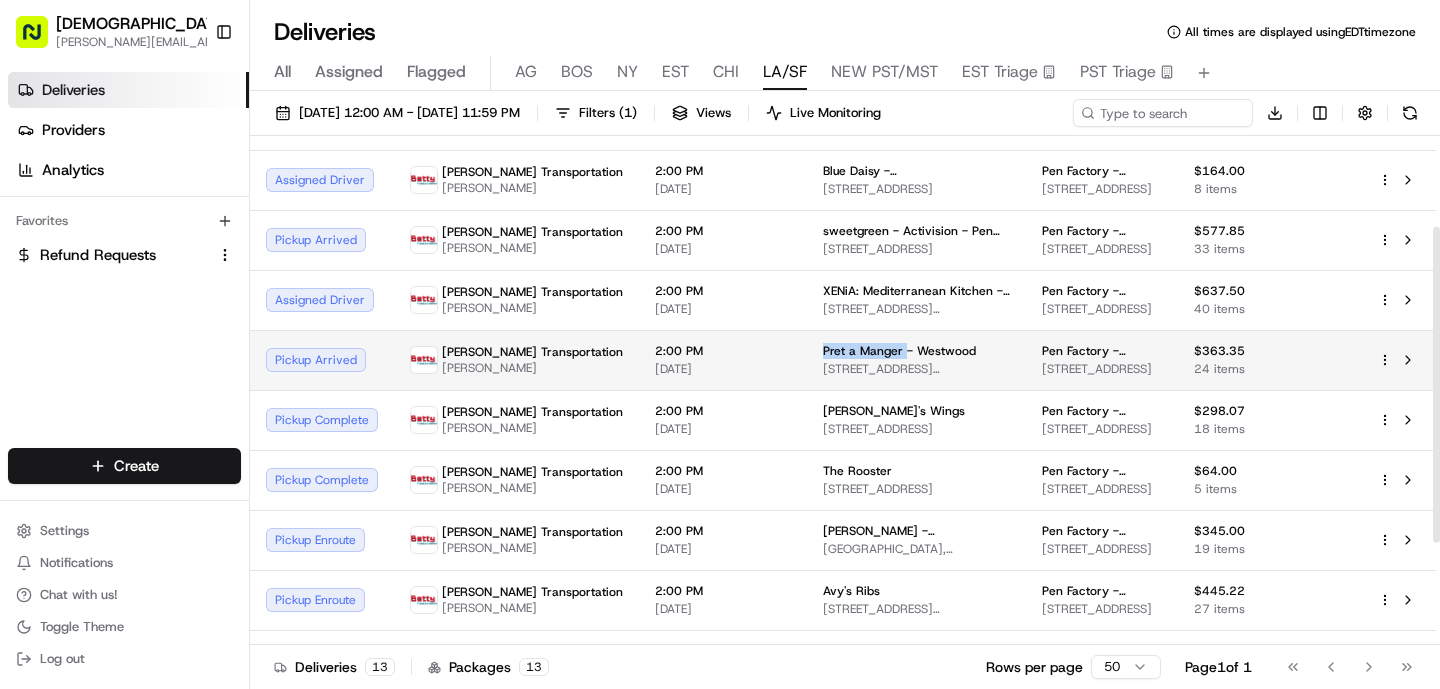 drag, startPoint x: 831, startPoint y: 349, endPoint x: 744, endPoint y: 350, distance: 87.005745 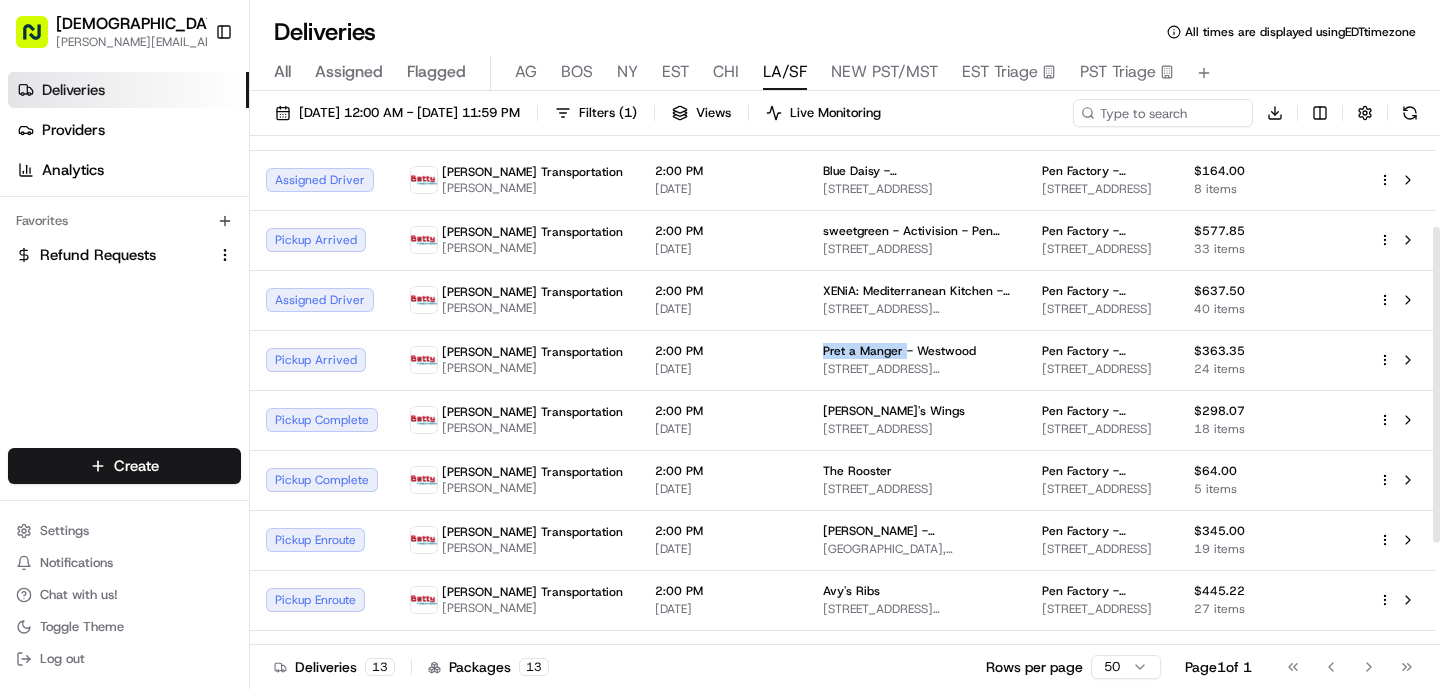 copy on "Pret a Manger" 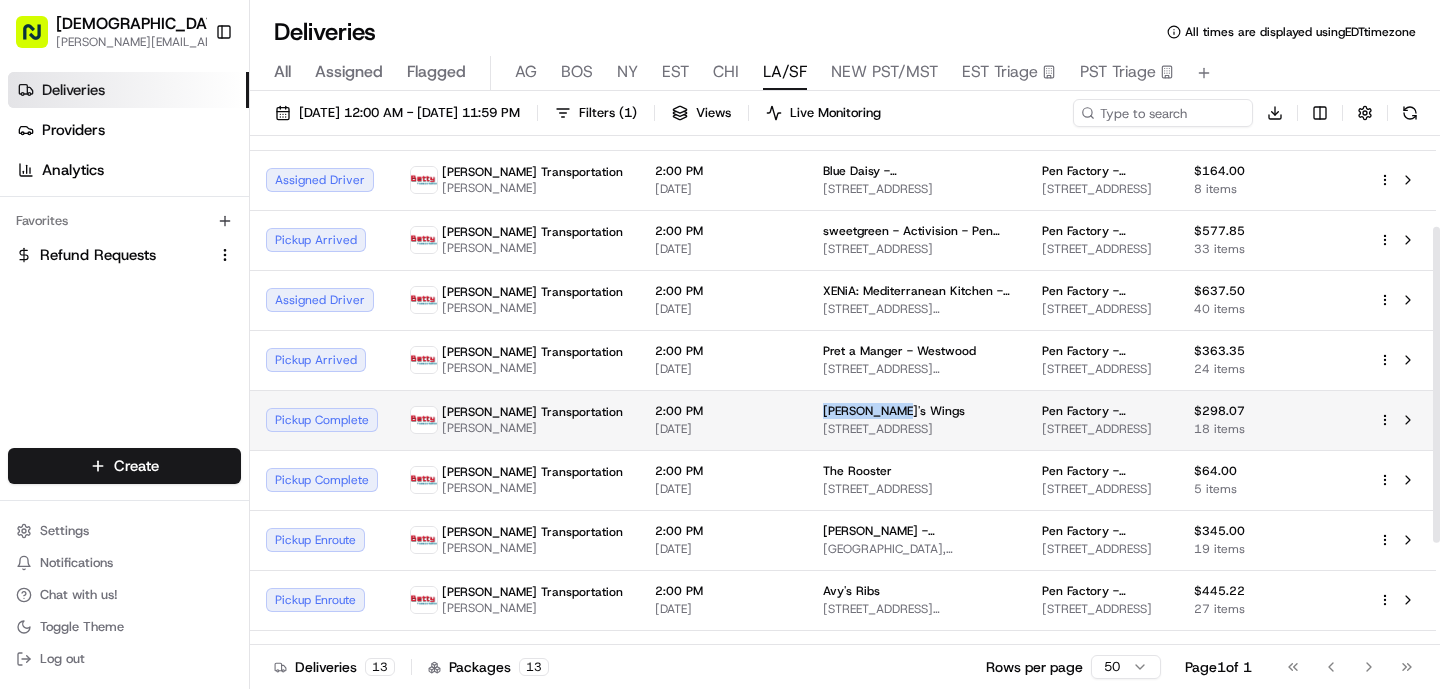 drag, startPoint x: 830, startPoint y: 413, endPoint x: 744, endPoint y: 408, distance: 86.145226 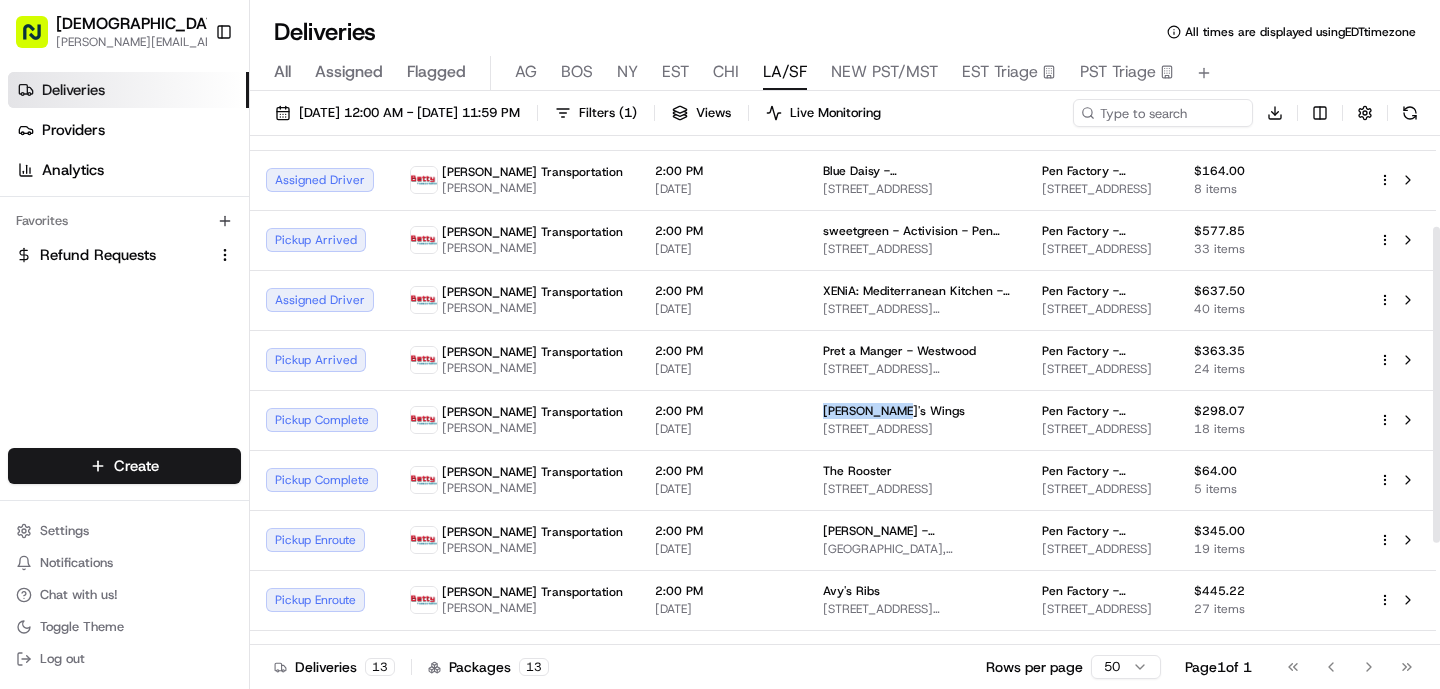 copy on "[PERSON_NAME]'s Wings" 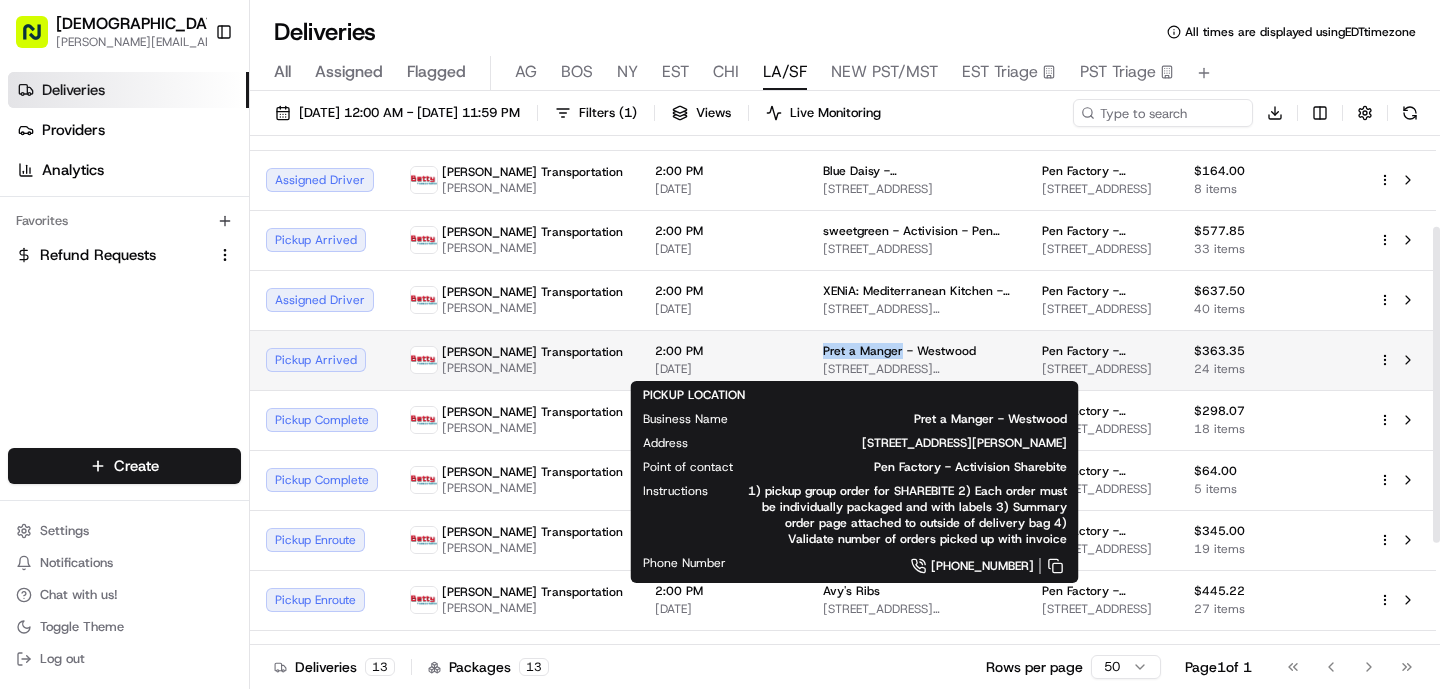 drag, startPoint x: 829, startPoint y: 347, endPoint x: 744, endPoint y: 348, distance: 85.00588 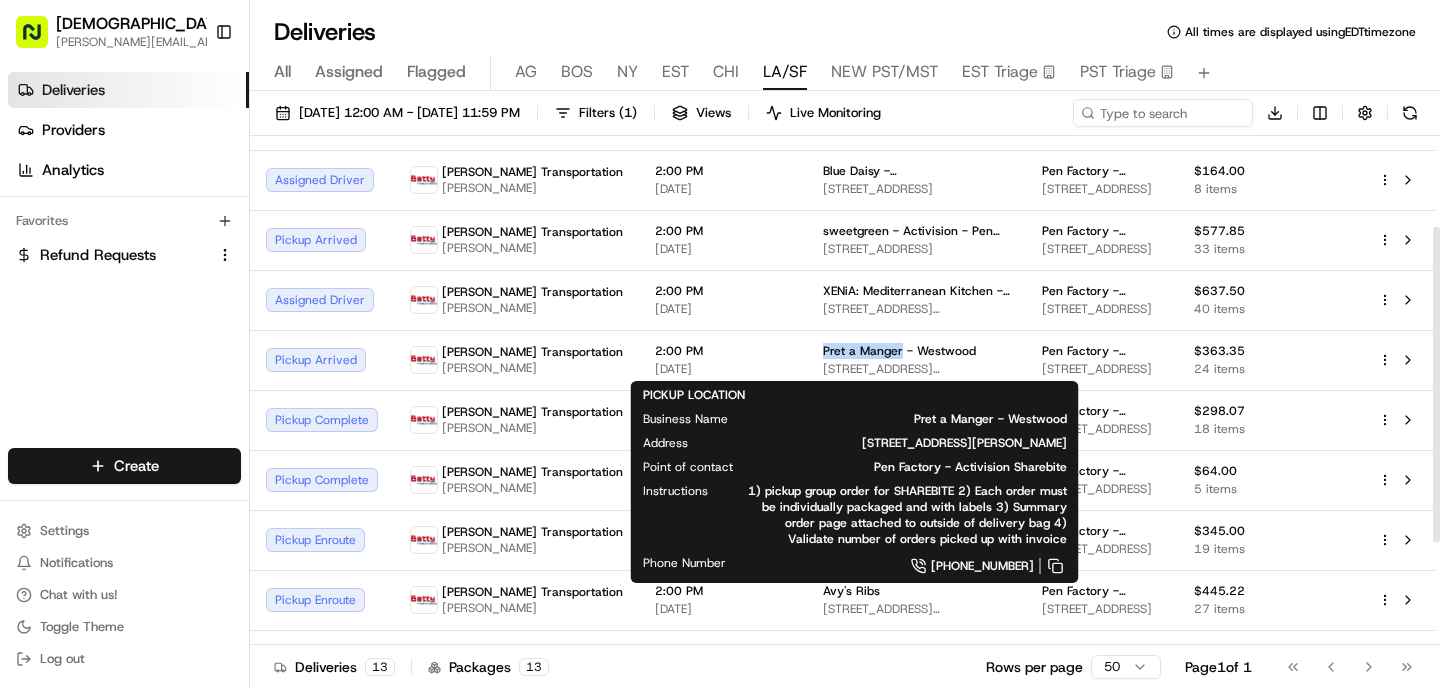 copy on "Pret a Manger" 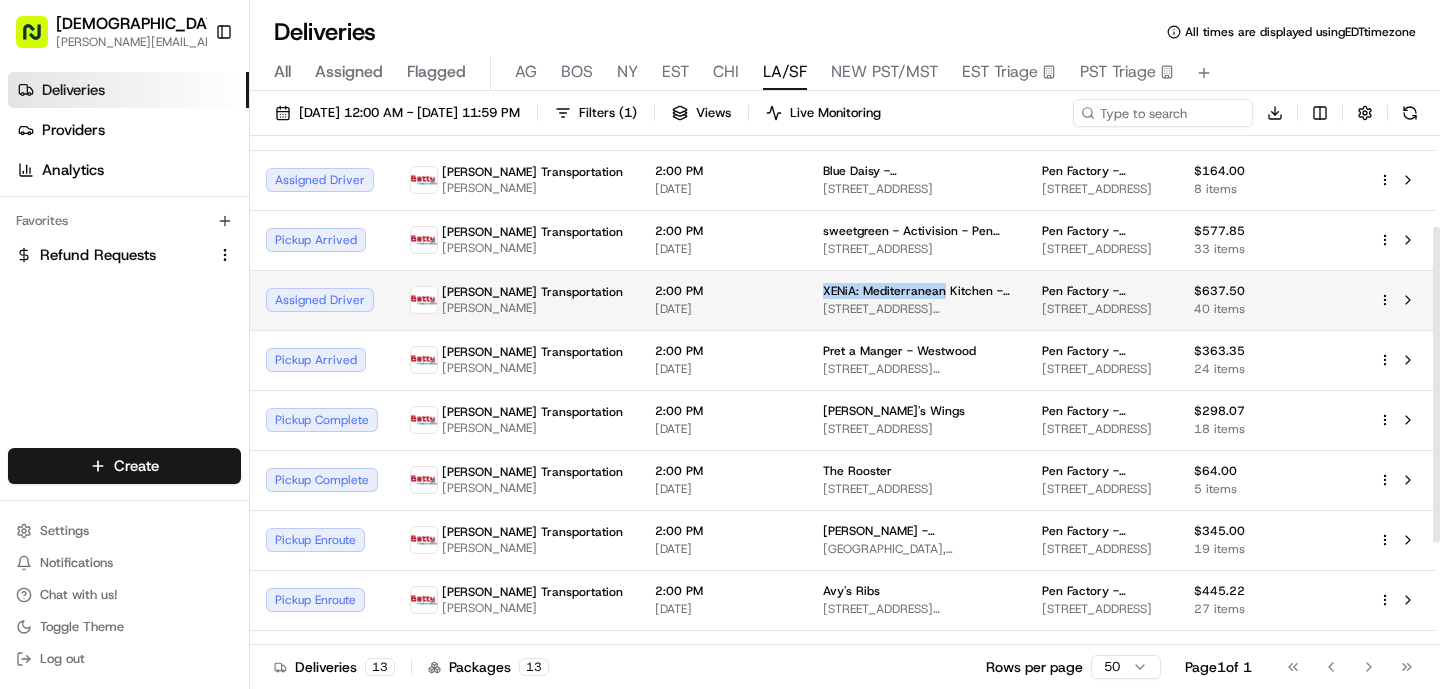 drag, startPoint x: 869, startPoint y: 287, endPoint x: 750, endPoint y: 288, distance: 119.0042 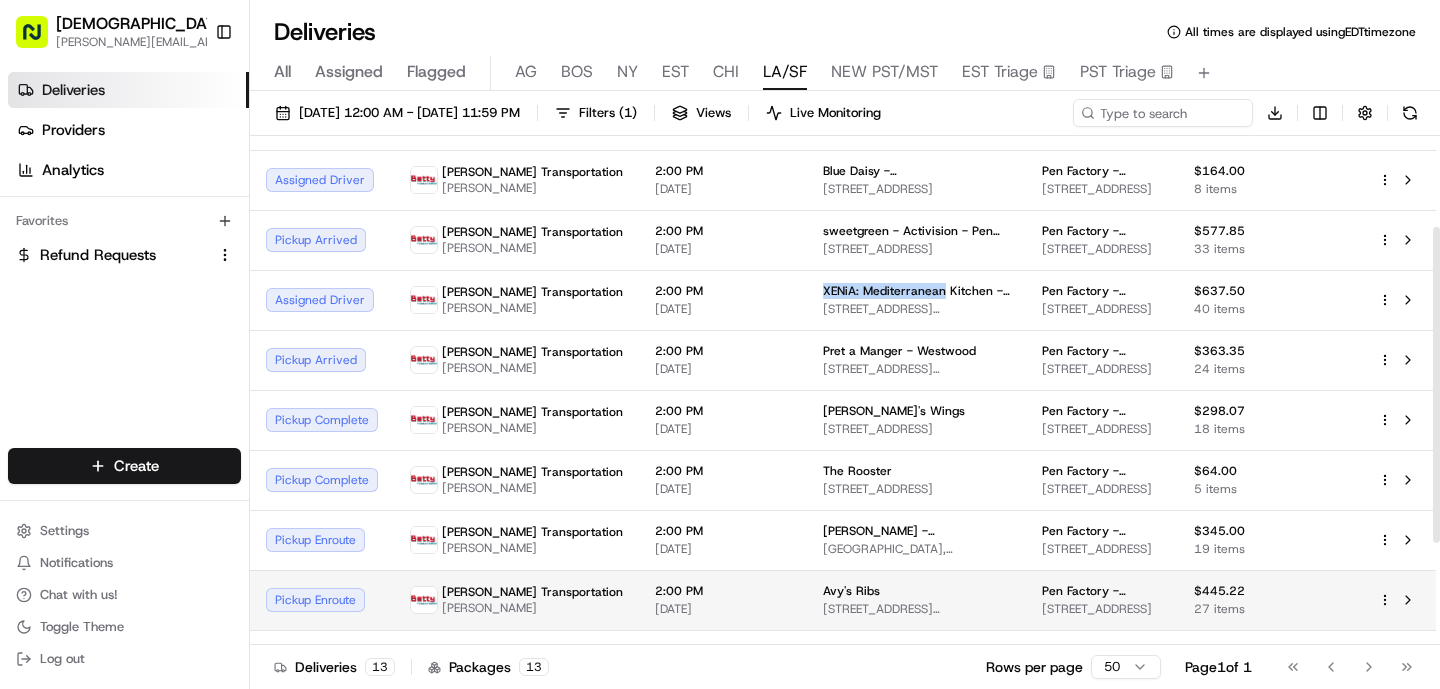 copy on "XENiA: [GEOGRAPHIC_DATA]" 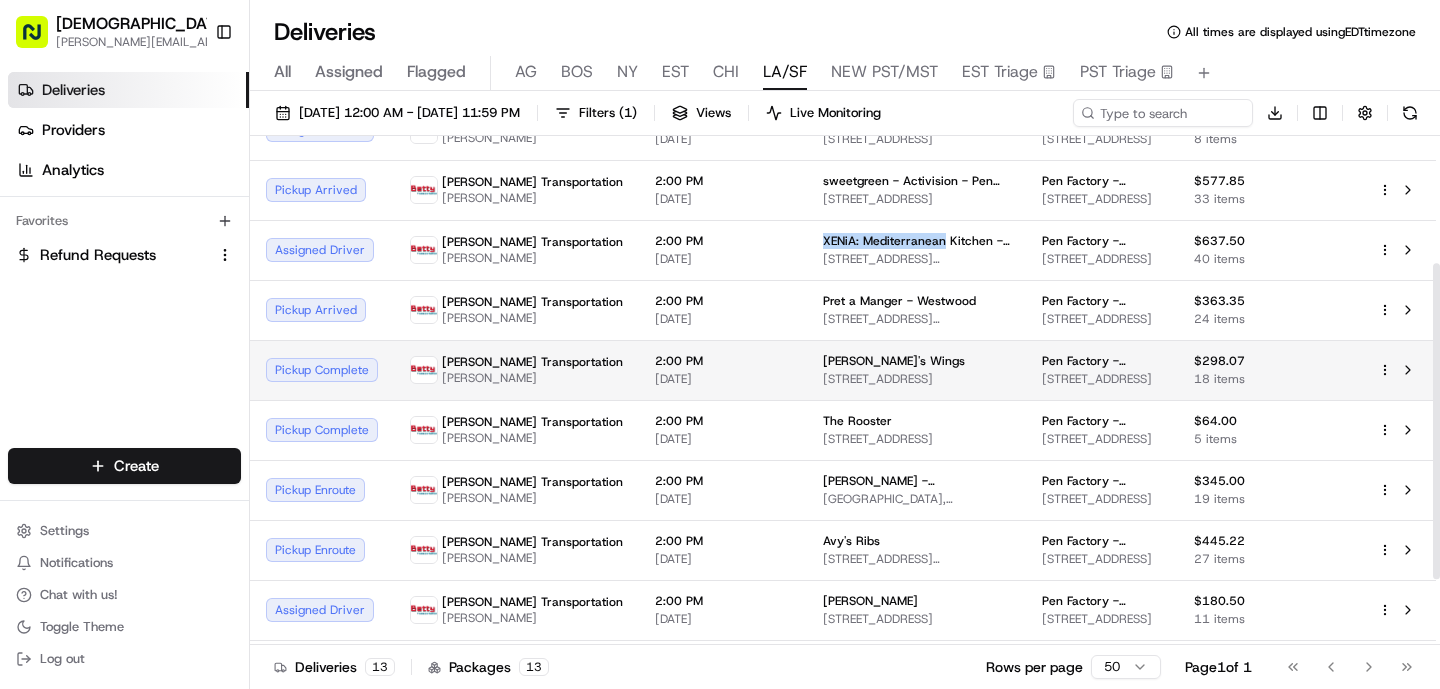scroll, scrollTop: 208, scrollLeft: 0, axis: vertical 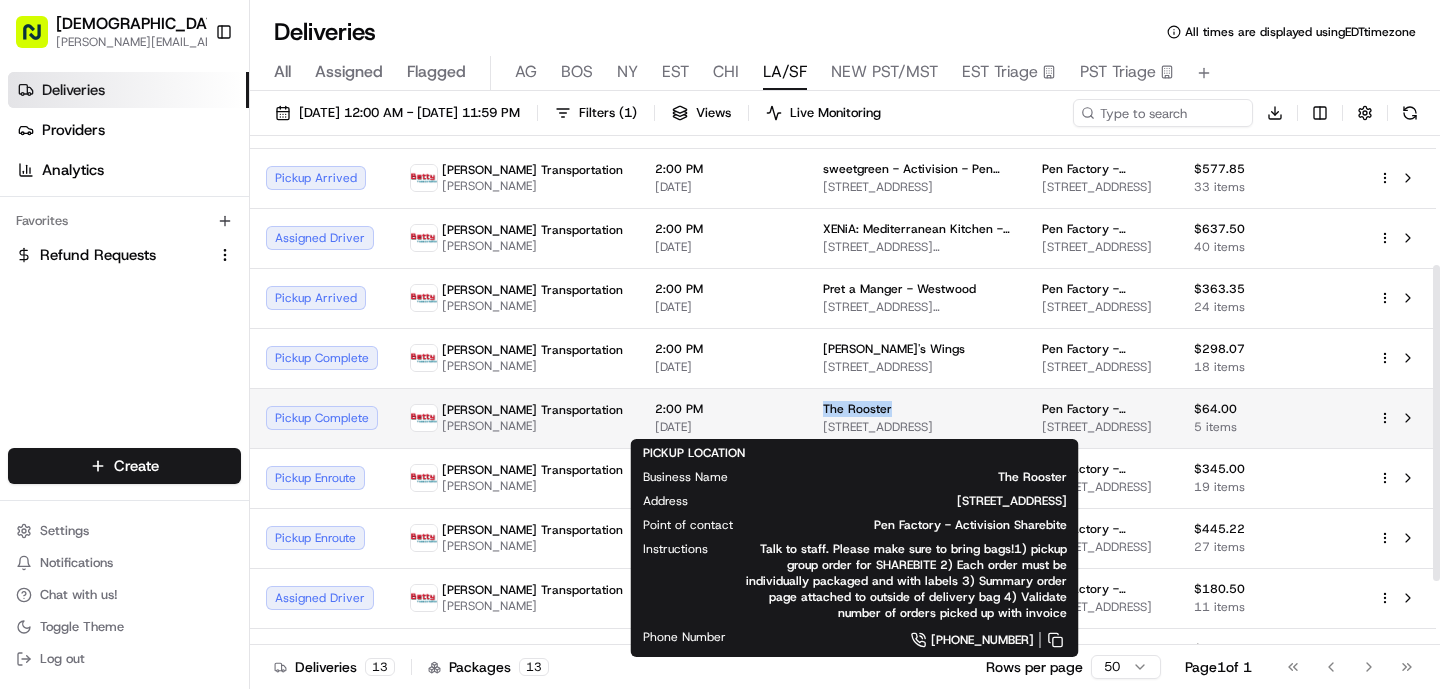drag, startPoint x: 843, startPoint y: 406, endPoint x: 739, endPoint y: 402, distance: 104.0769 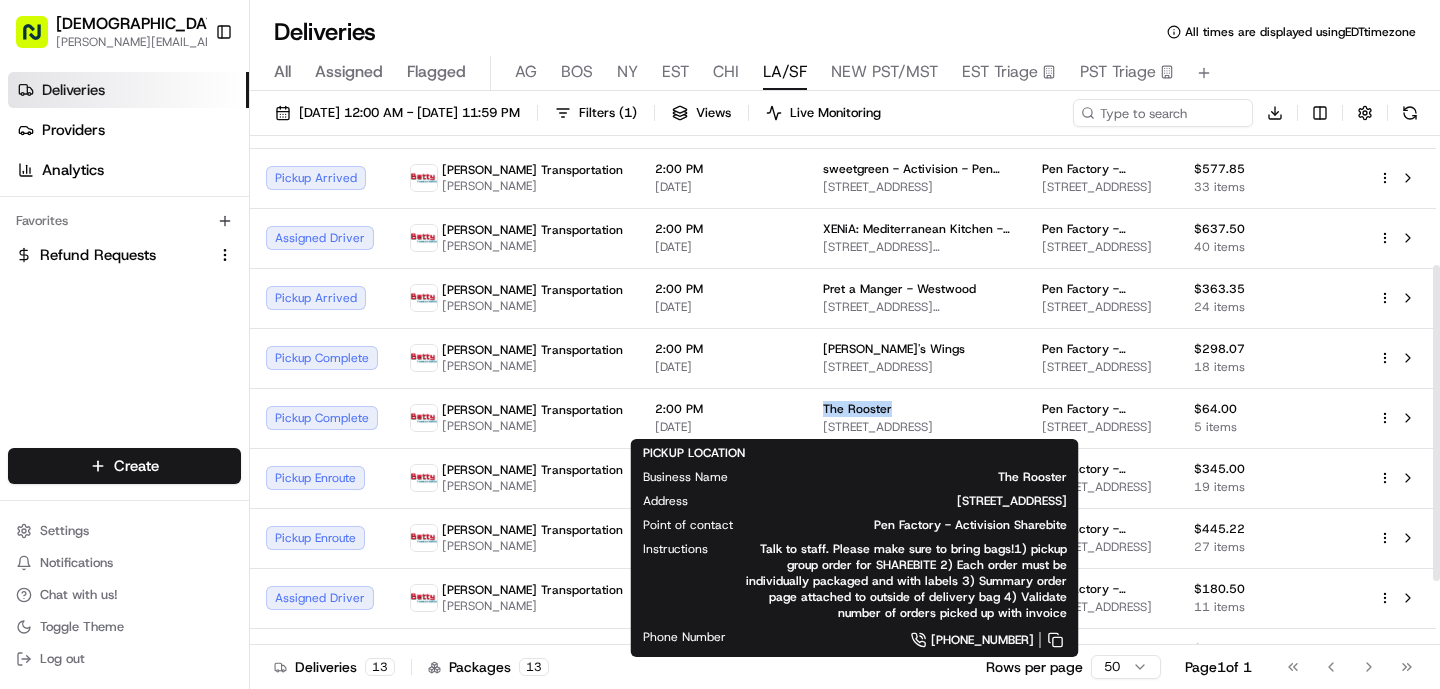 copy on "The Rooster" 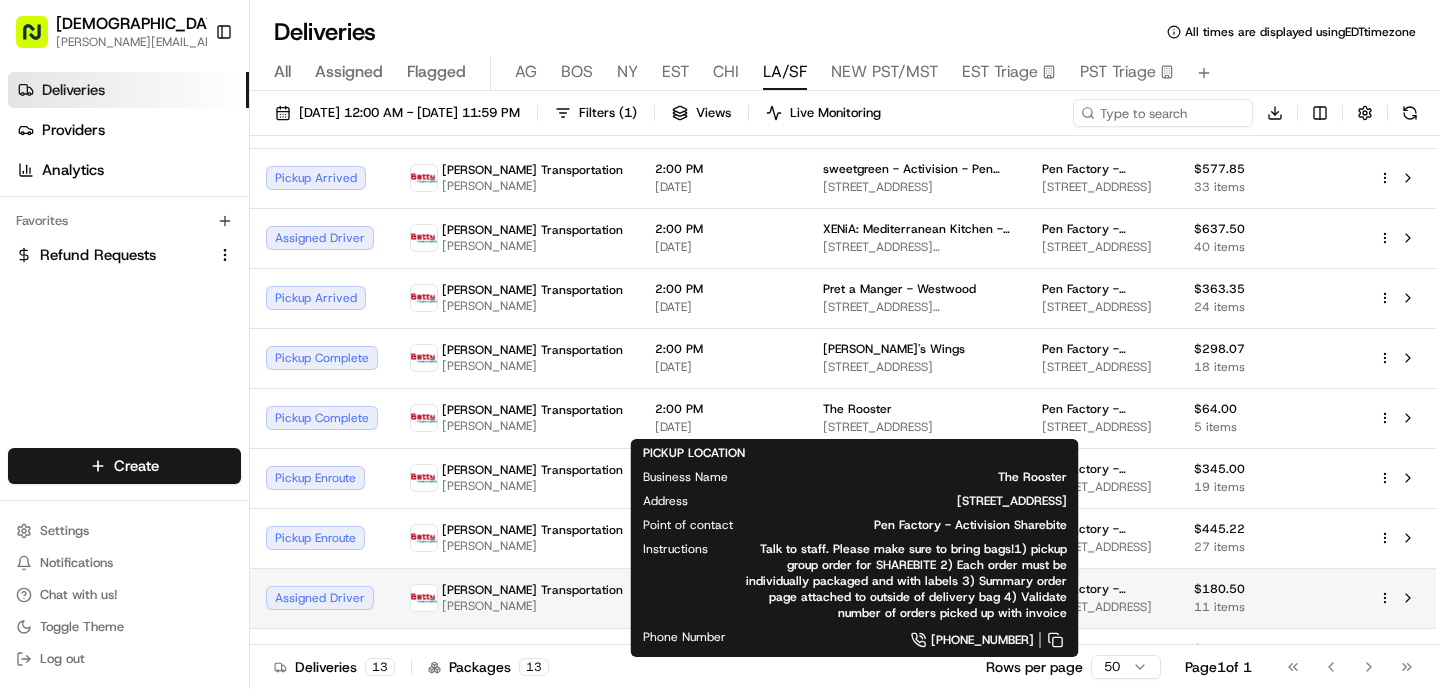 click on "[PERSON_NAME] Transportation [PERSON_NAME]" at bounding box center [516, 598] 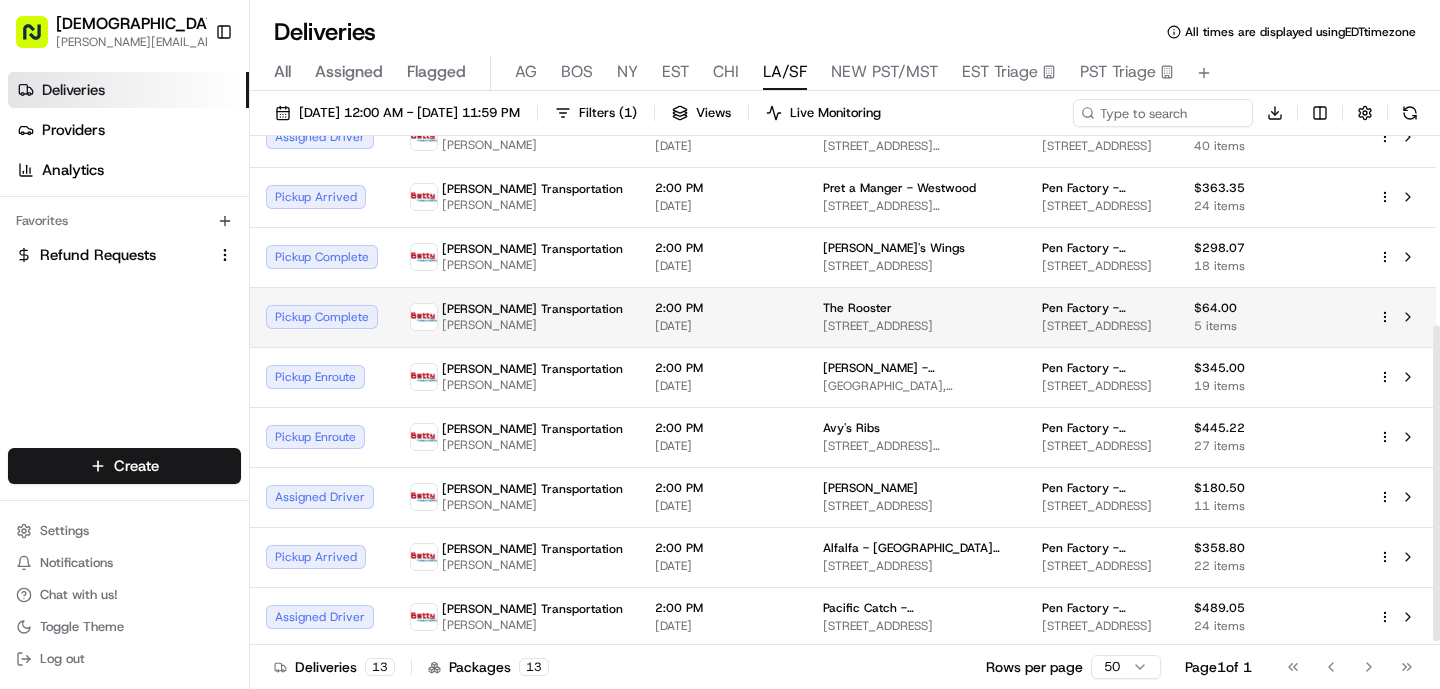 scroll, scrollTop: 311, scrollLeft: 0, axis: vertical 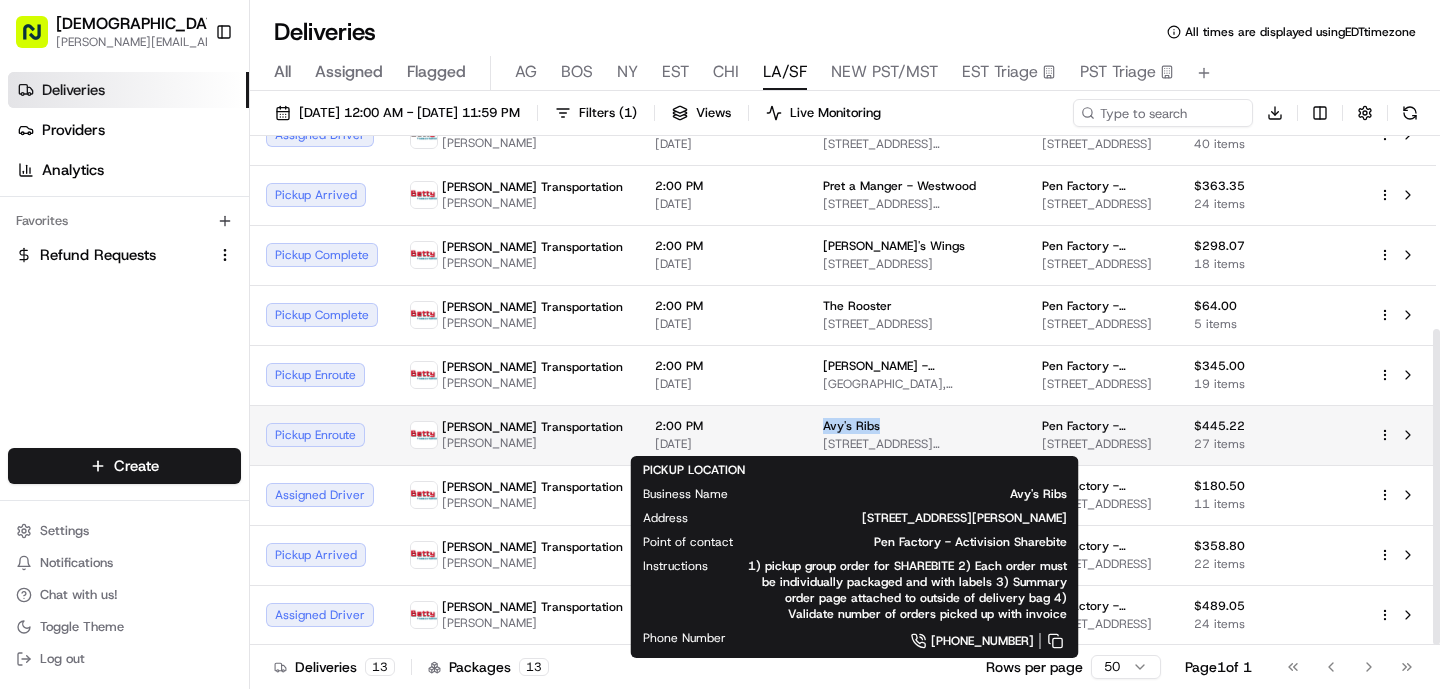 drag, startPoint x: 818, startPoint y: 421, endPoint x: 739, endPoint y: 421, distance: 79 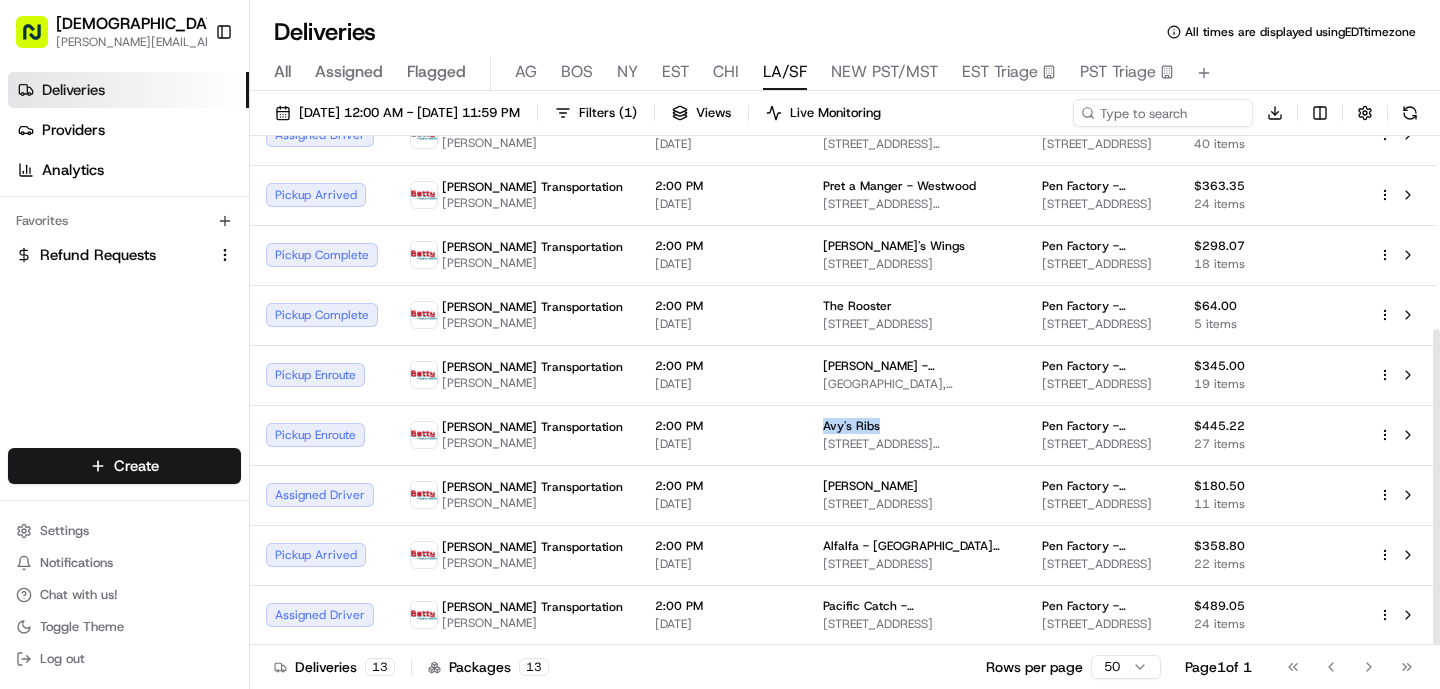 copy on "Avy's Ribs" 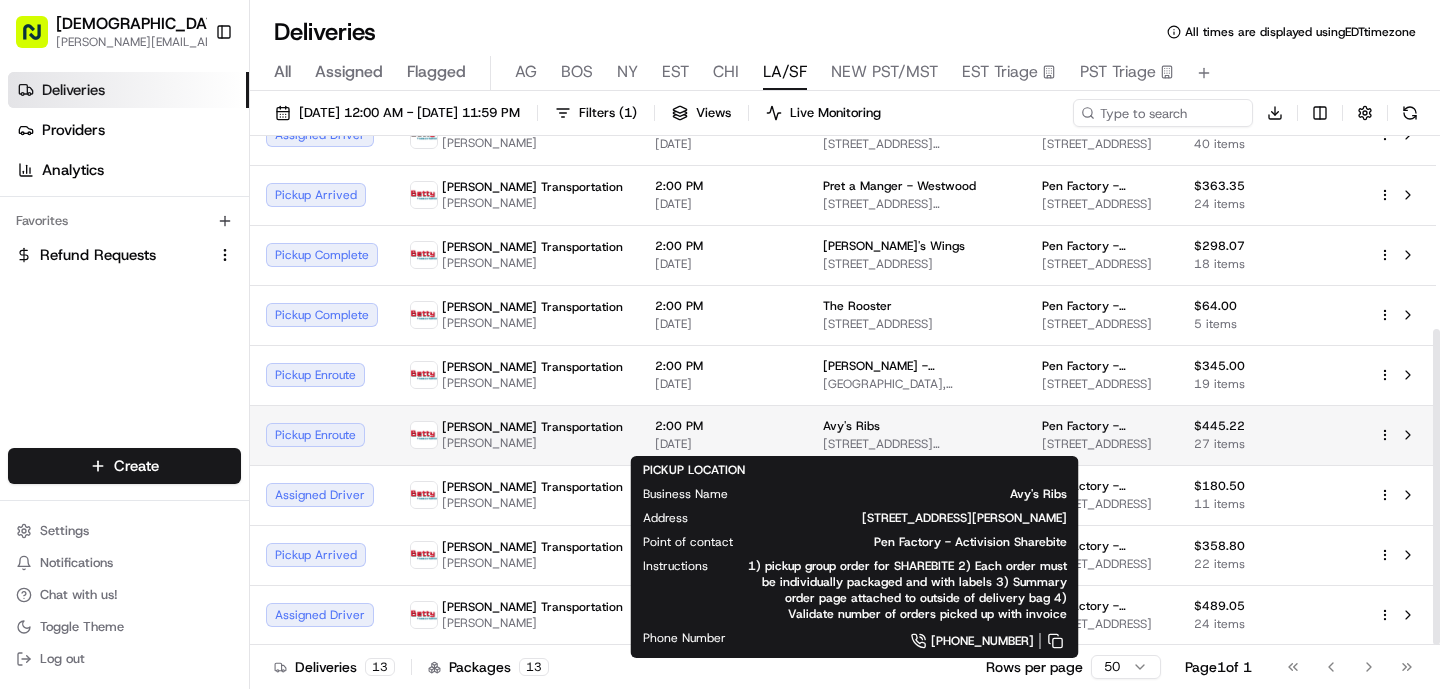 click on "[PERSON_NAME] Transportation [PERSON_NAME]" at bounding box center (516, 435) 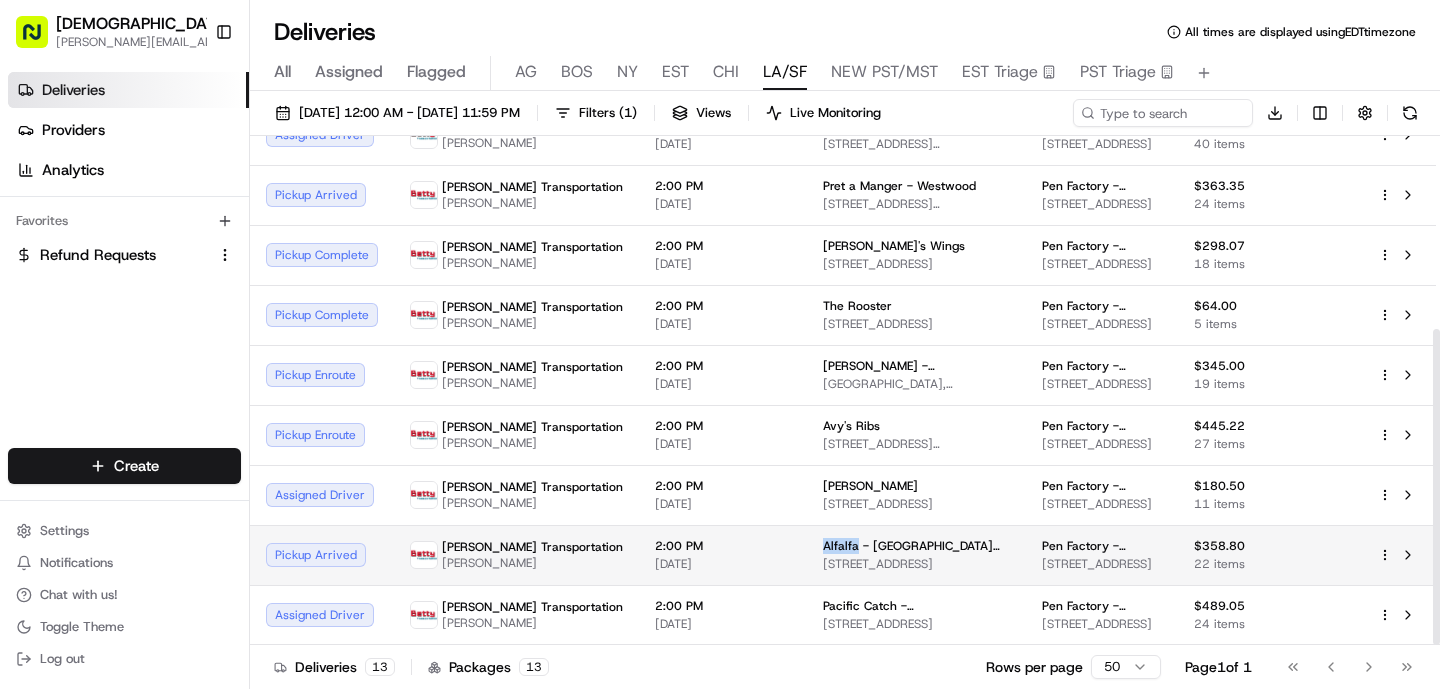 drag, startPoint x: 783, startPoint y: 544, endPoint x: 745, endPoint y: 537, distance: 38.63936 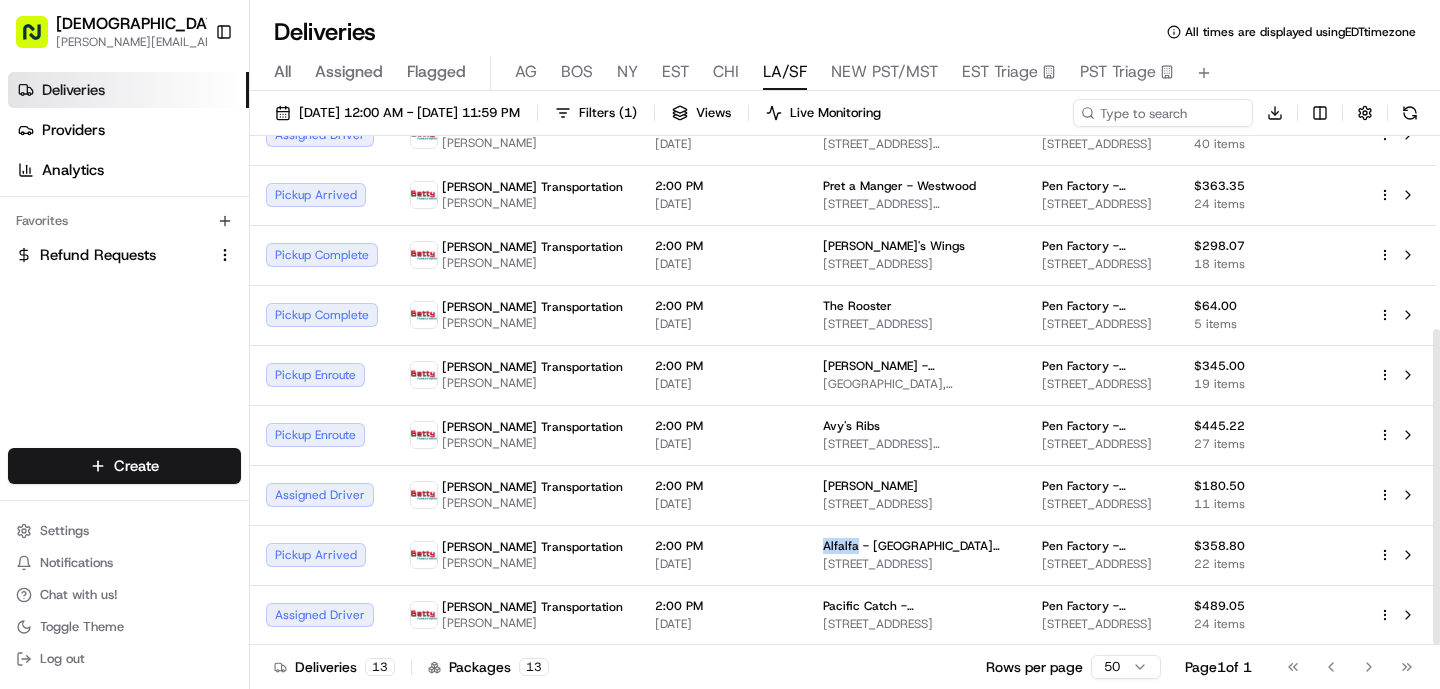 copy on "Alfalfa" 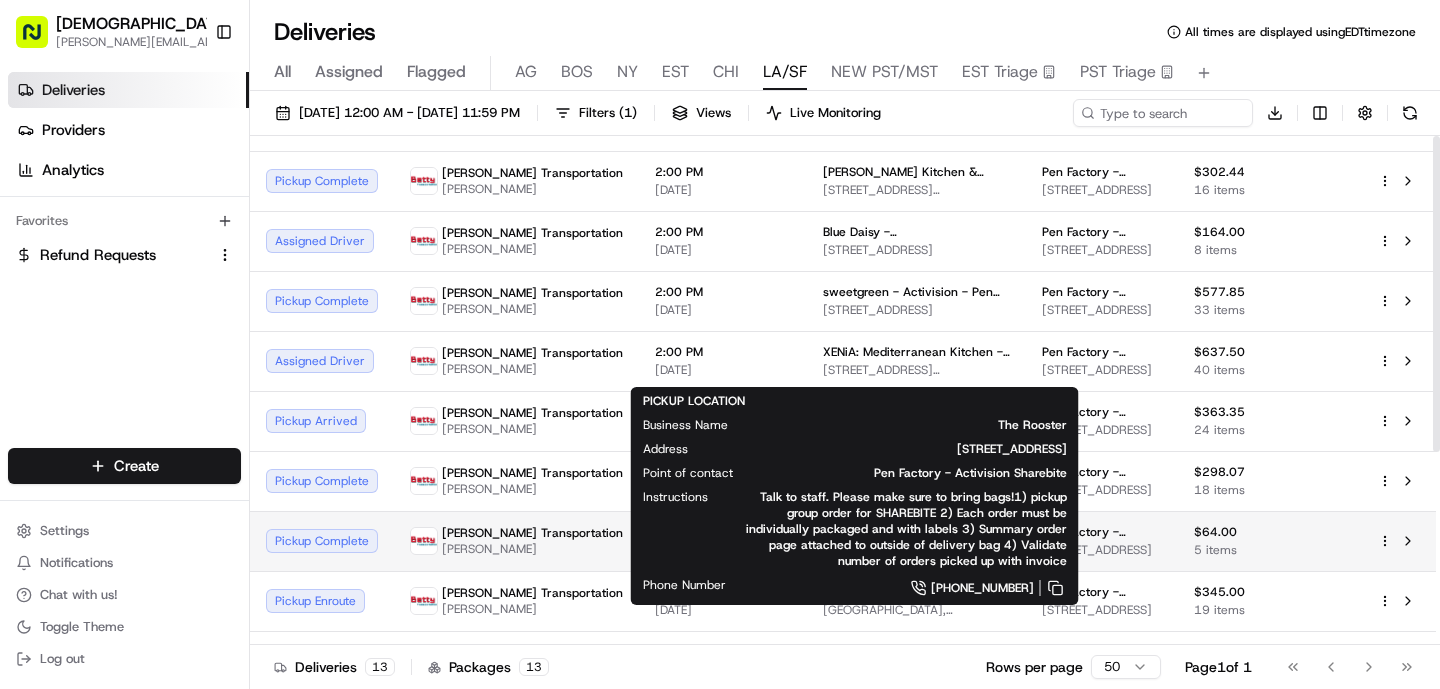 scroll, scrollTop: 0, scrollLeft: 0, axis: both 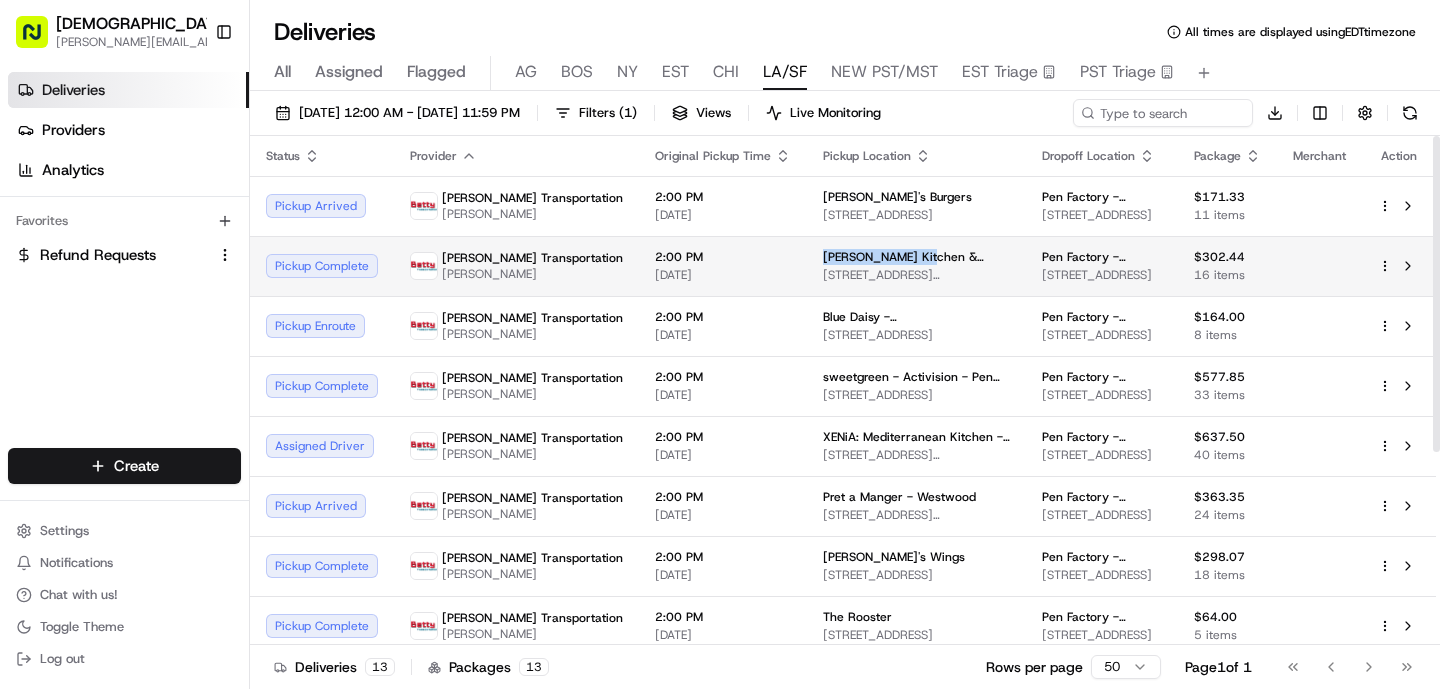 drag, startPoint x: 846, startPoint y: 256, endPoint x: 745, endPoint y: 254, distance: 101.0198 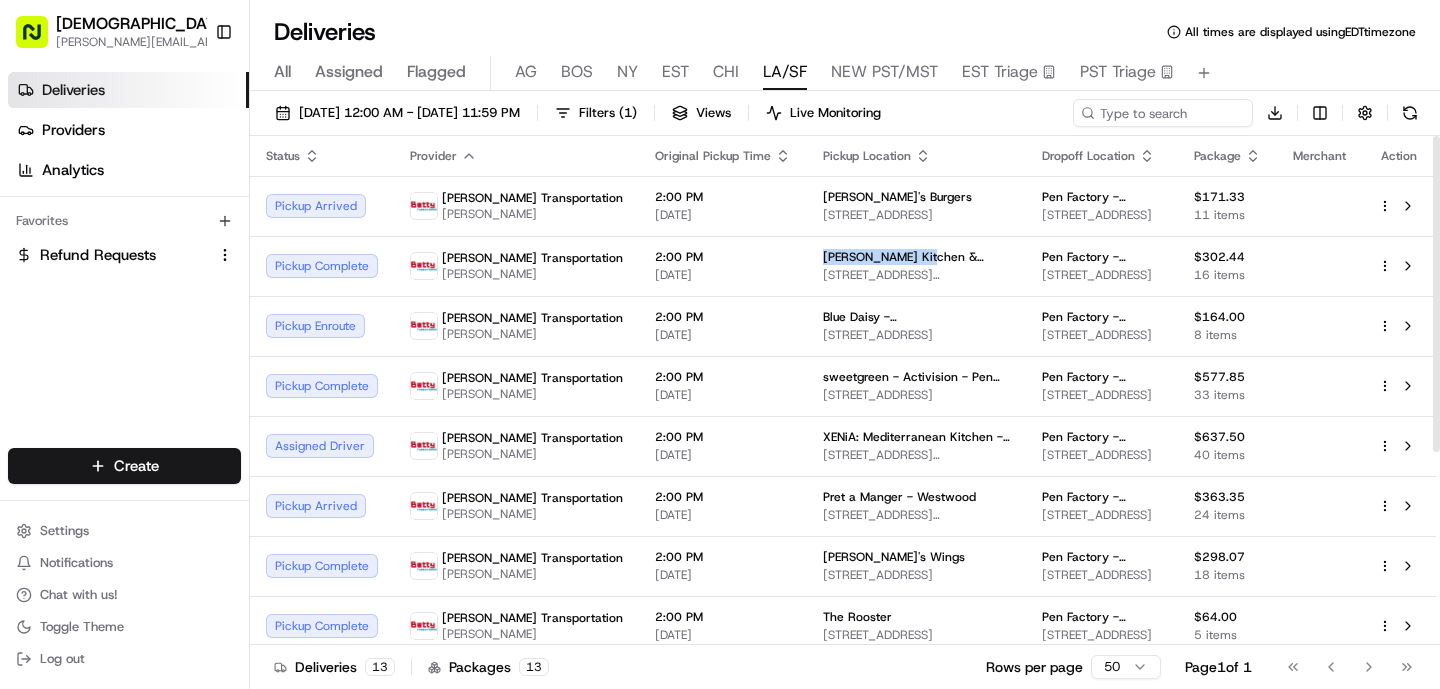 copy on "[PERSON_NAME] Kitchen" 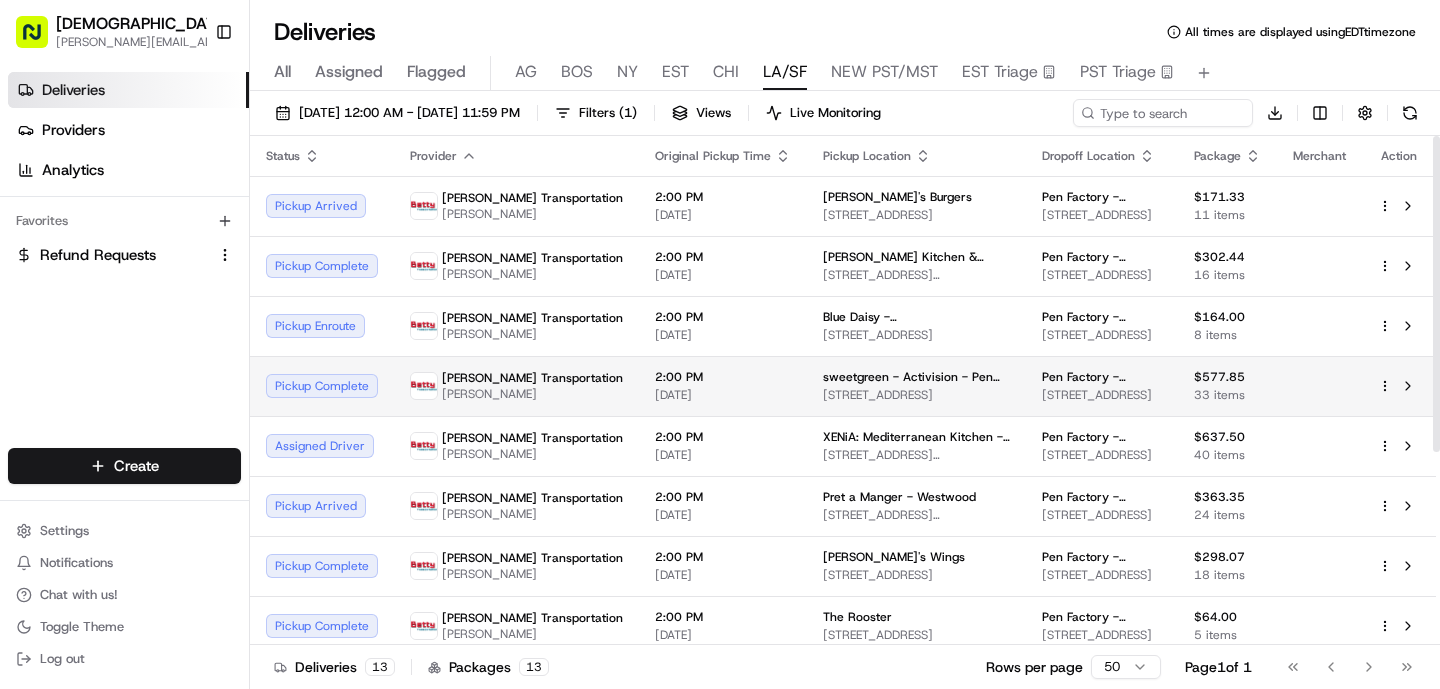 click on "[PERSON_NAME] Transportation" at bounding box center (532, 378) 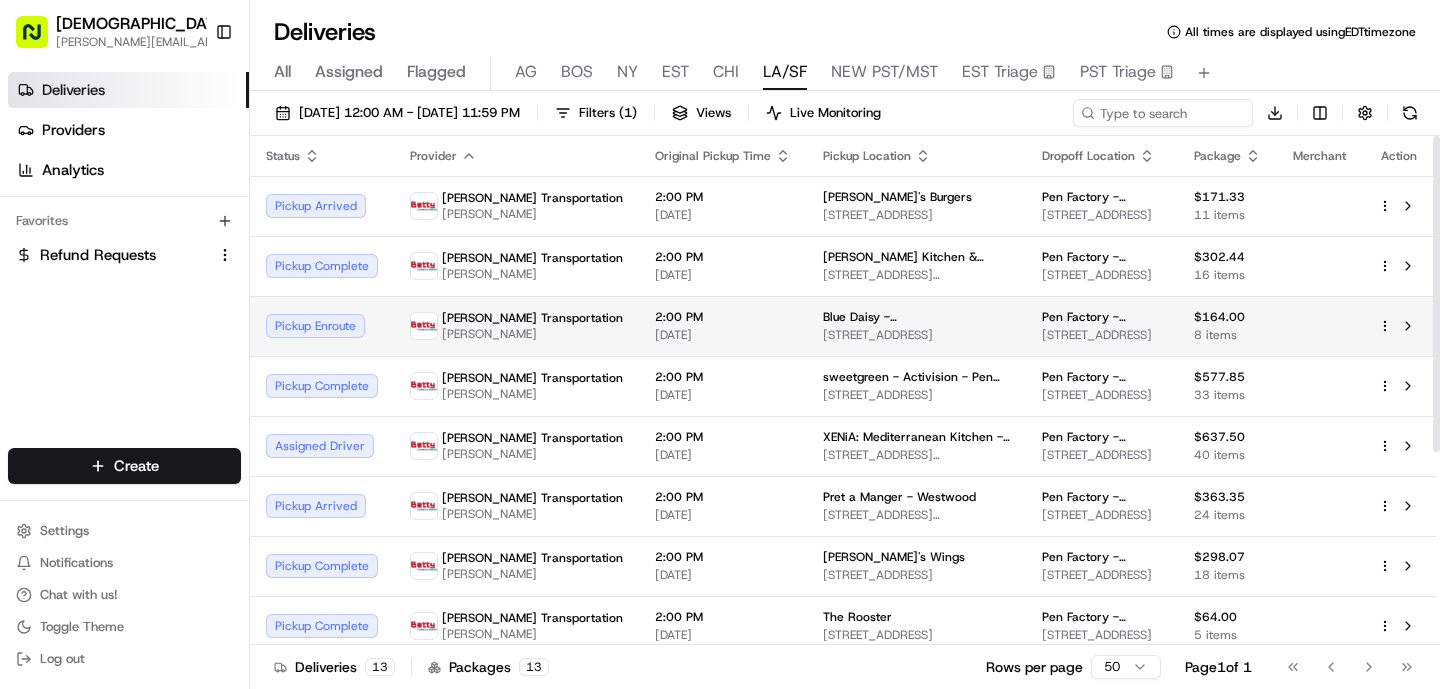 click on "2:00 PM [DATE]" at bounding box center (723, 326) 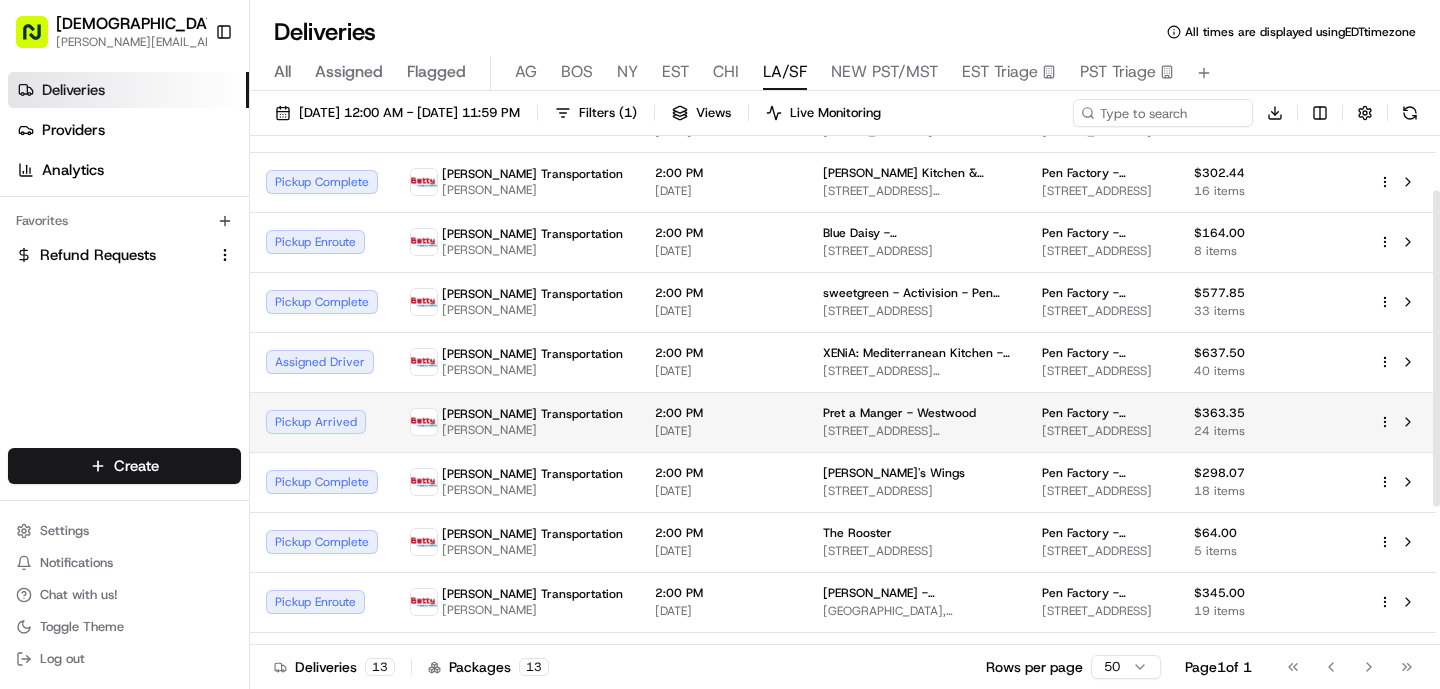 scroll, scrollTop: 92, scrollLeft: 0, axis: vertical 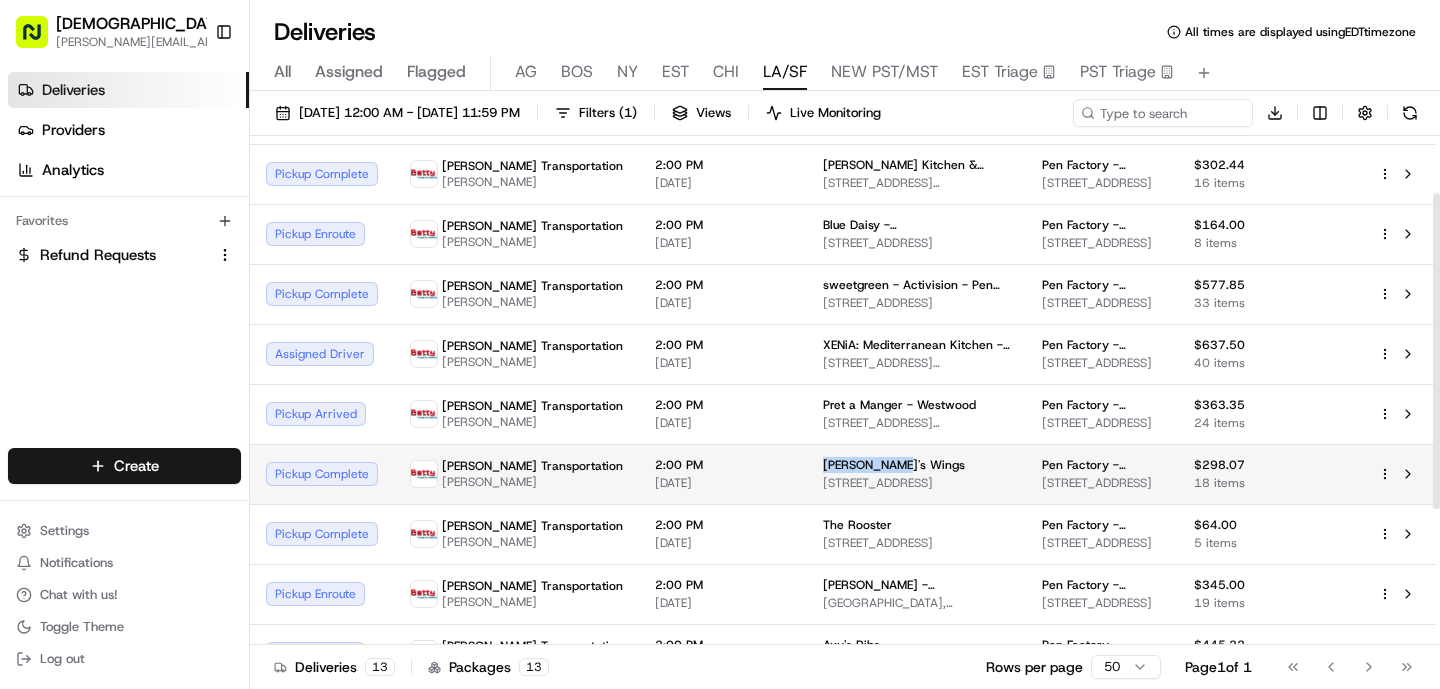 drag, startPoint x: 833, startPoint y: 466, endPoint x: 742, endPoint y: 459, distance: 91.26884 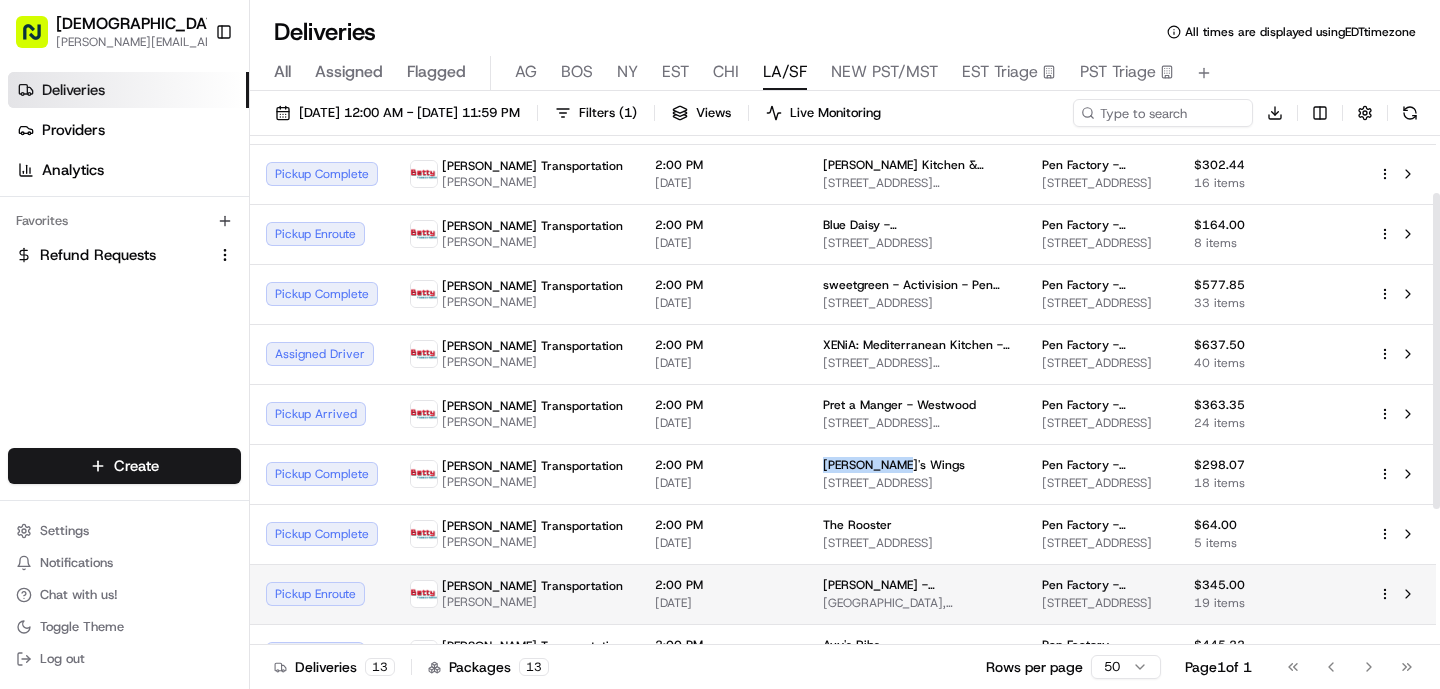 copy on "[PERSON_NAME]'s Wings" 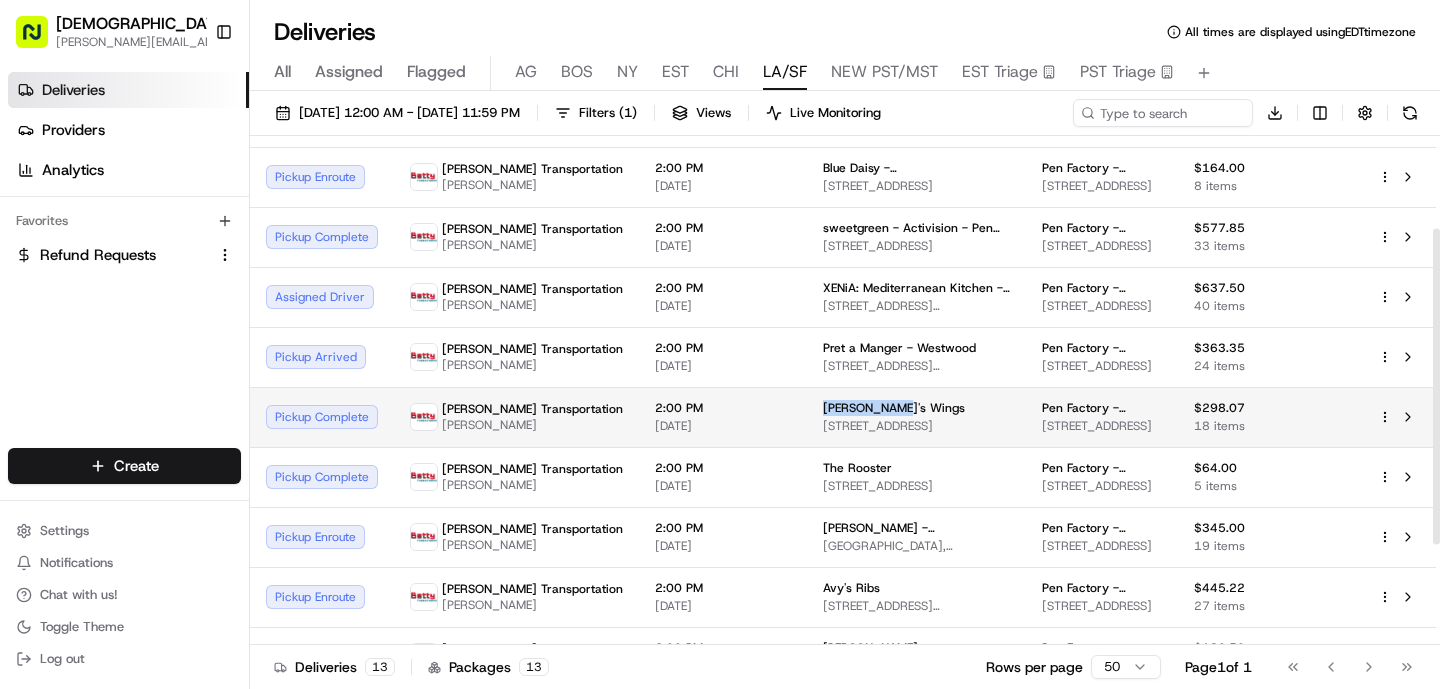 scroll, scrollTop: 151, scrollLeft: 0, axis: vertical 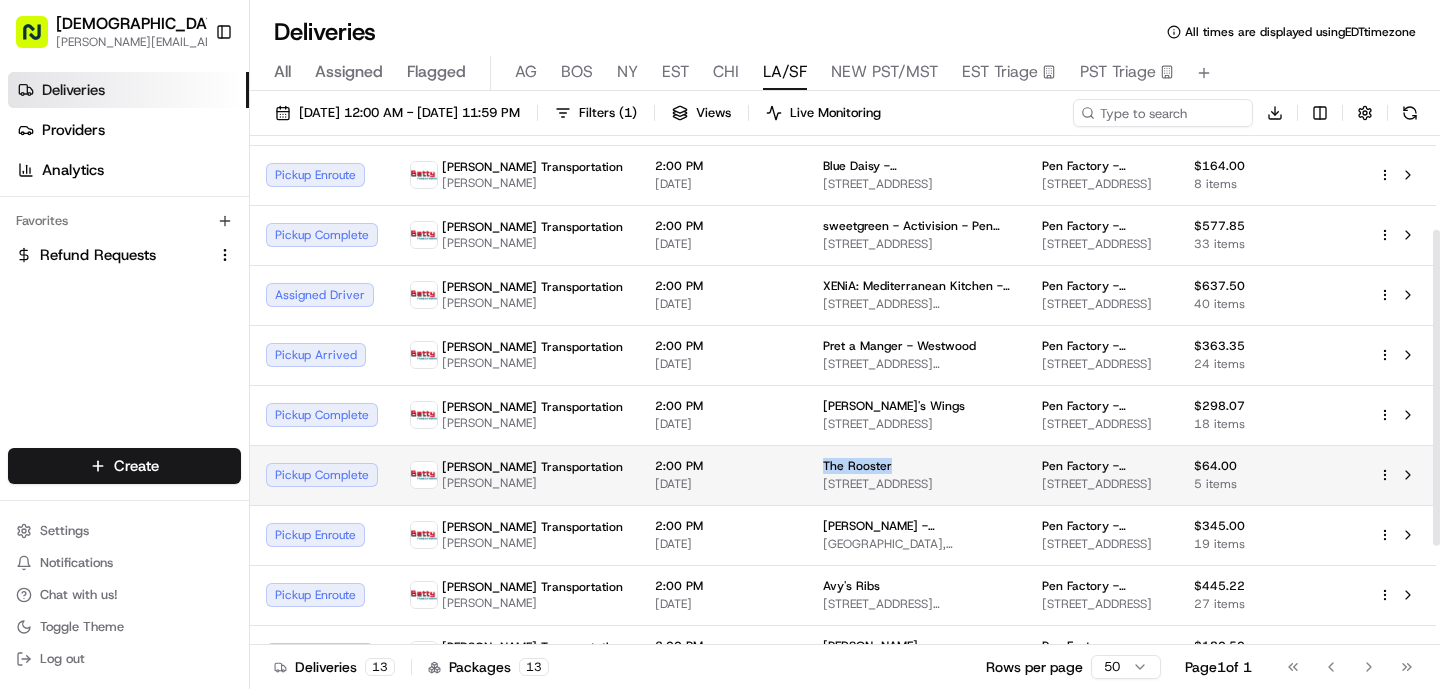 drag, startPoint x: 844, startPoint y: 462, endPoint x: 744, endPoint y: 461, distance: 100.005 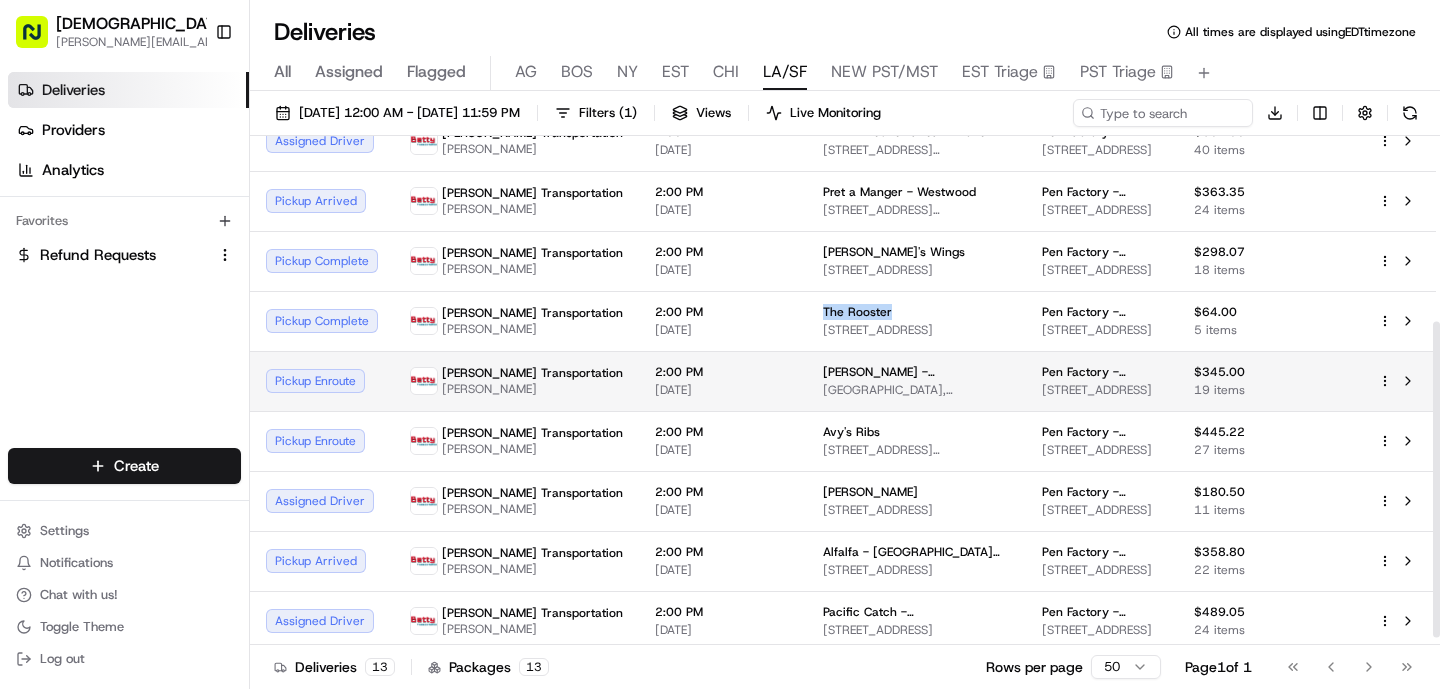 scroll, scrollTop: 311, scrollLeft: 0, axis: vertical 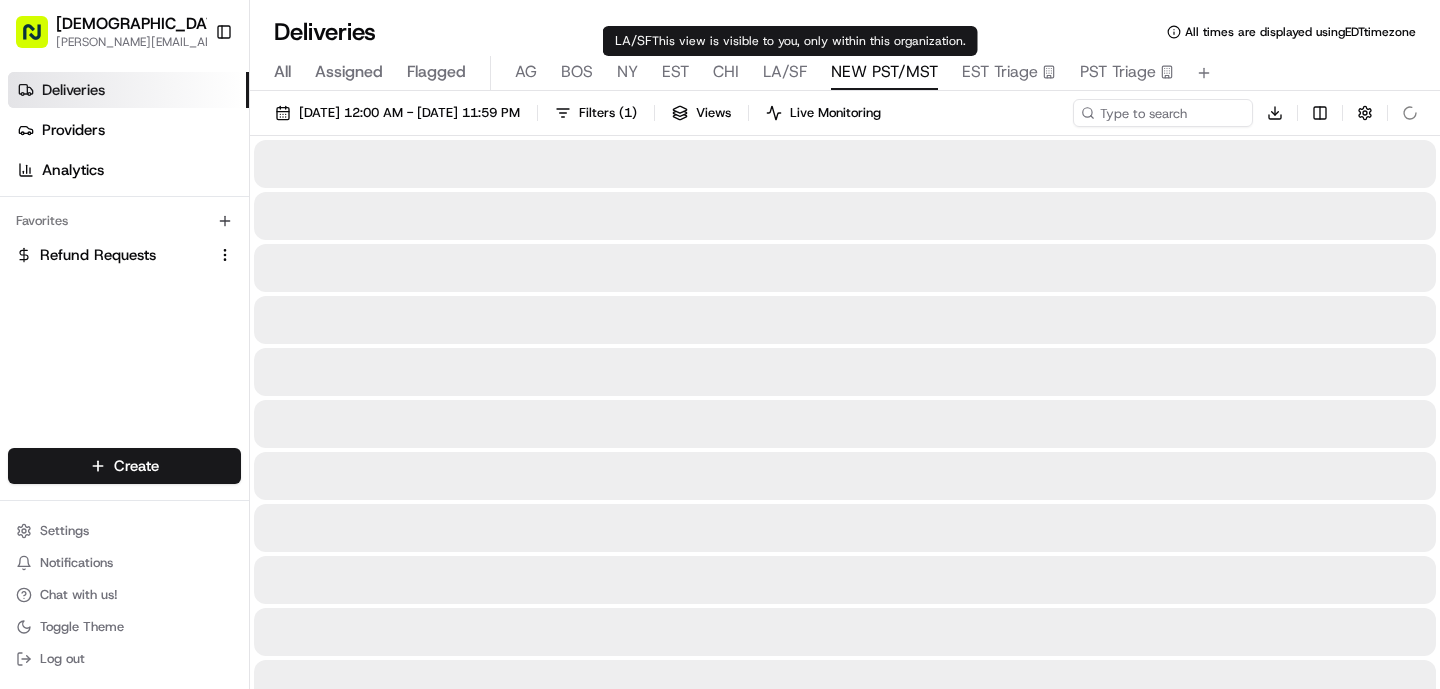 click on "NEW PST/MST" at bounding box center [884, 72] 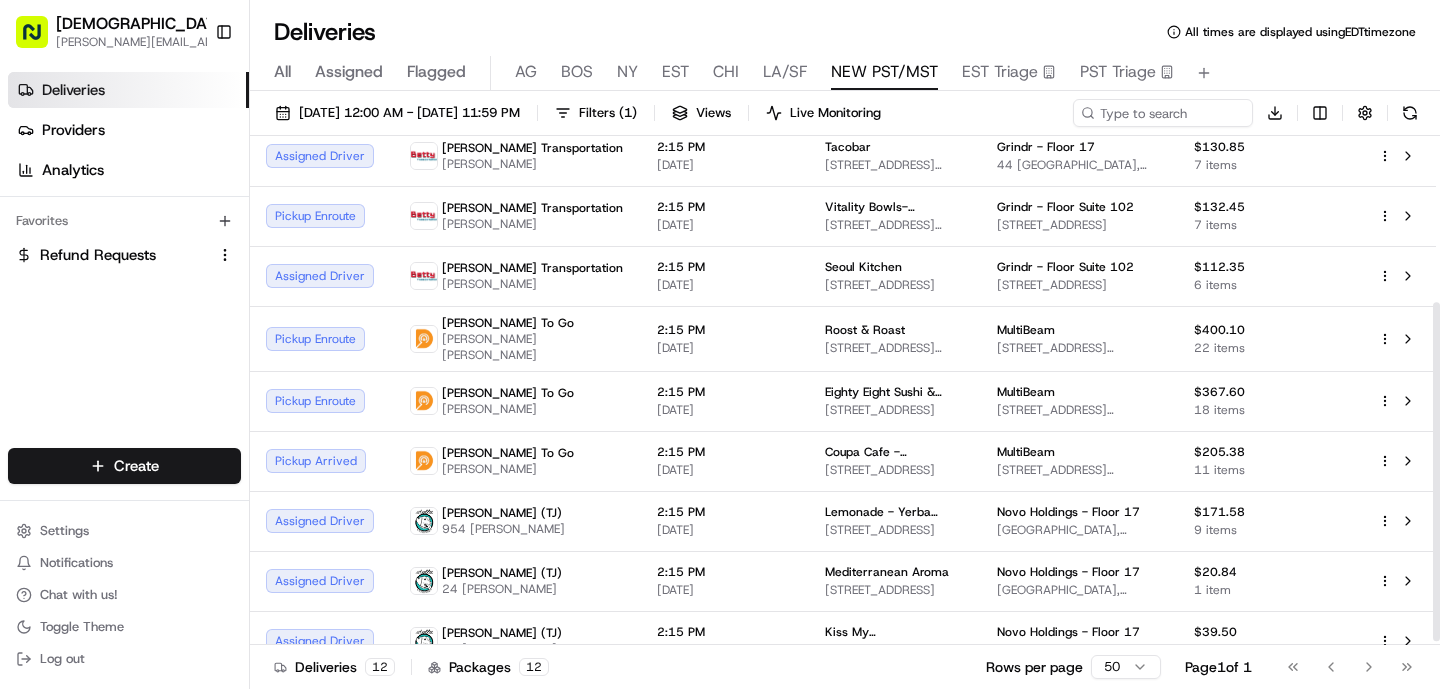 scroll, scrollTop: 256, scrollLeft: 0, axis: vertical 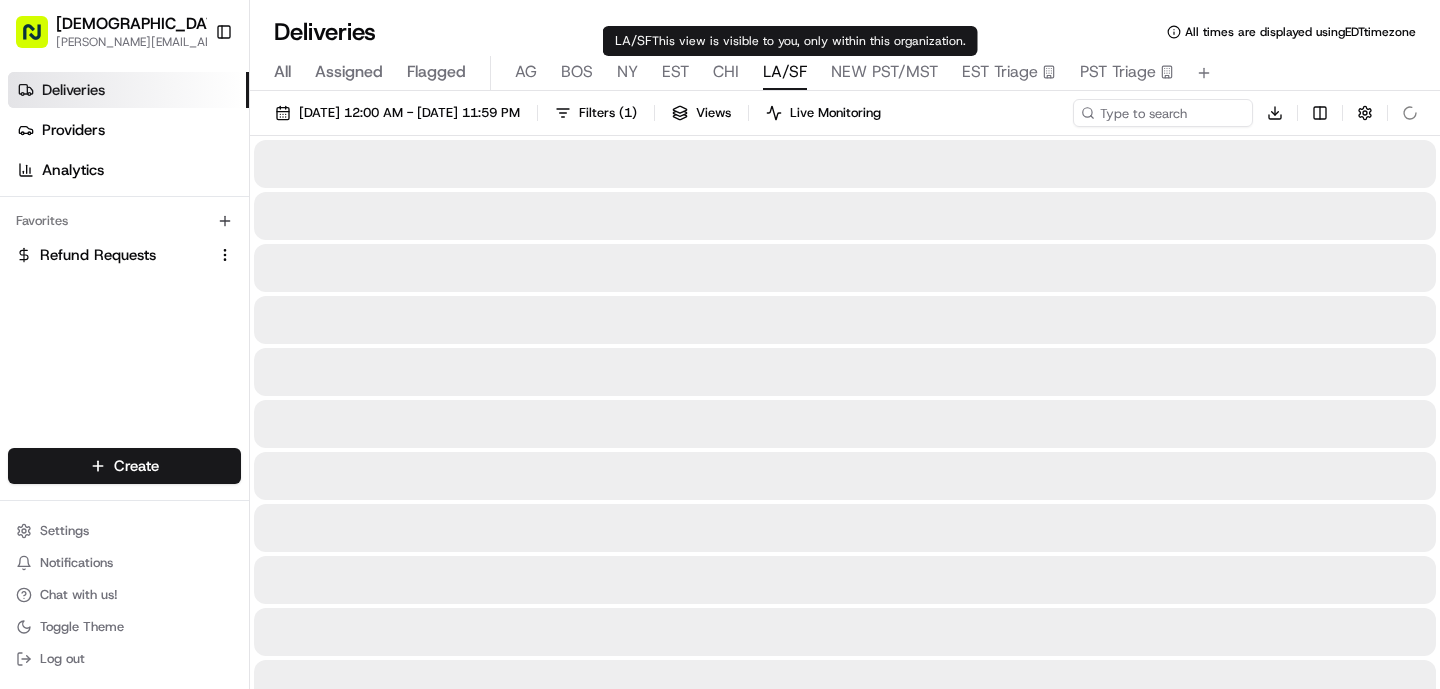 click on "LA/SF" at bounding box center [785, 72] 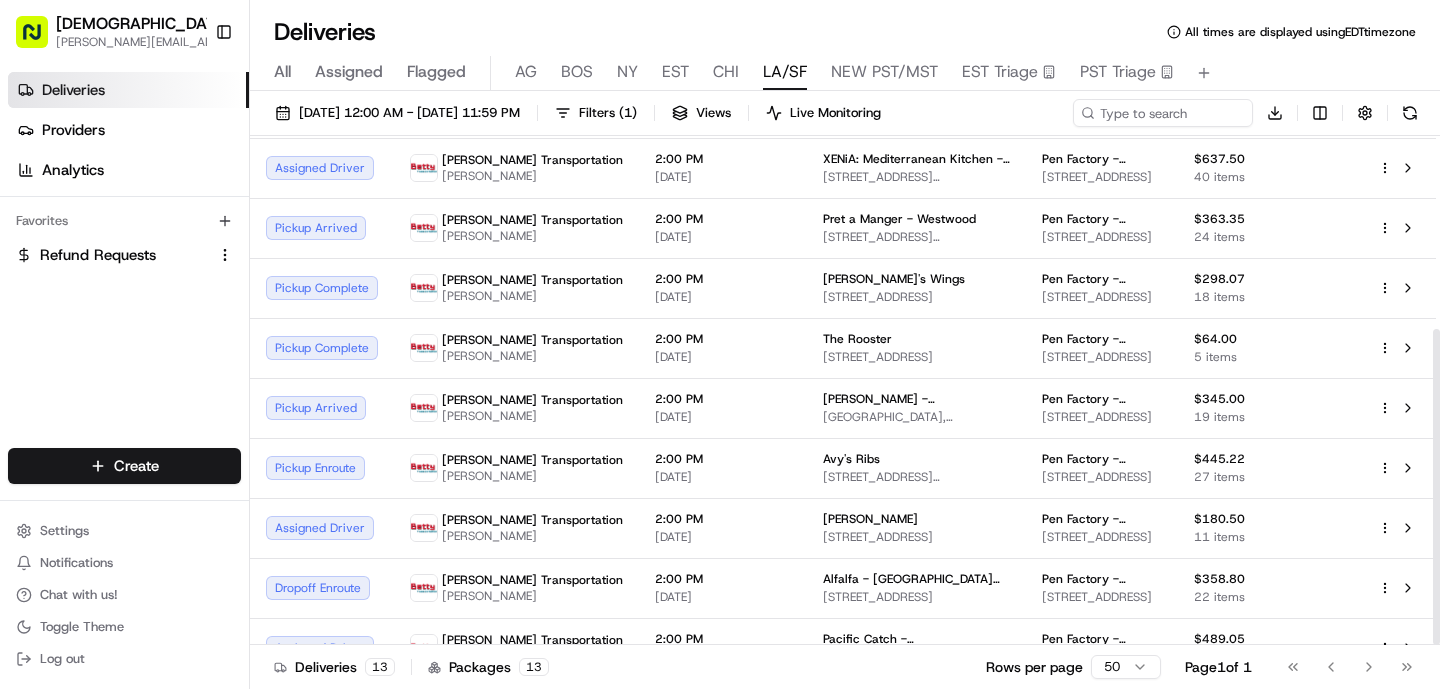 scroll, scrollTop: 311, scrollLeft: 0, axis: vertical 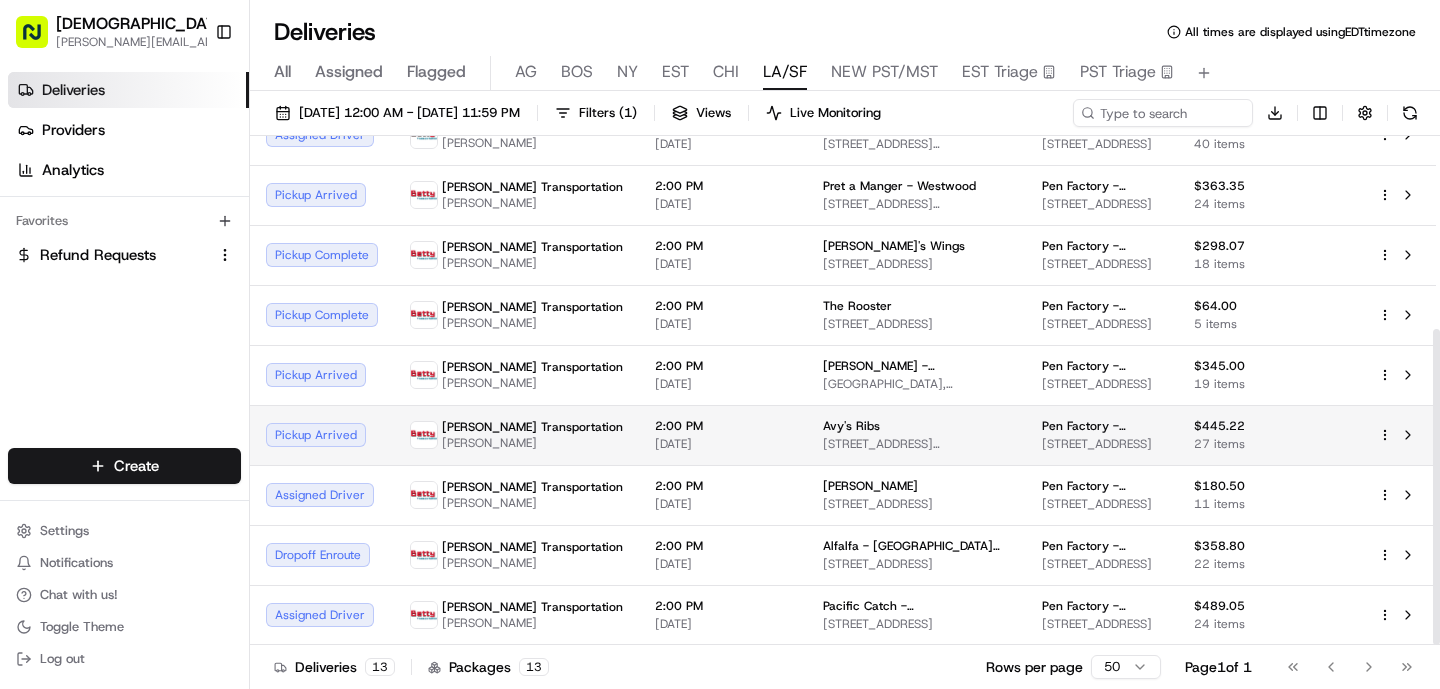 click on "[PERSON_NAME] Transportation [PERSON_NAME]" at bounding box center (516, 435) 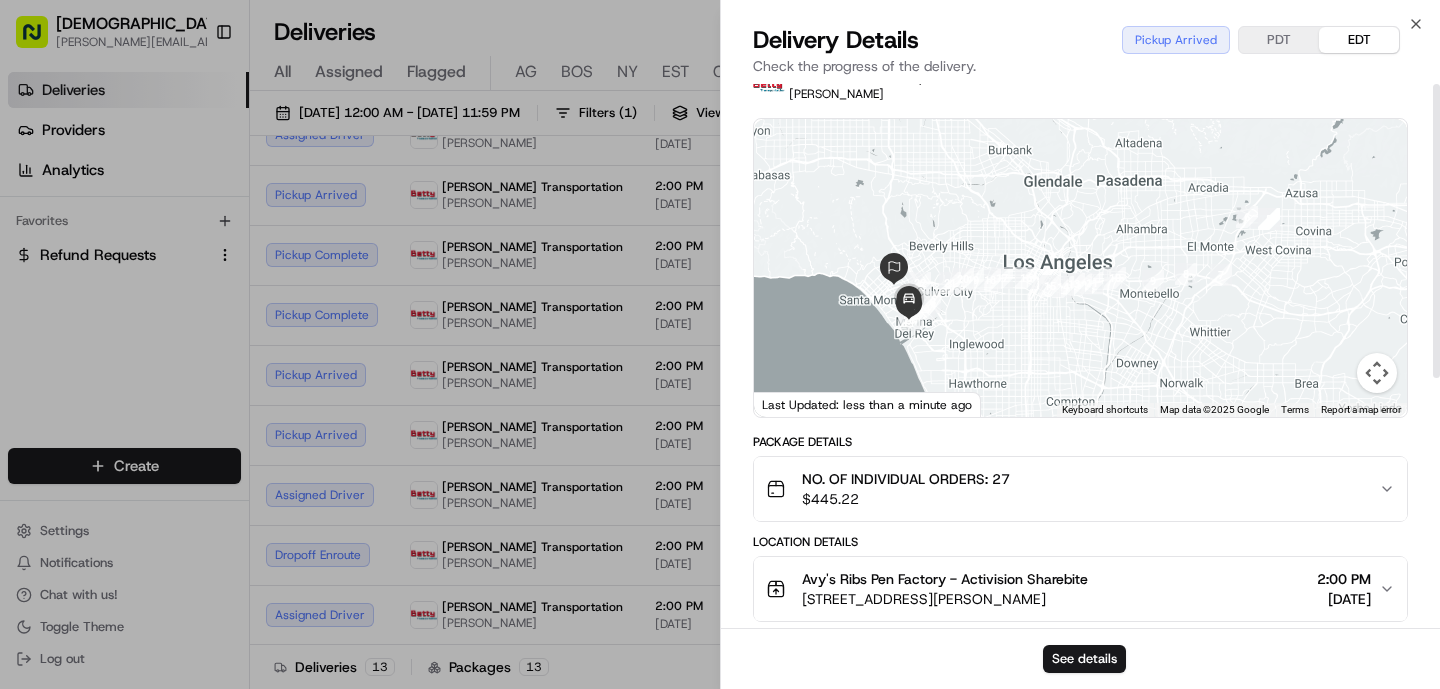 scroll, scrollTop: 0, scrollLeft: 0, axis: both 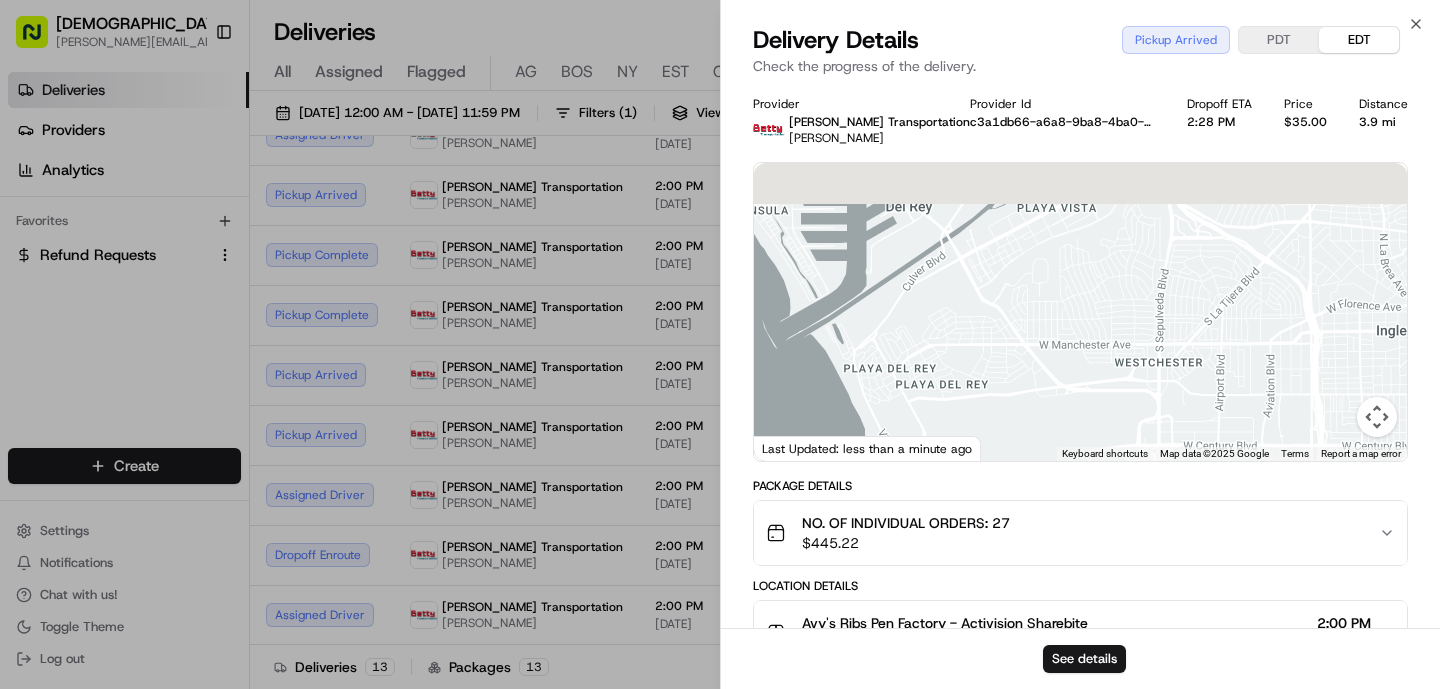 drag, startPoint x: 906, startPoint y: 174, endPoint x: 906, endPoint y: 309, distance: 135 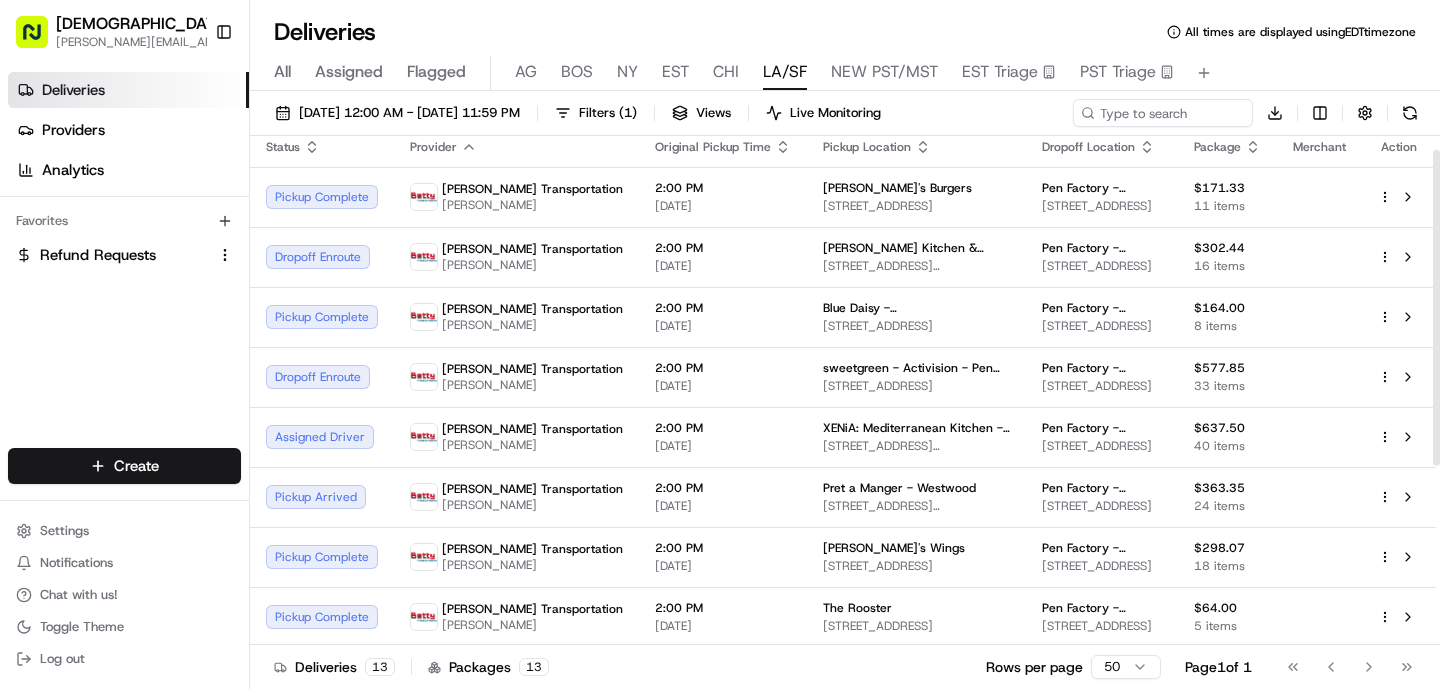 scroll, scrollTop: 0, scrollLeft: 0, axis: both 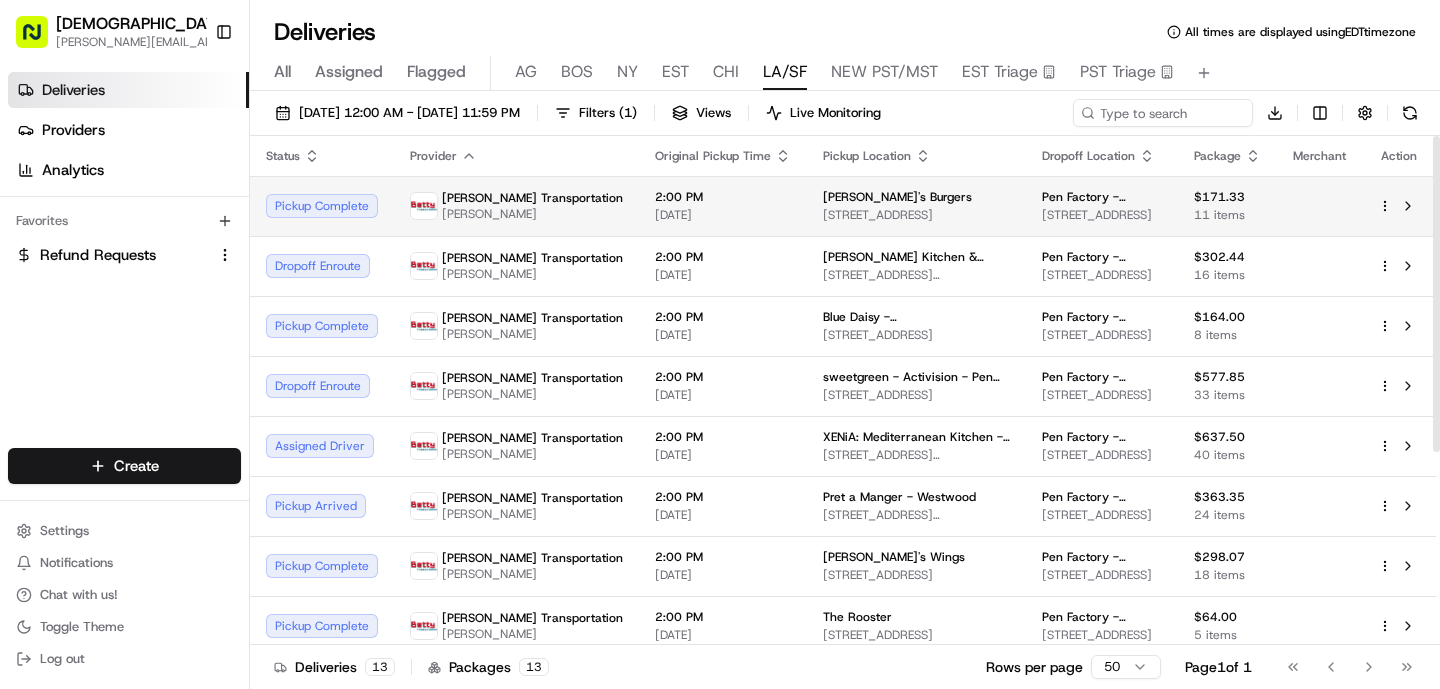 click on "[PERSON_NAME] Transportation [PERSON_NAME]" at bounding box center (516, 206) 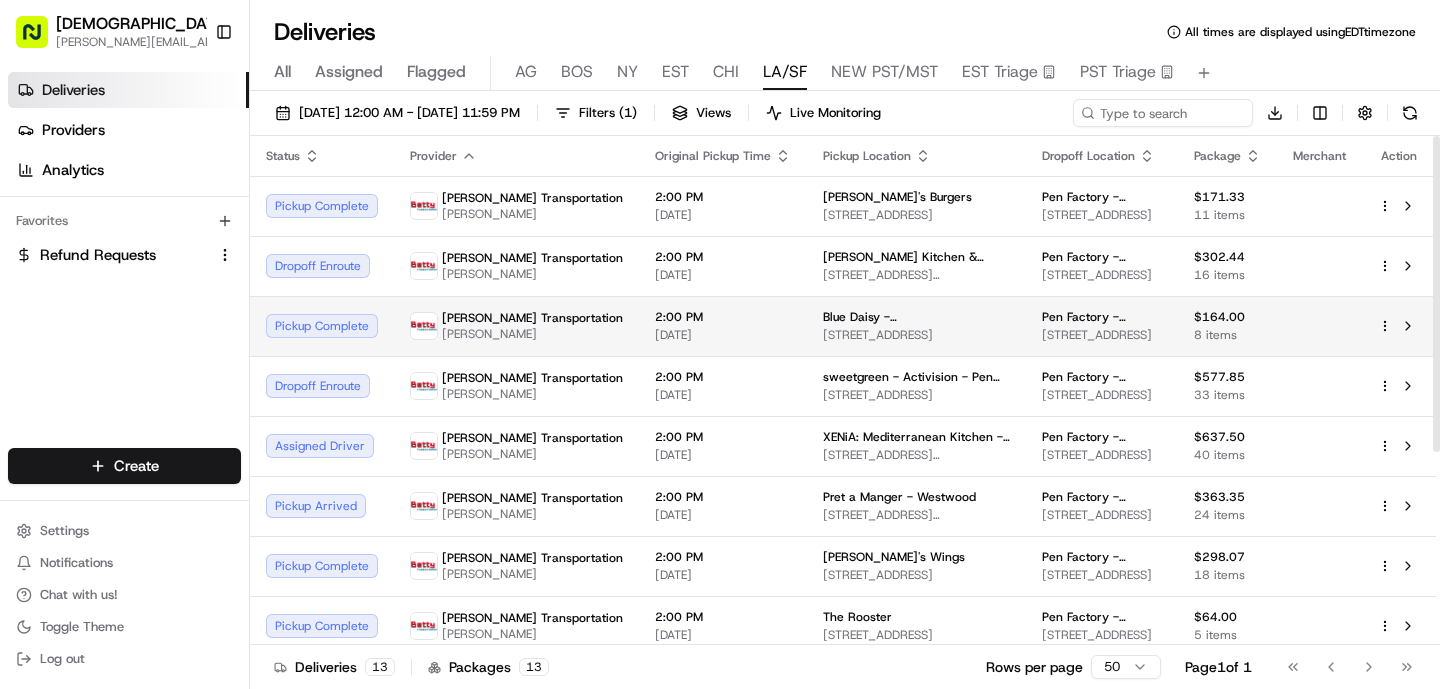 click on "[PERSON_NAME] Transportation" at bounding box center (532, 318) 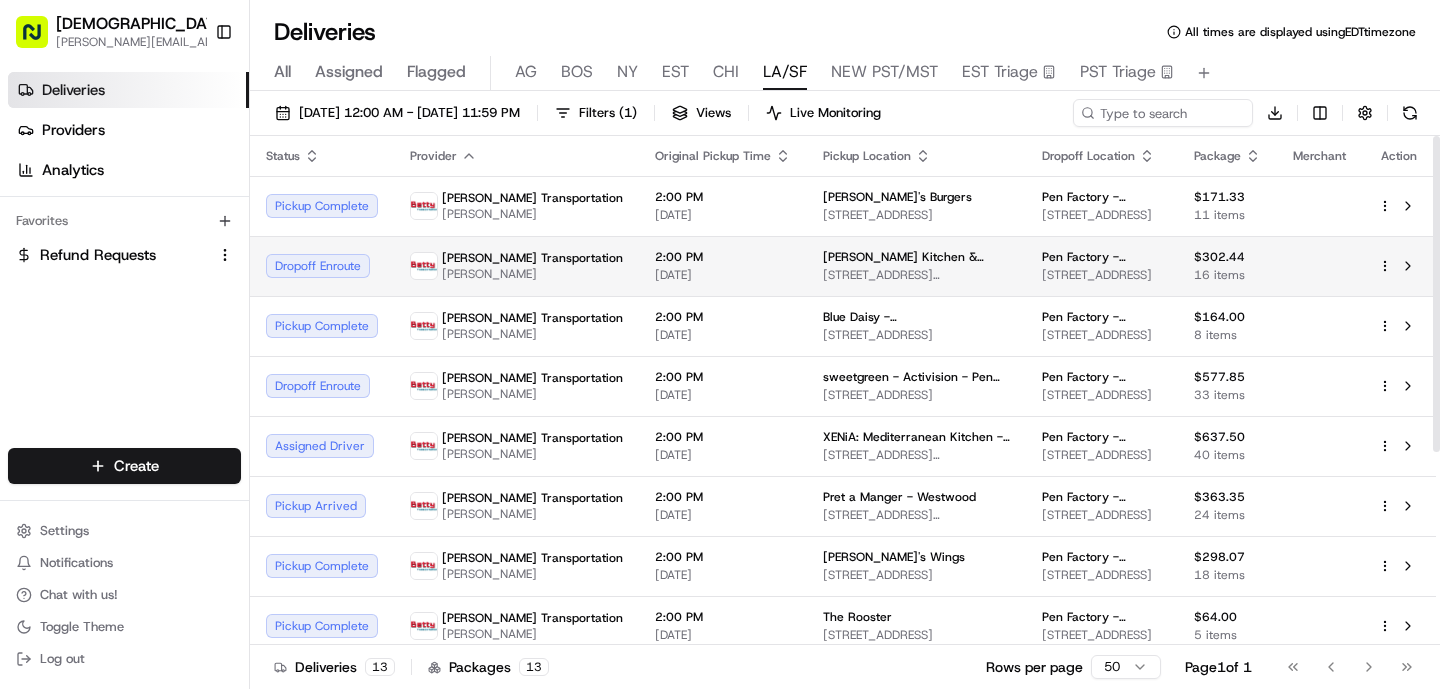 click on "[PERSON_NAME]" at bounding box center [532, 274] 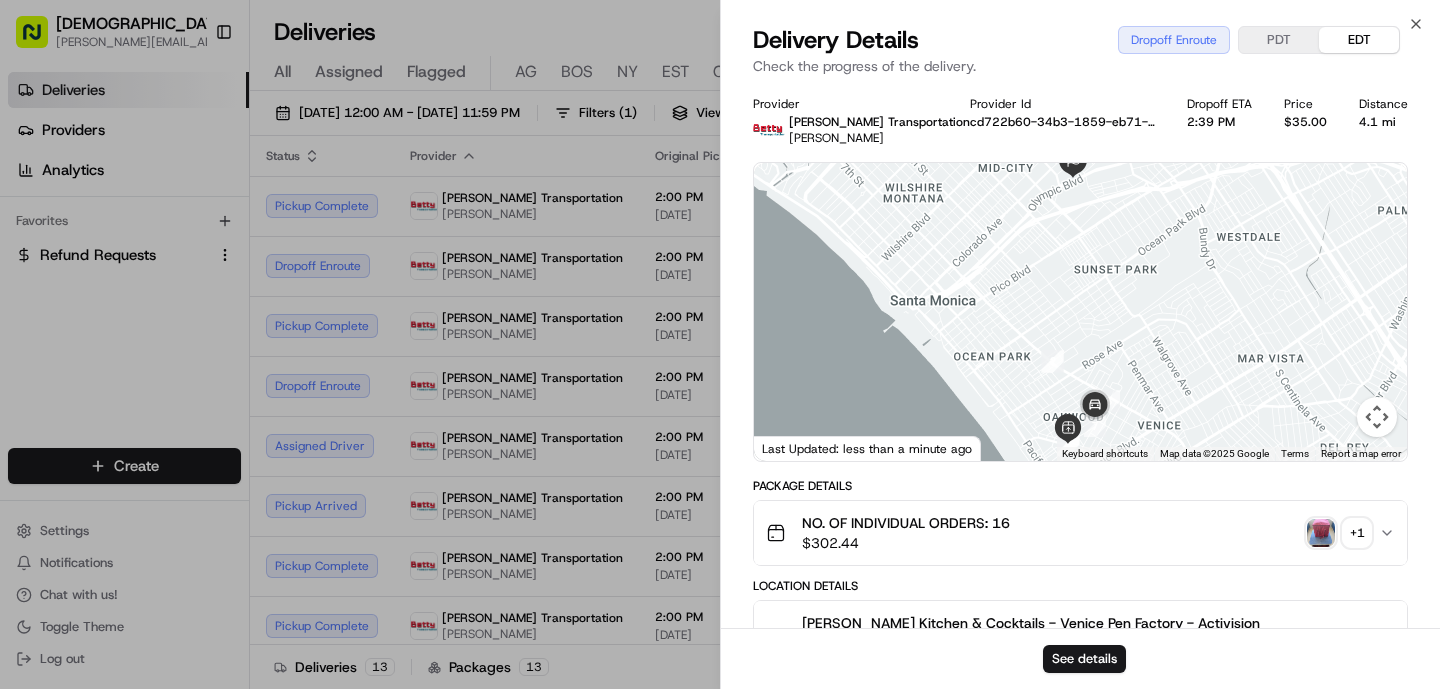 click at bounding box center [1321, 533] 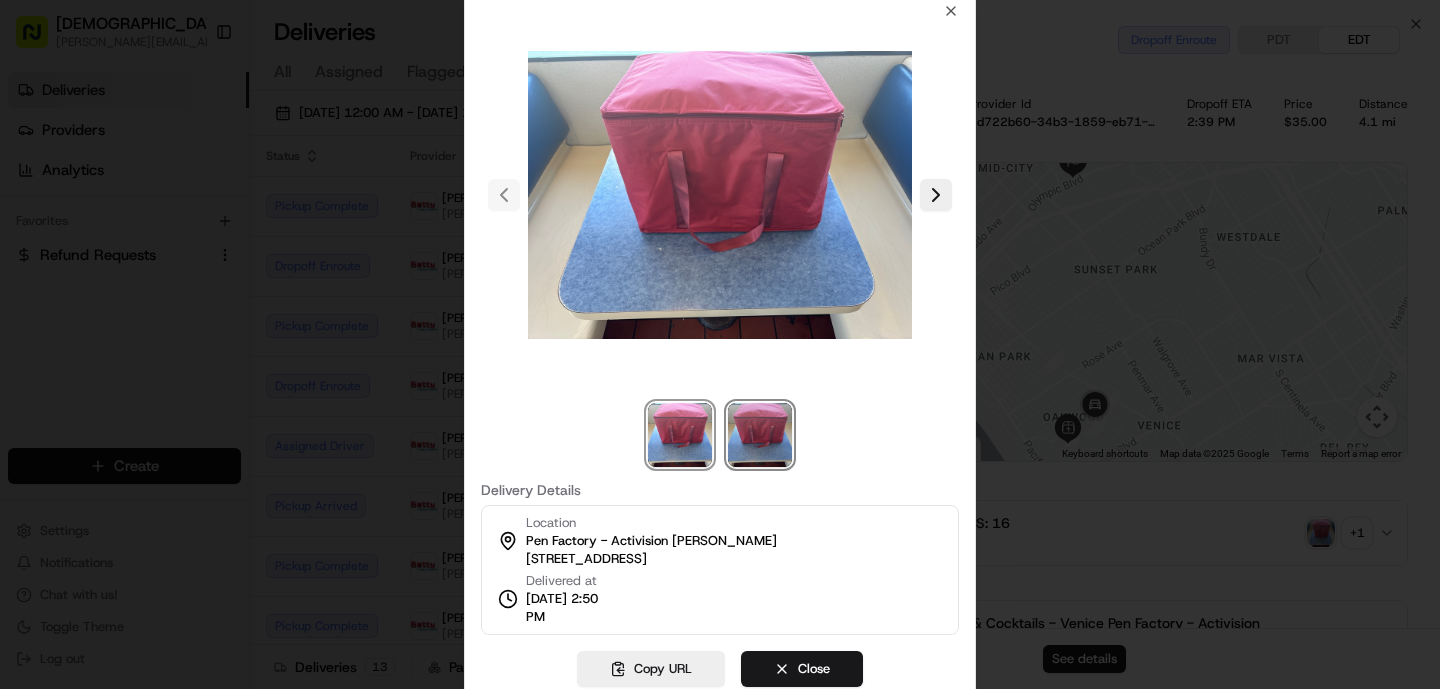click at bounding box center (760, 435) 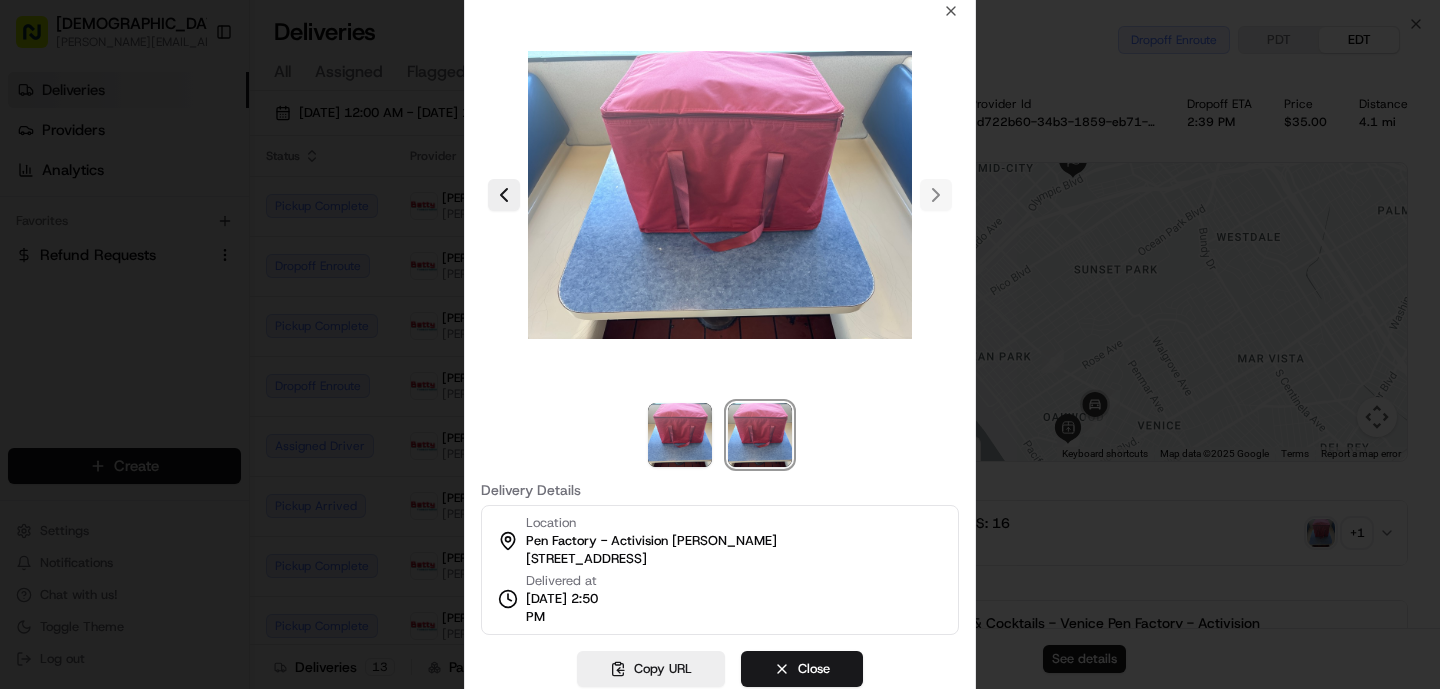 click at bounding box center [720, 344] 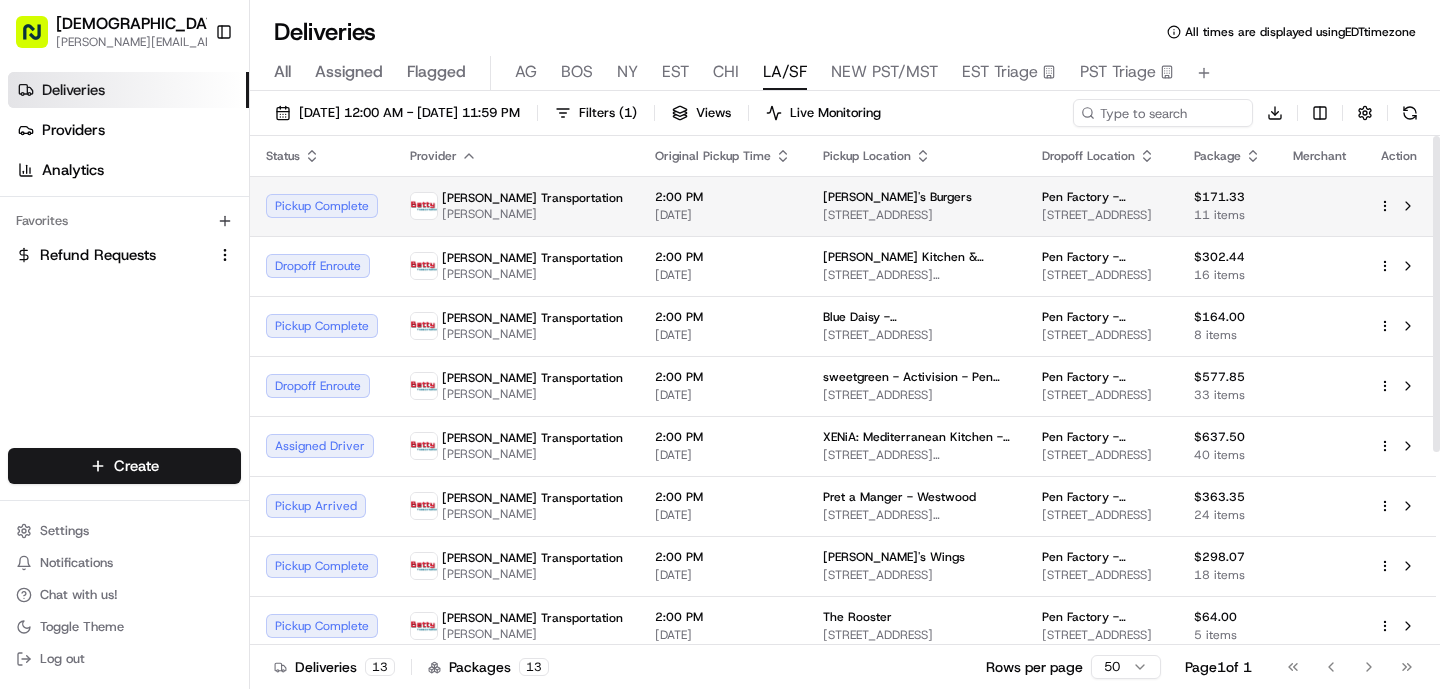 click on "[PERSON_NAME] Transportation" at bounding box center (532, 198) 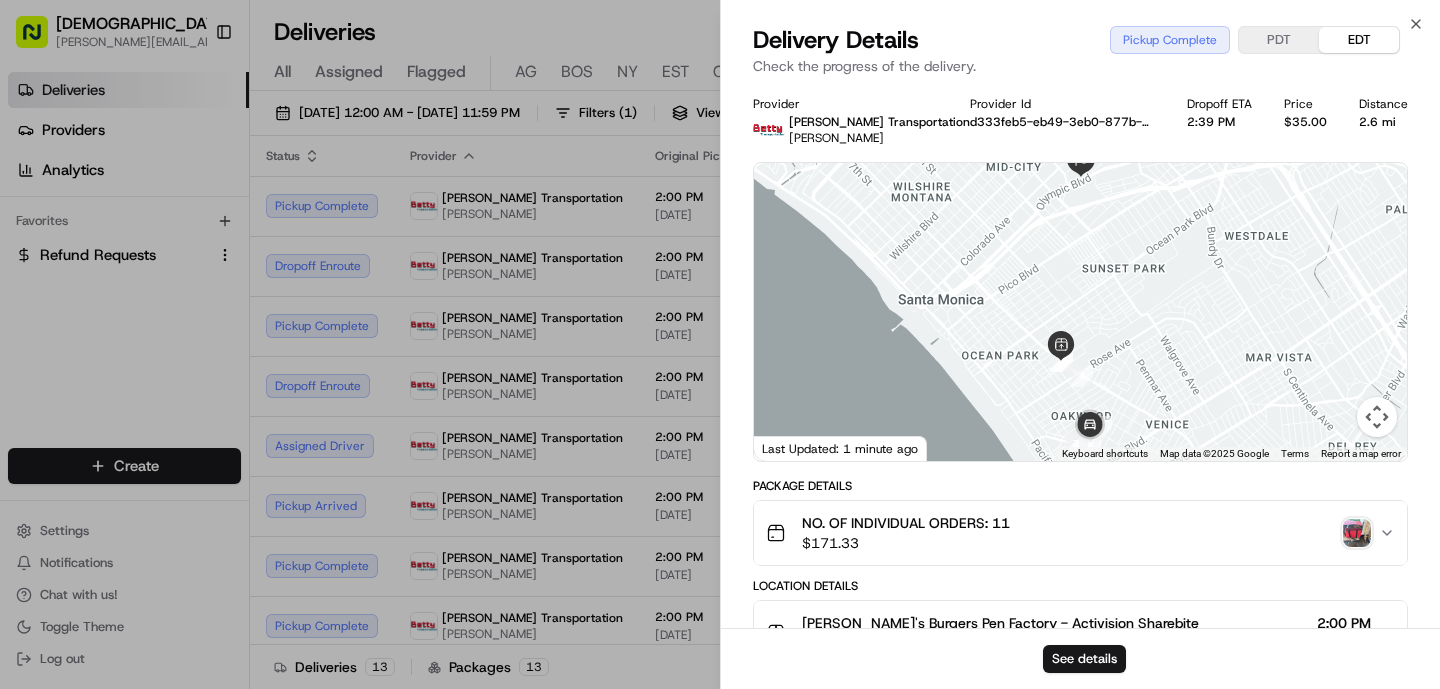 click at bounding box center [1357, 533] 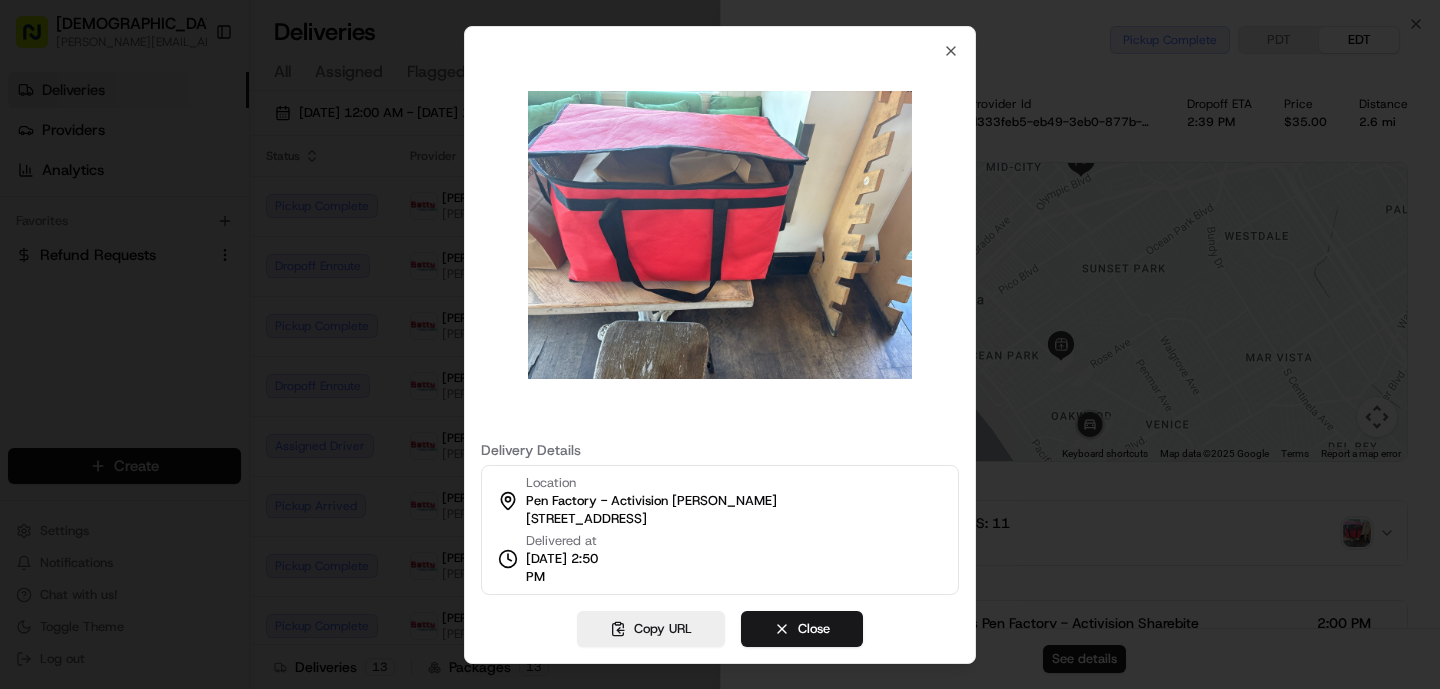 click at bounding box center [720, 344] 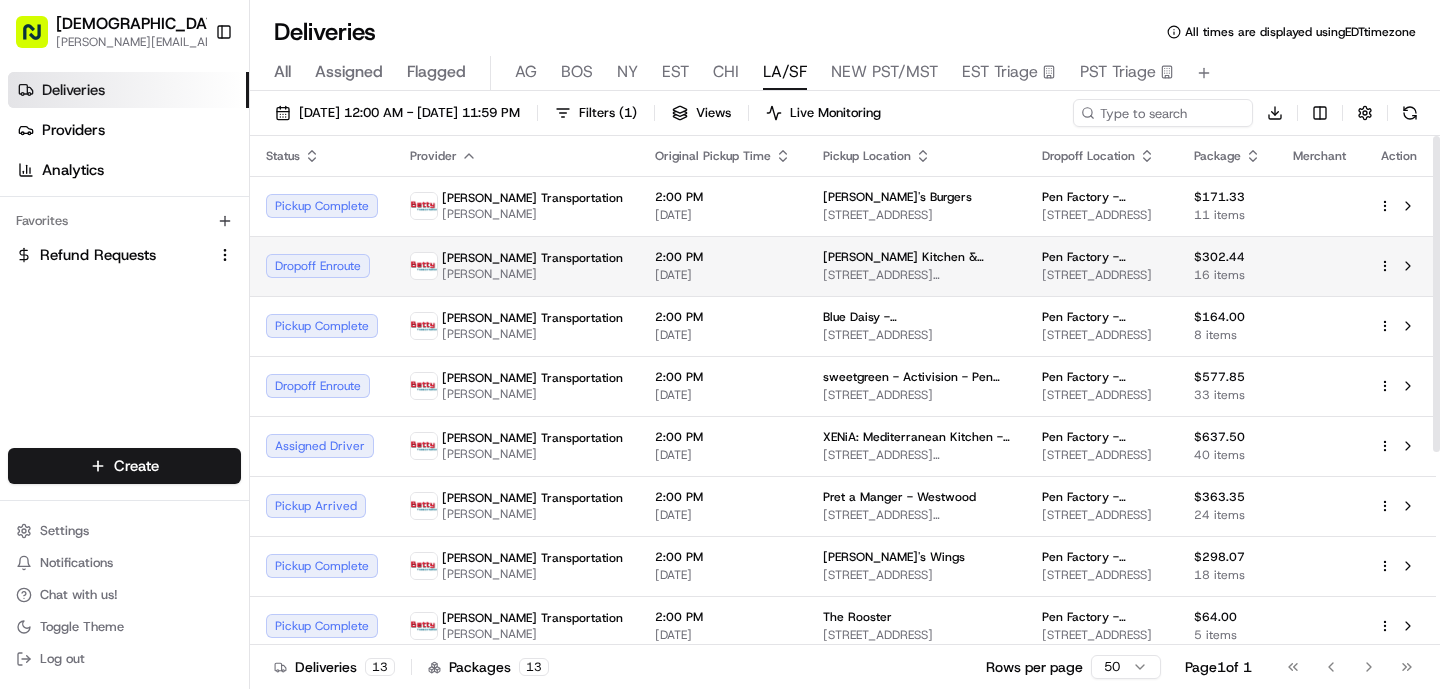 click on "[PERSON_NAME] Transportation [PERSON_NAME]" at bounding box center [516, 266] 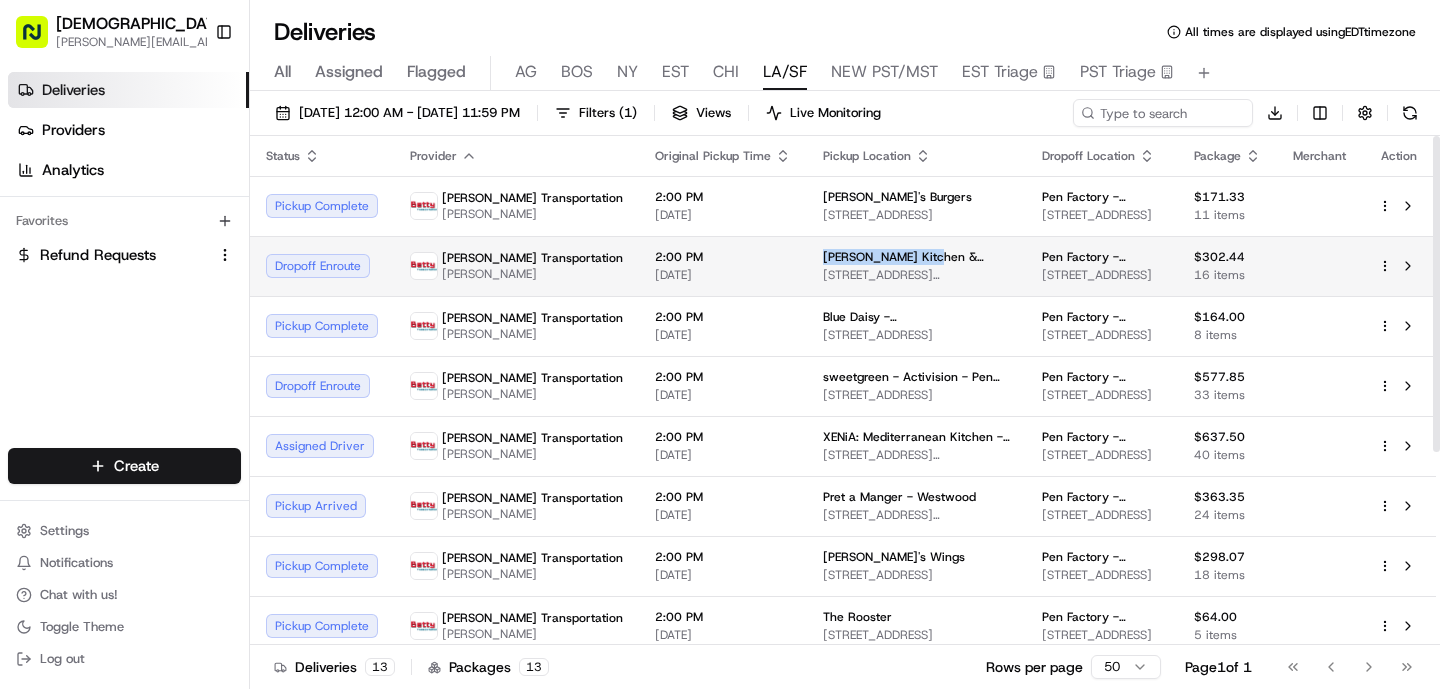drag, startPoint x: 849, startPoint y: 258, endPoint x: 746, endPoint y: 257, distance: 103.00485 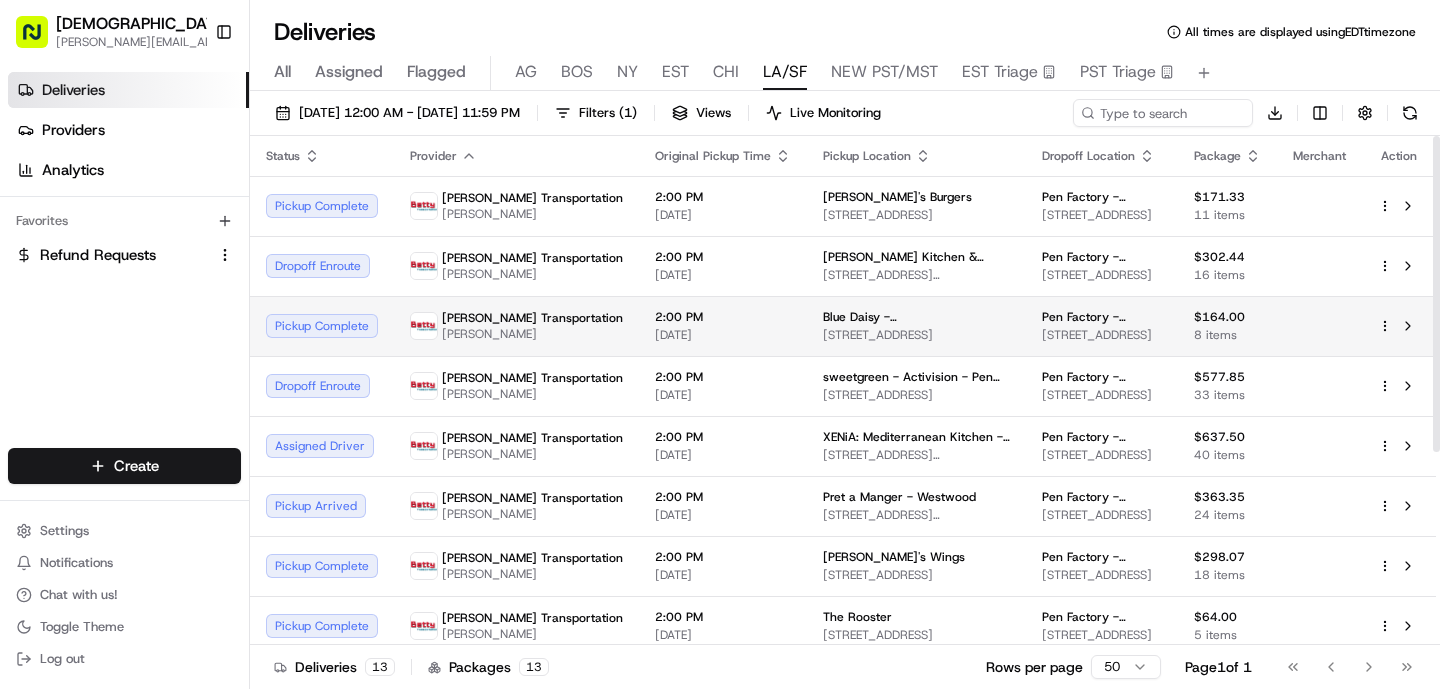 click on "[PERSON_NAME] Transportation [PERSON_NAME]" at bounding box center [516, 326] 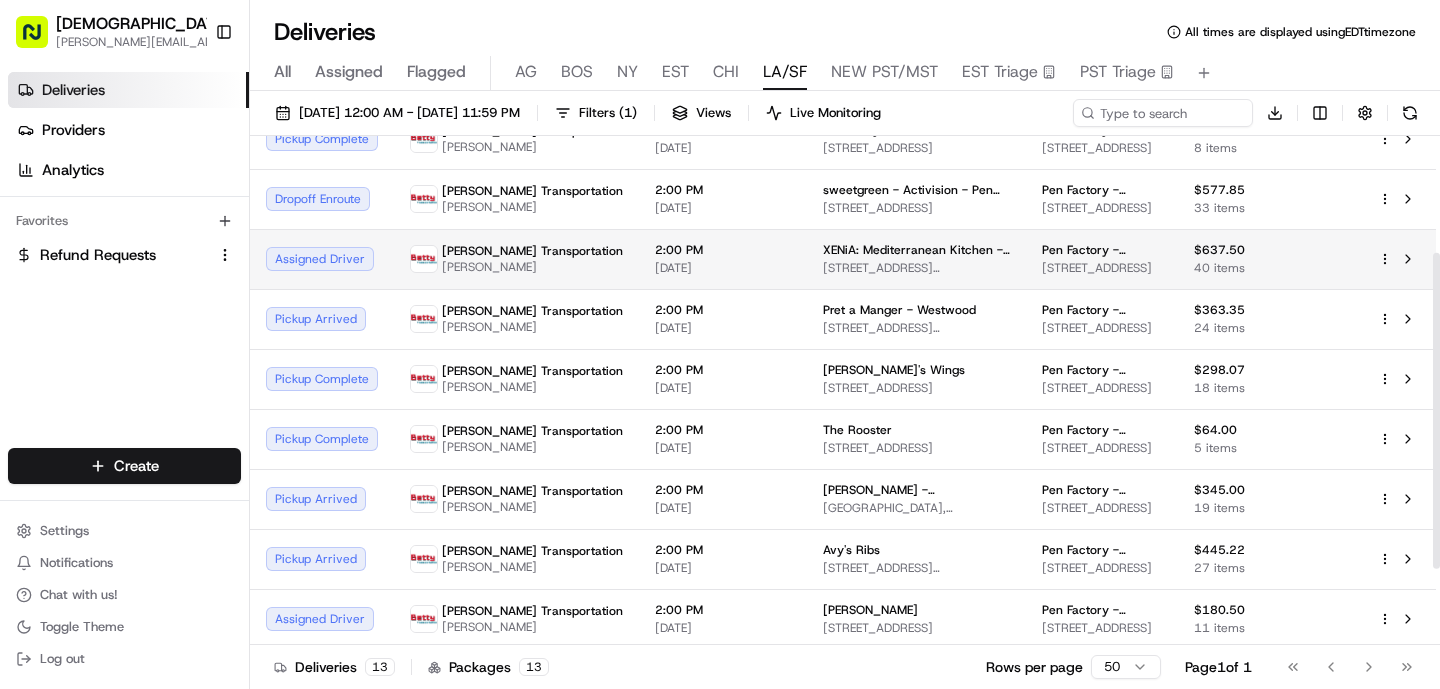 scroll, scrollTop: 191, scrollLeft: 0, axis: vertical 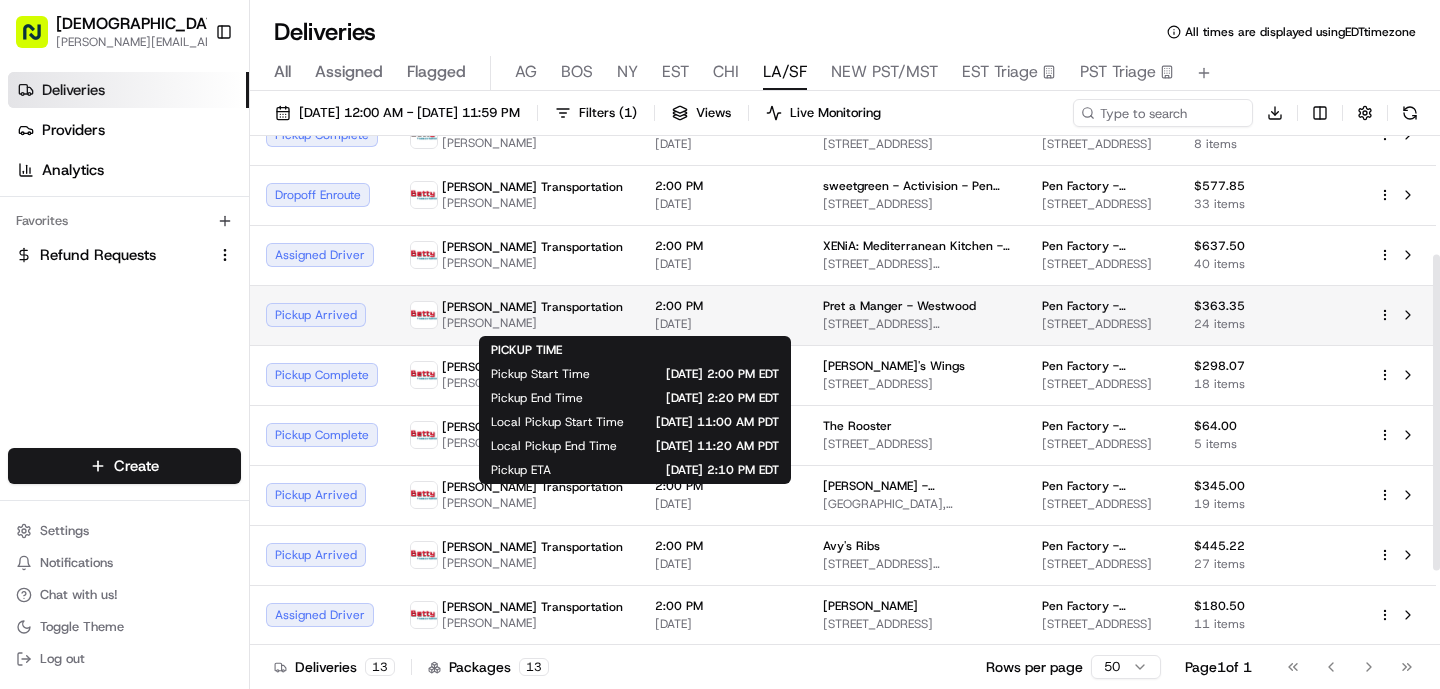 click on "[DATE]" at bounding box center (723, 324) 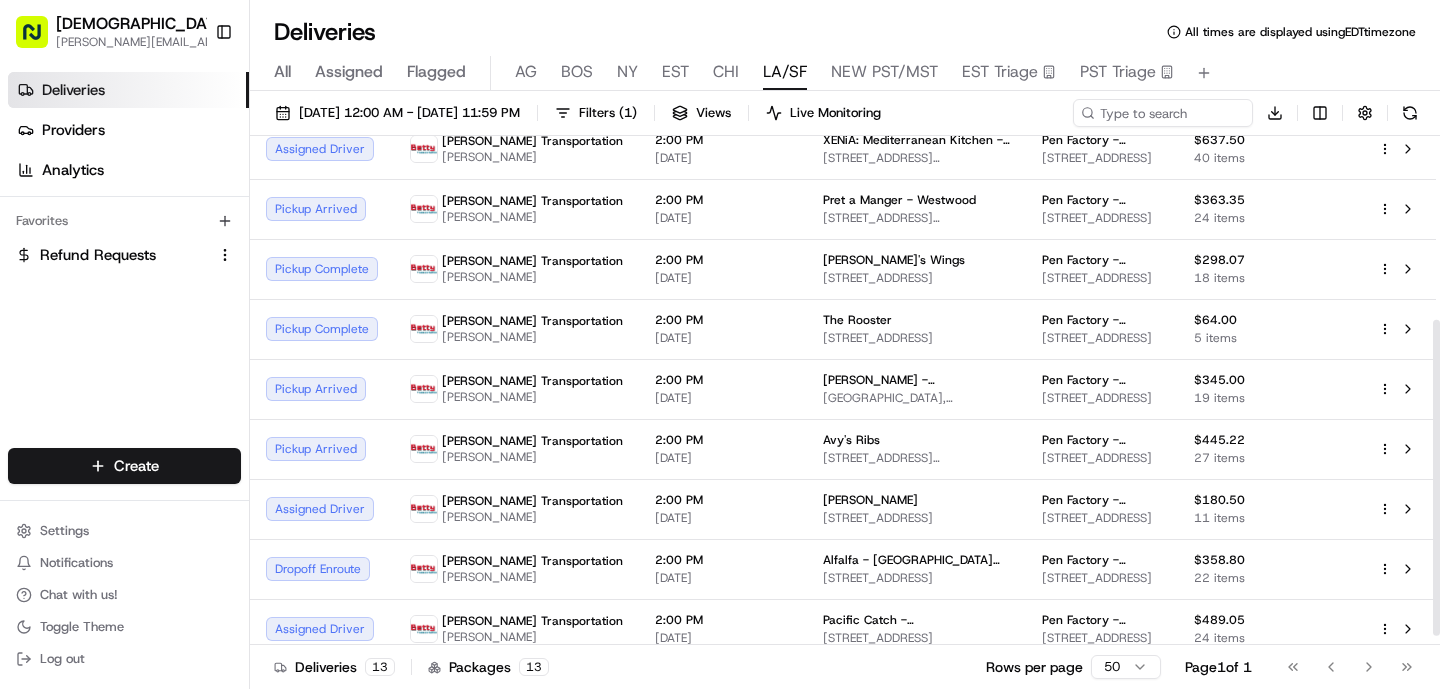 scroll, scrollTop: 294, scrollLeft: 0, axis: vertical 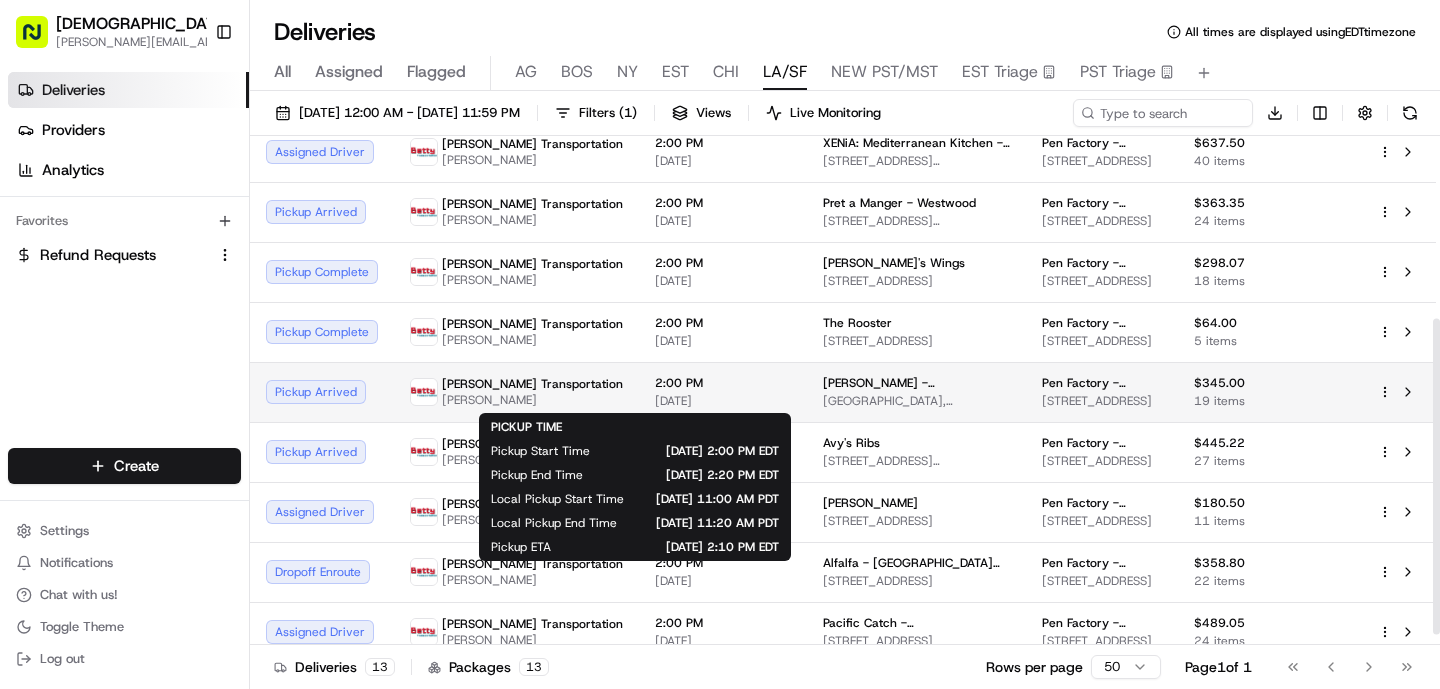 click on "2:00 PM" at bounding box center [723, 383] 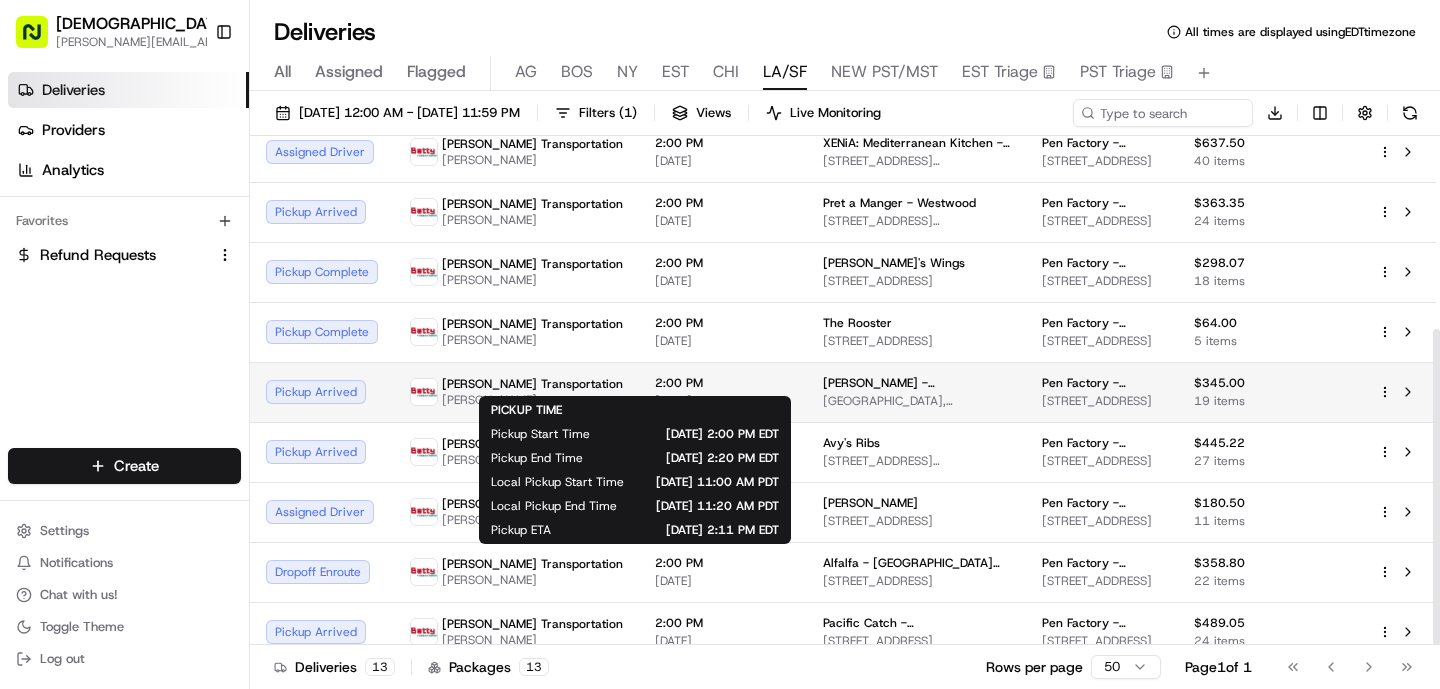 scroll, scrollTop: 311, scrollLeft: 0, axis: vertical 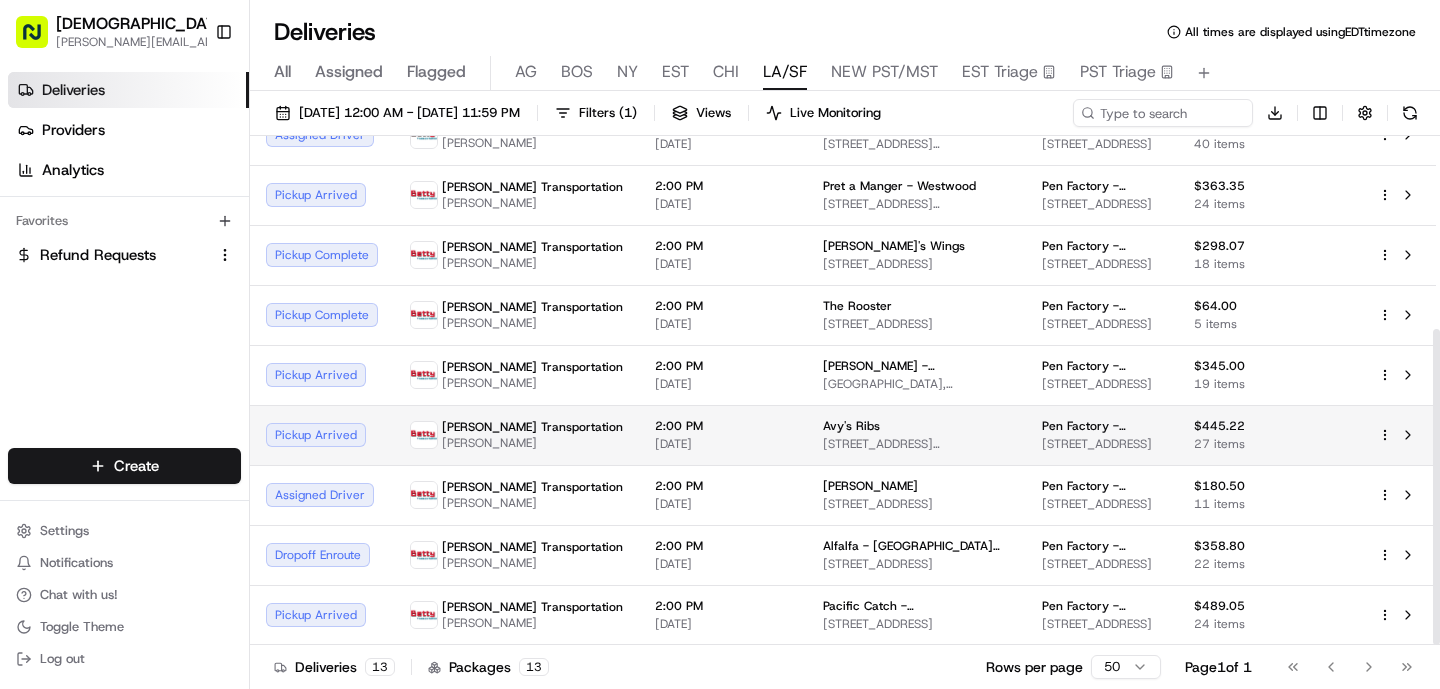 click on "[DATE]" at bounding box center (723, 444) 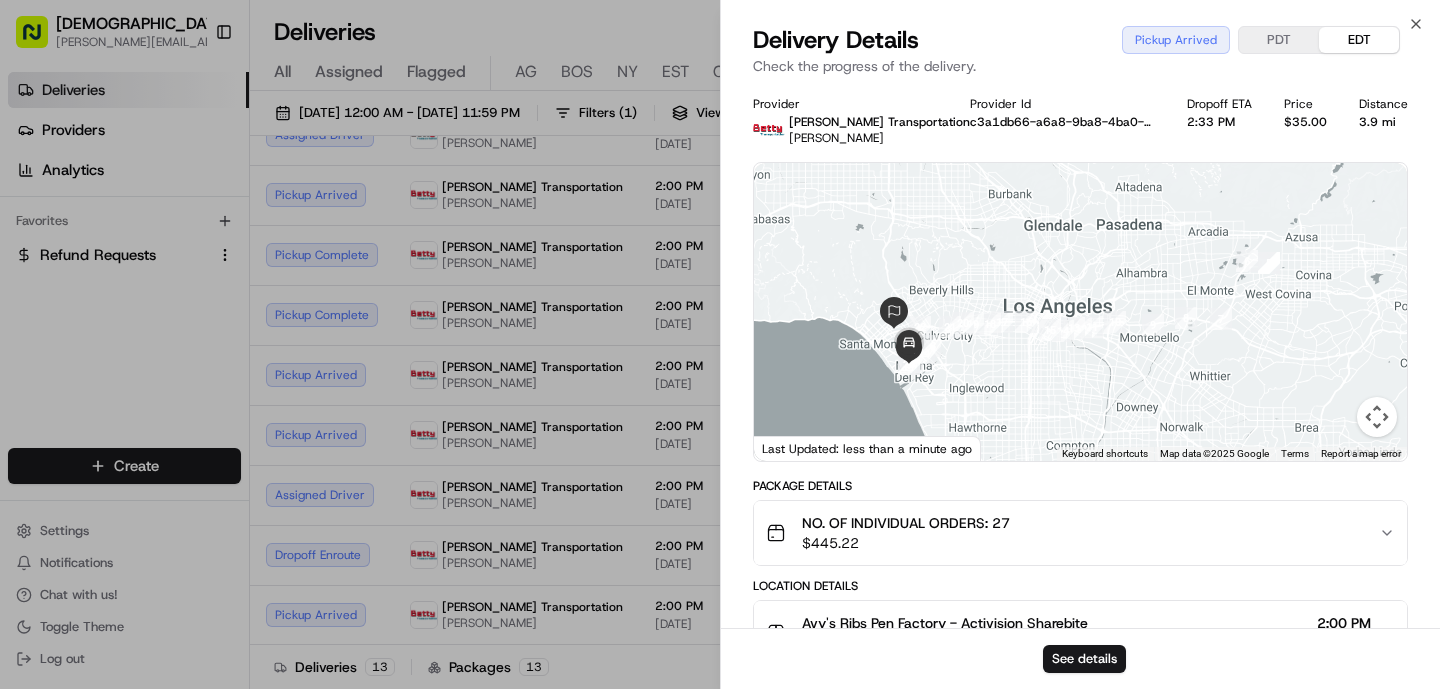 scroll, scrollTop: 6, scrollLeft: 0, axis: vertical 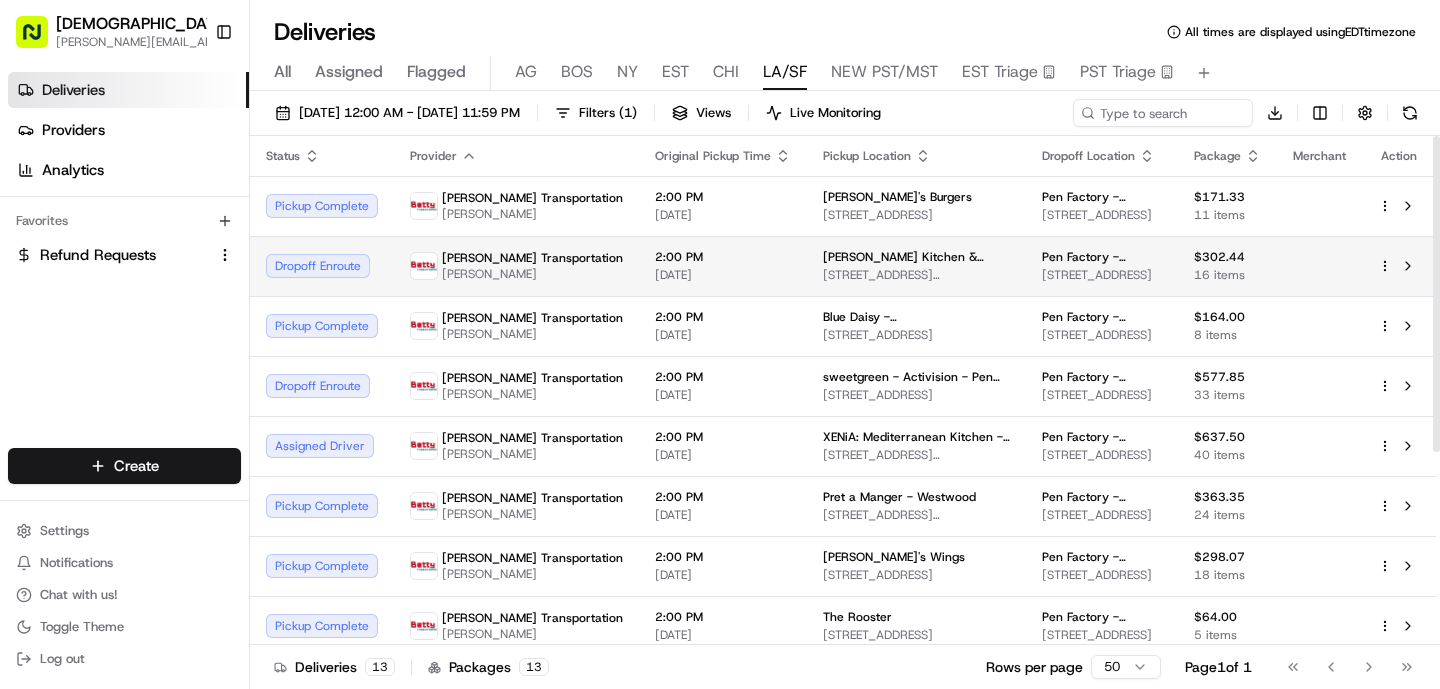 click on "[DATE]" at bounding box center [723, 275] 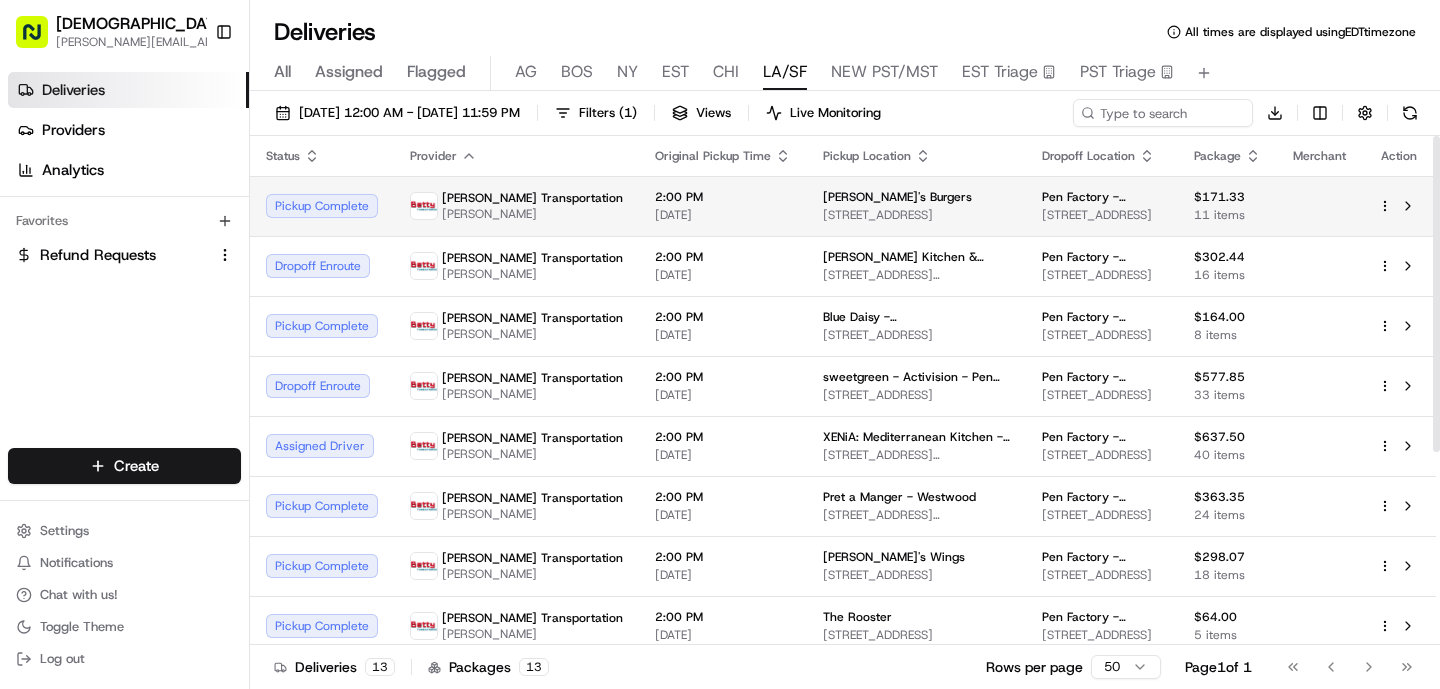 click on "[PERSON_NAME] Transportation [PERSON_NAME]" at bounding box center (516, 206) 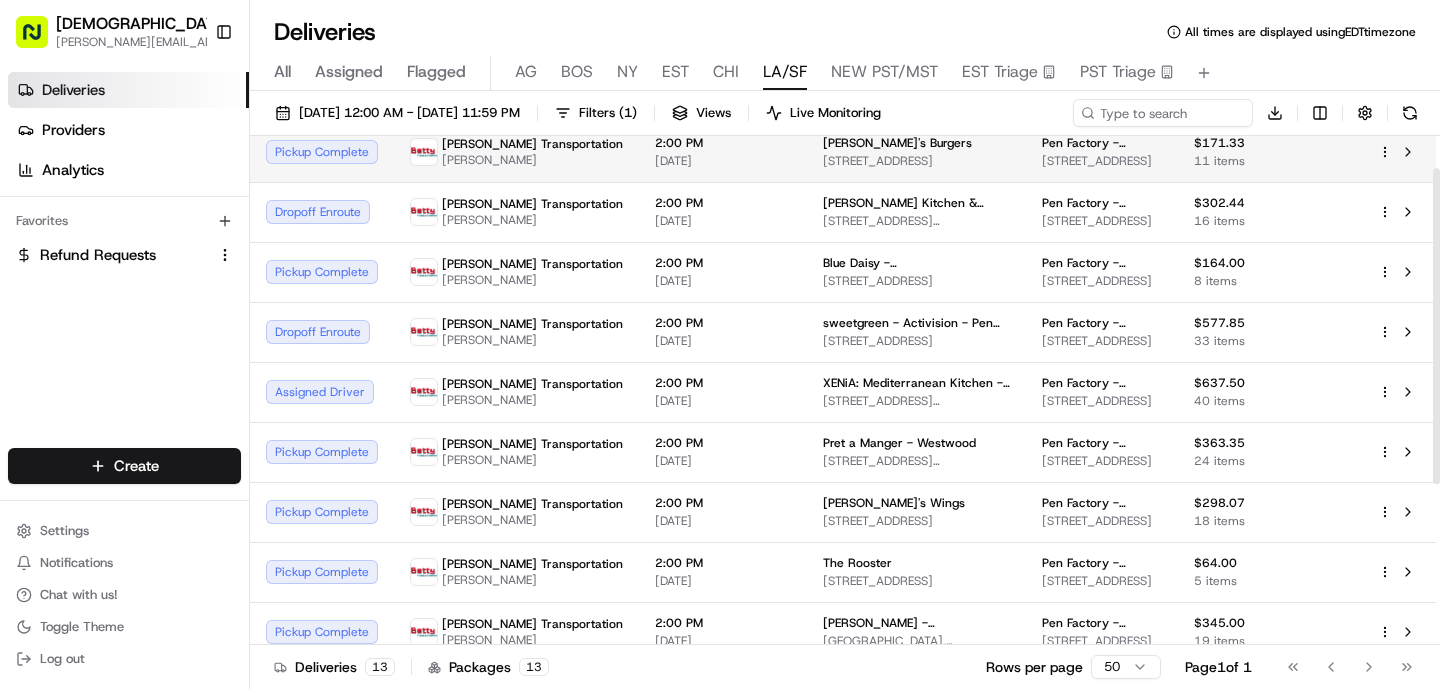 scroll, scrollTop: 56, scrollLeft: 0, axis: vertical 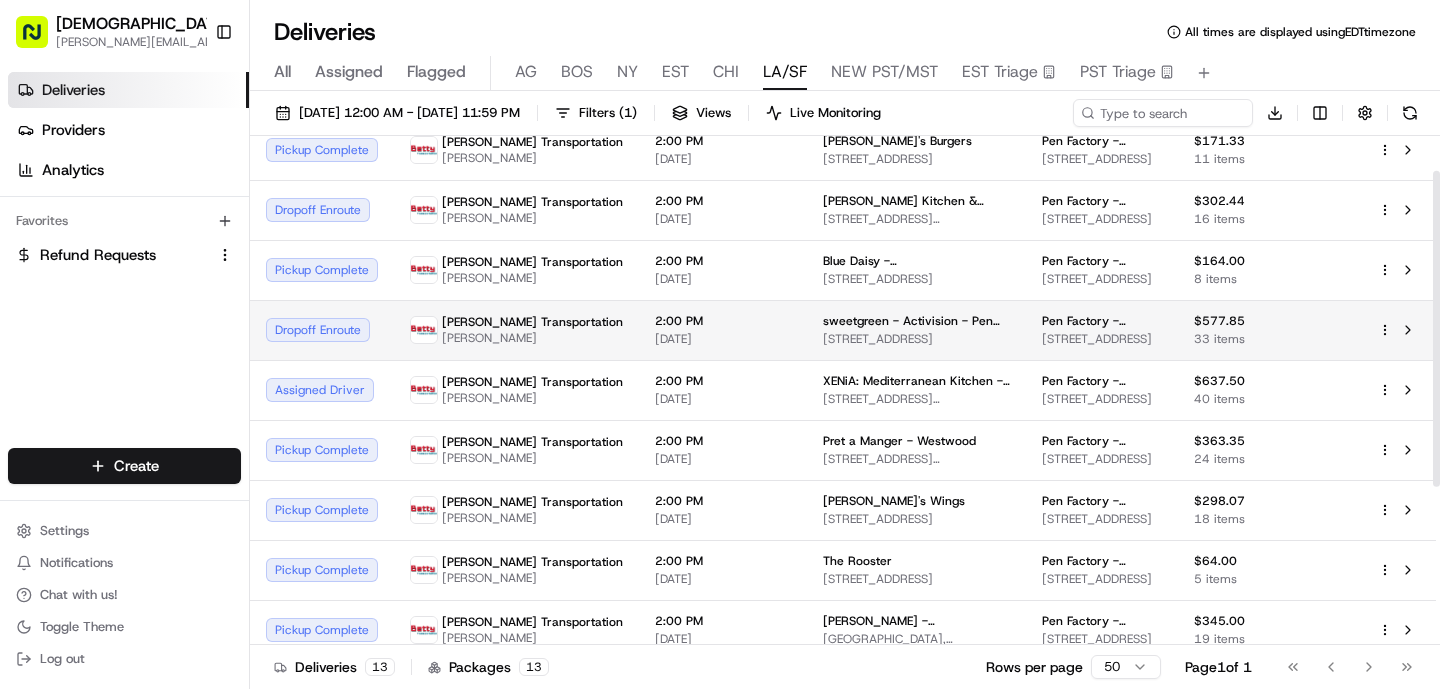 click on "[DATE]" at bounding box center (723, 339) 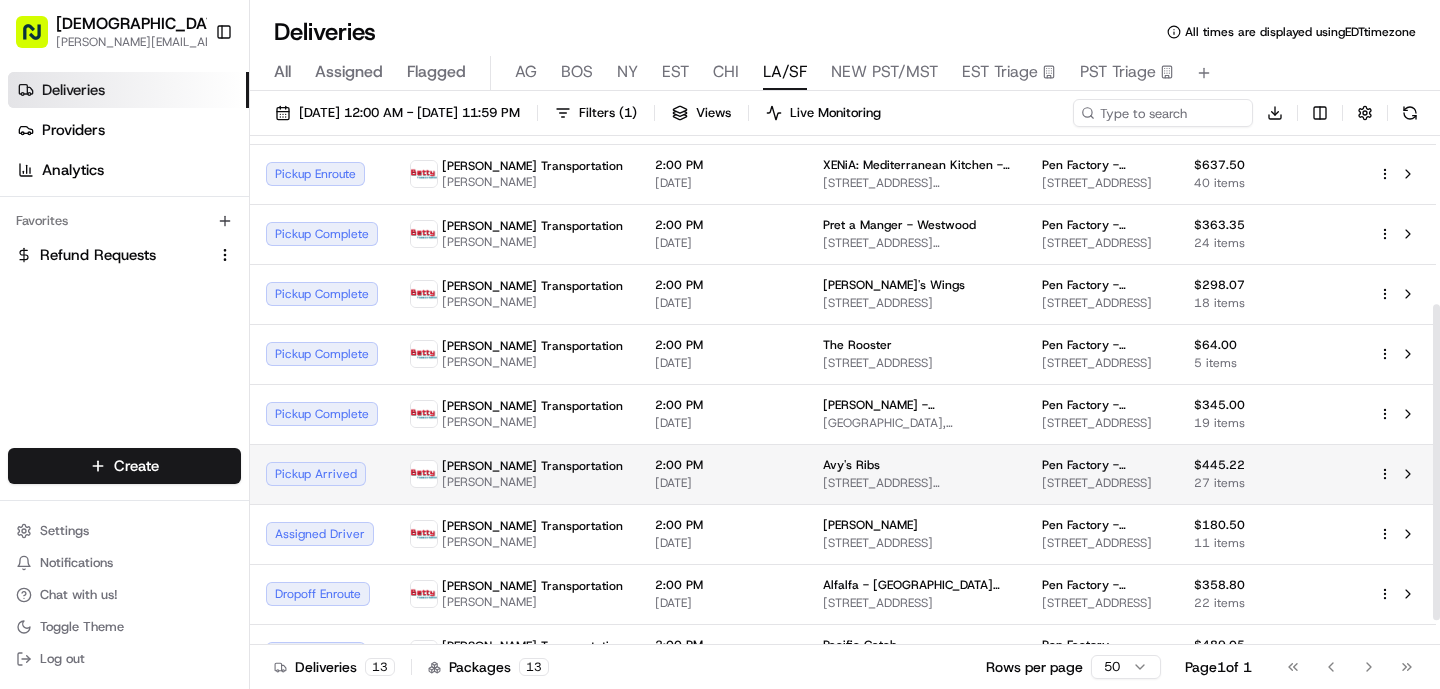 scroll, scrollTop: 271, scrollLeft: 0, axis: vertical 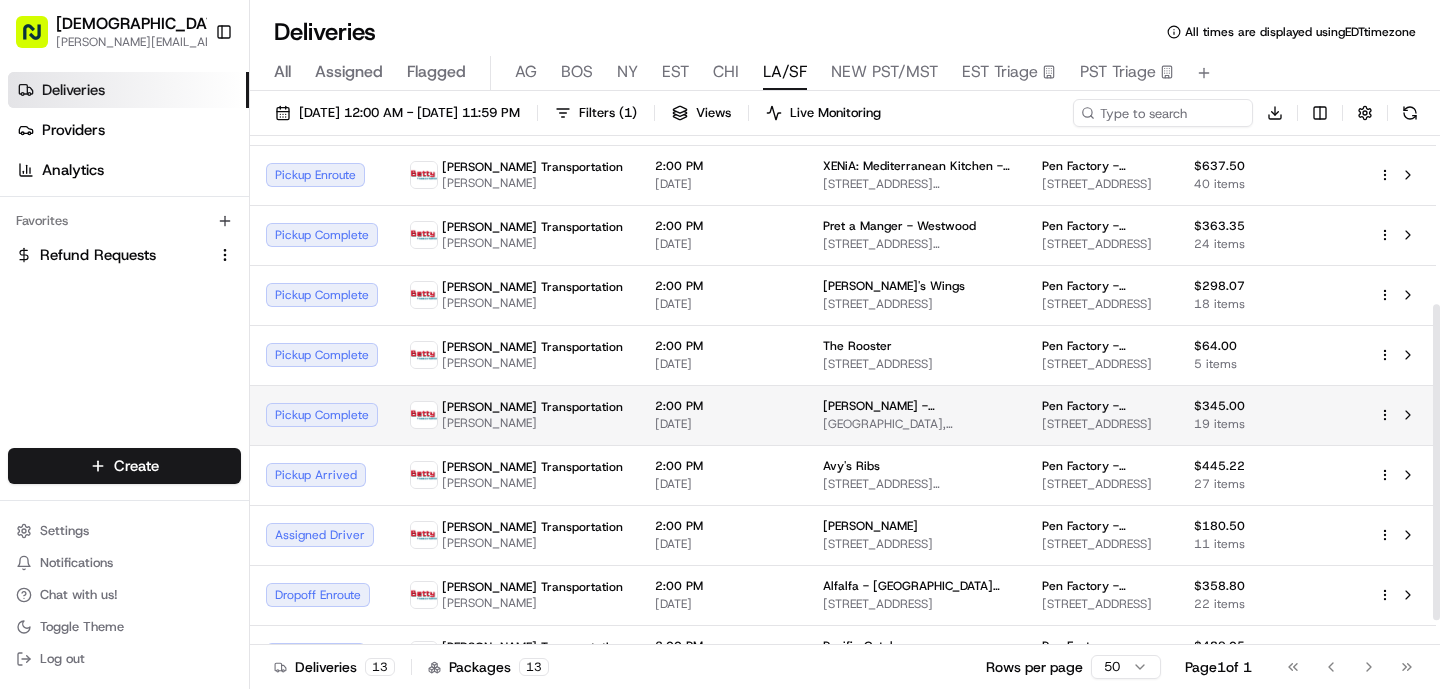 click on "2:00 PM [DATE]" at bounding box center [723, 415] 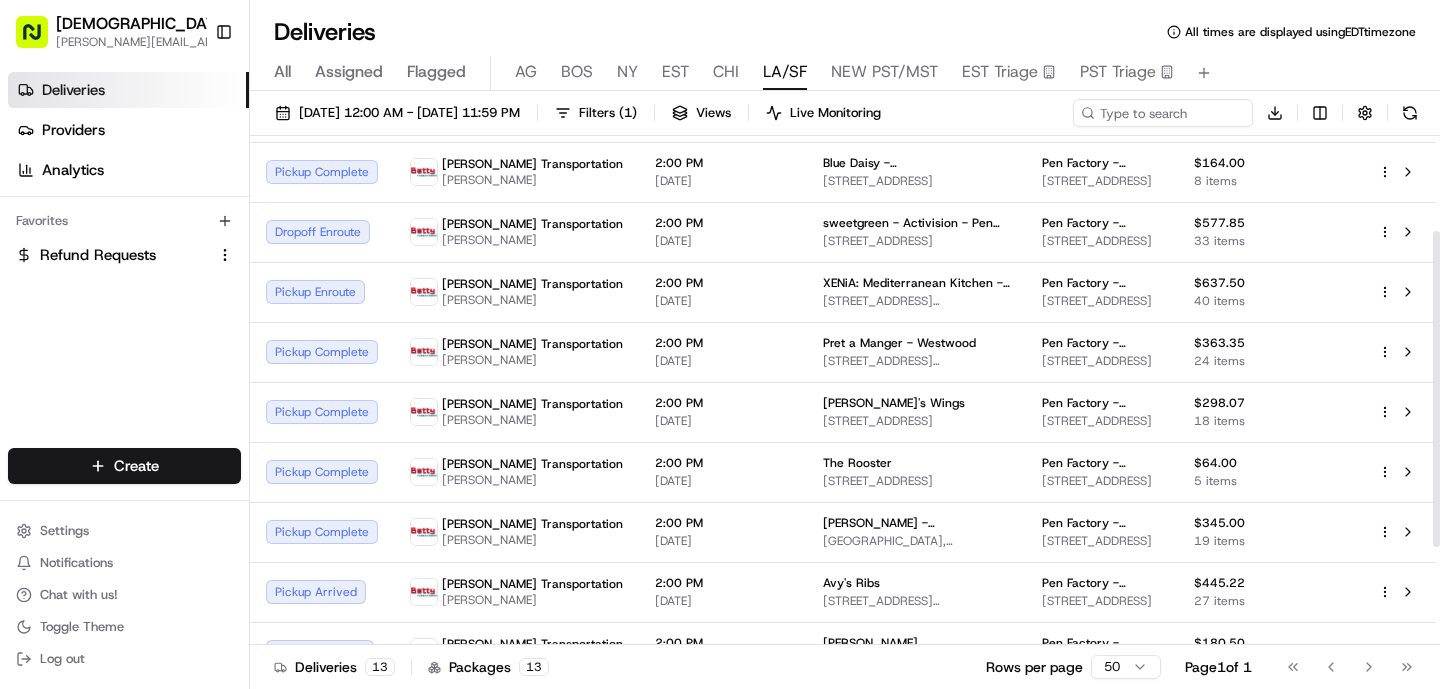 scroll, scrollTop: 151, scrollLeft: 0, axis: vertical 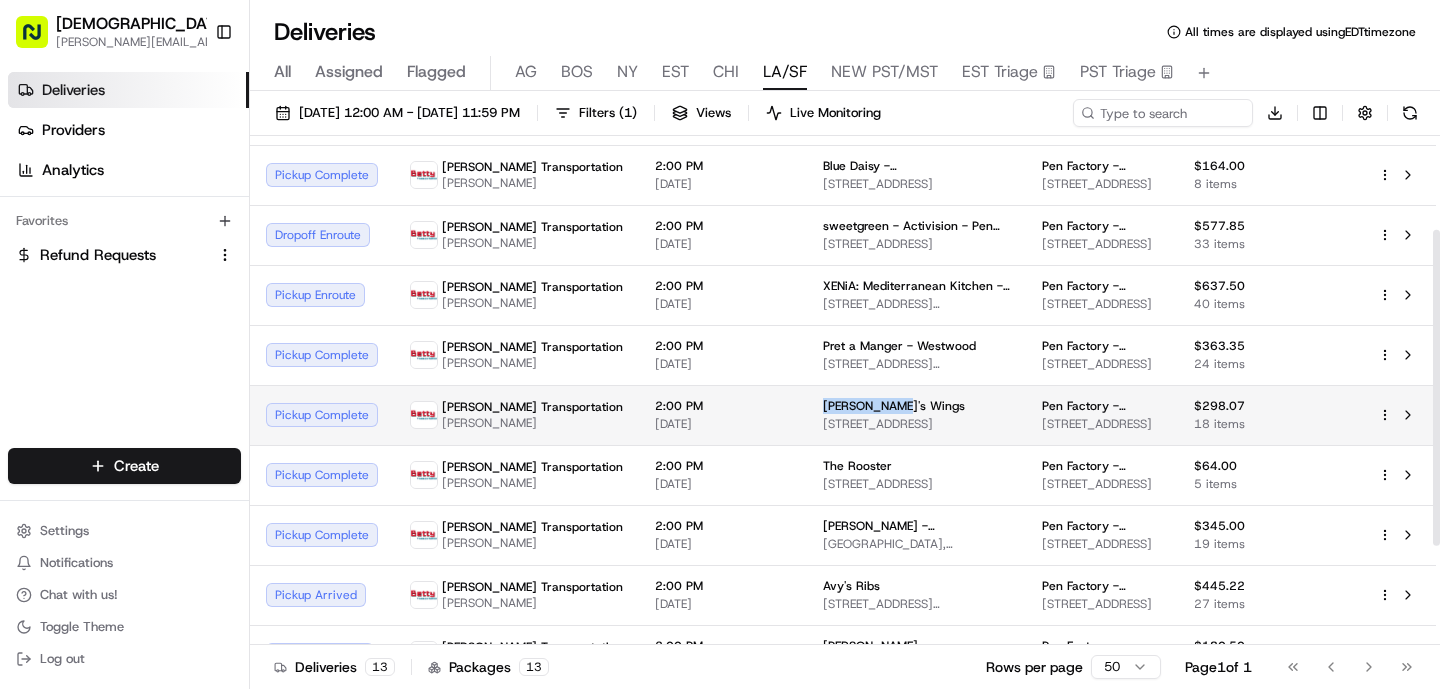 drag, startPoint x: 831, startPoint y: 410, endPoint x: 733, endPoint y: 407, distance: 98.045906 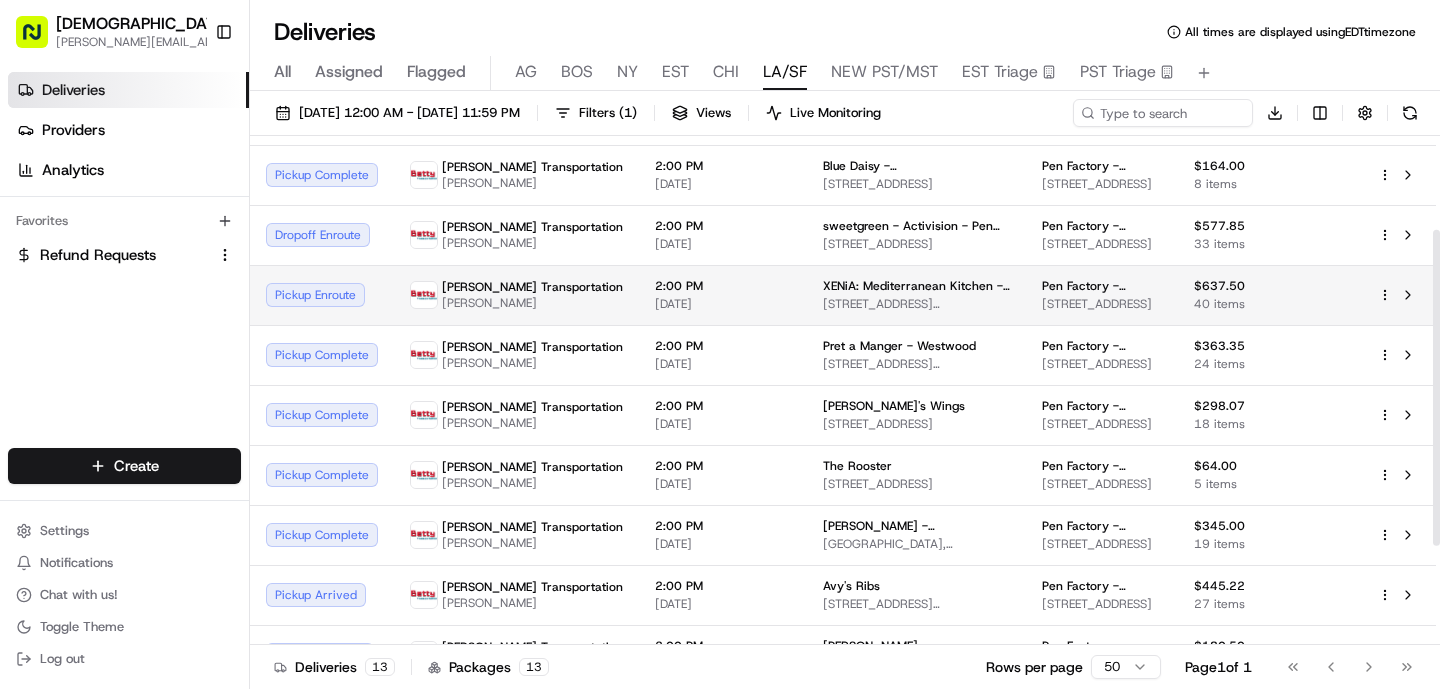click on "XENiA: Mediterranean Kitchen - [GEOGRAPHIC_DATA][STREET_ADDRESS][PERSON_NAME][GEOGRAPHIC_DATA]" at bounding box center (916, 295) 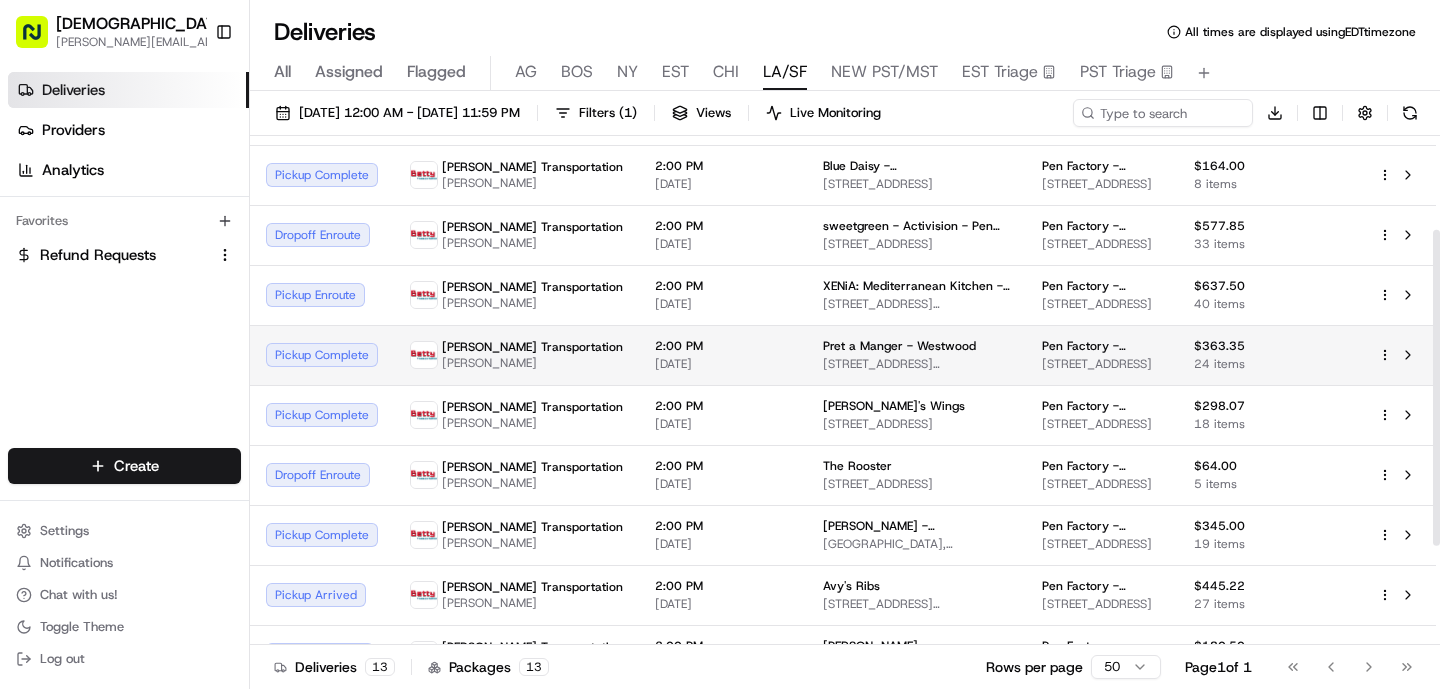 click on "[DATE]" at bounding box center (723, 364) 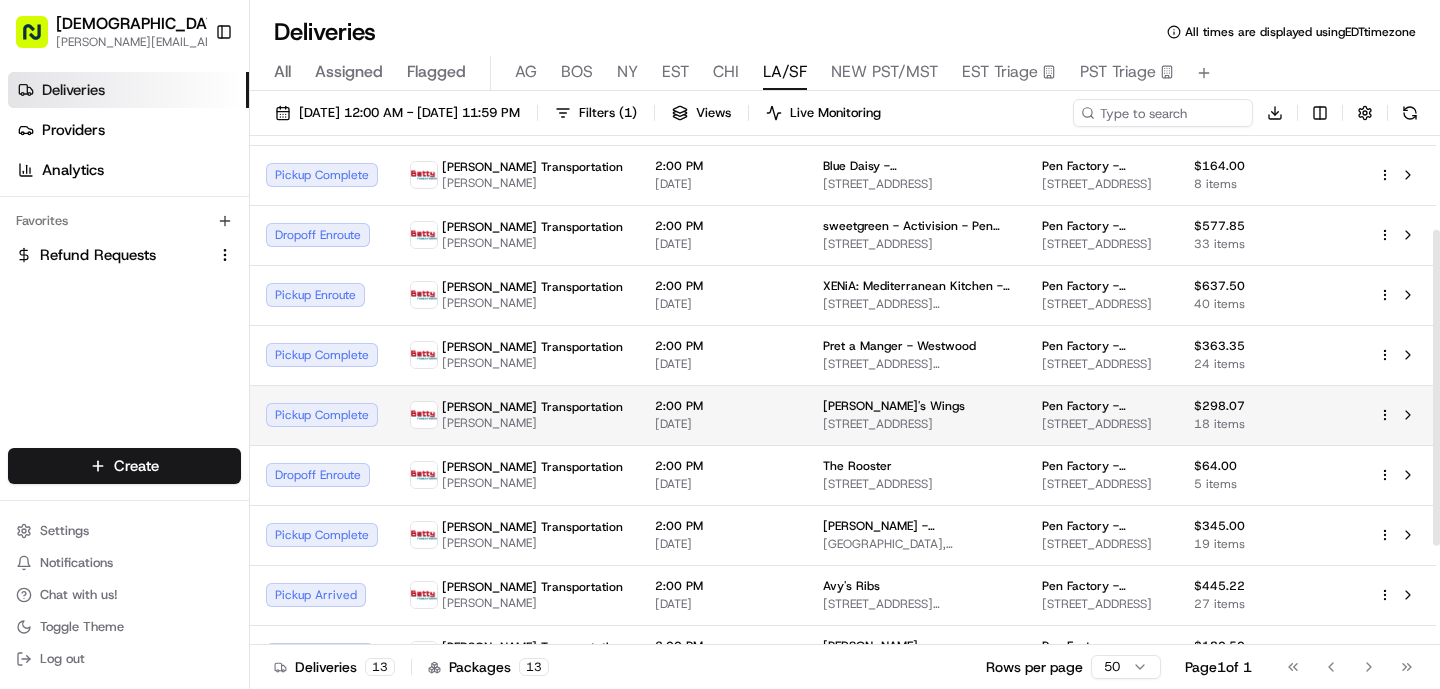 click on "2:00 PM [DATE]" at bounding box center (723, 415) 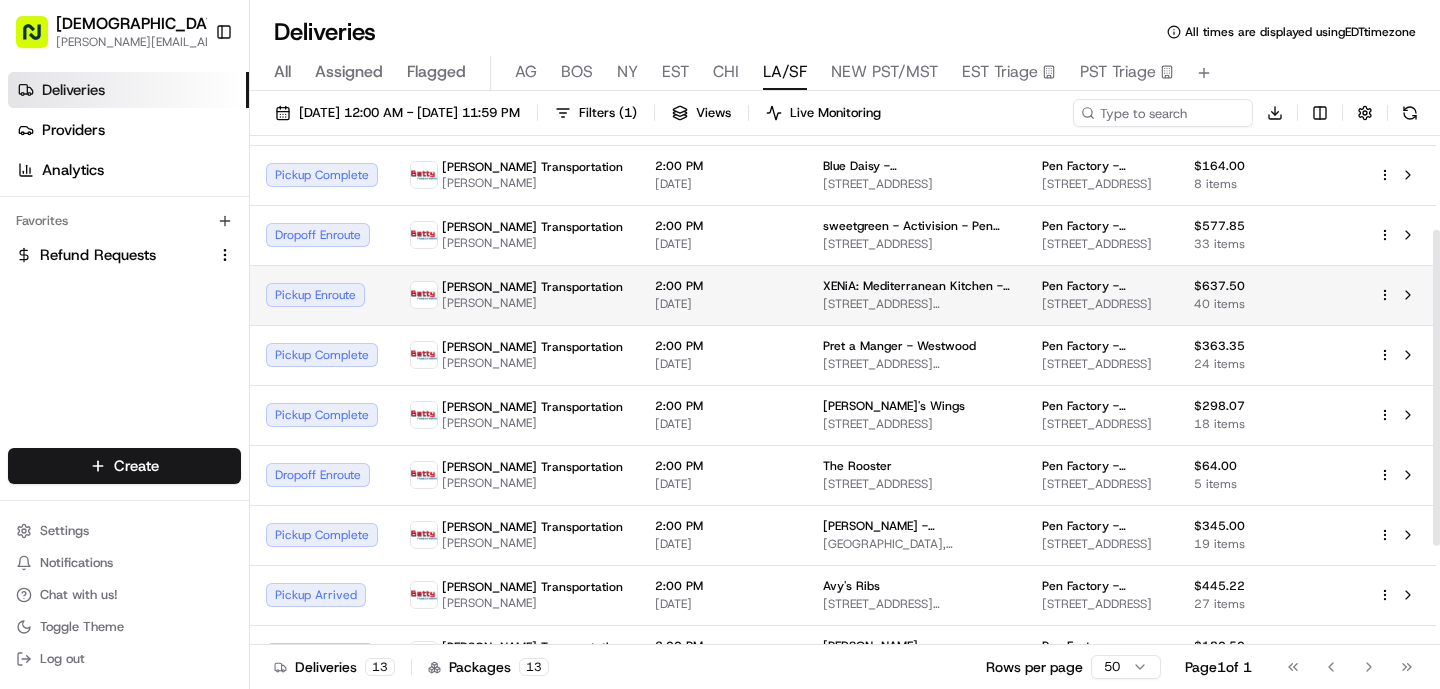 click on "[PERSON_NAME] Transportation [PERSON_NAME]" at bounding box center (516, 295) 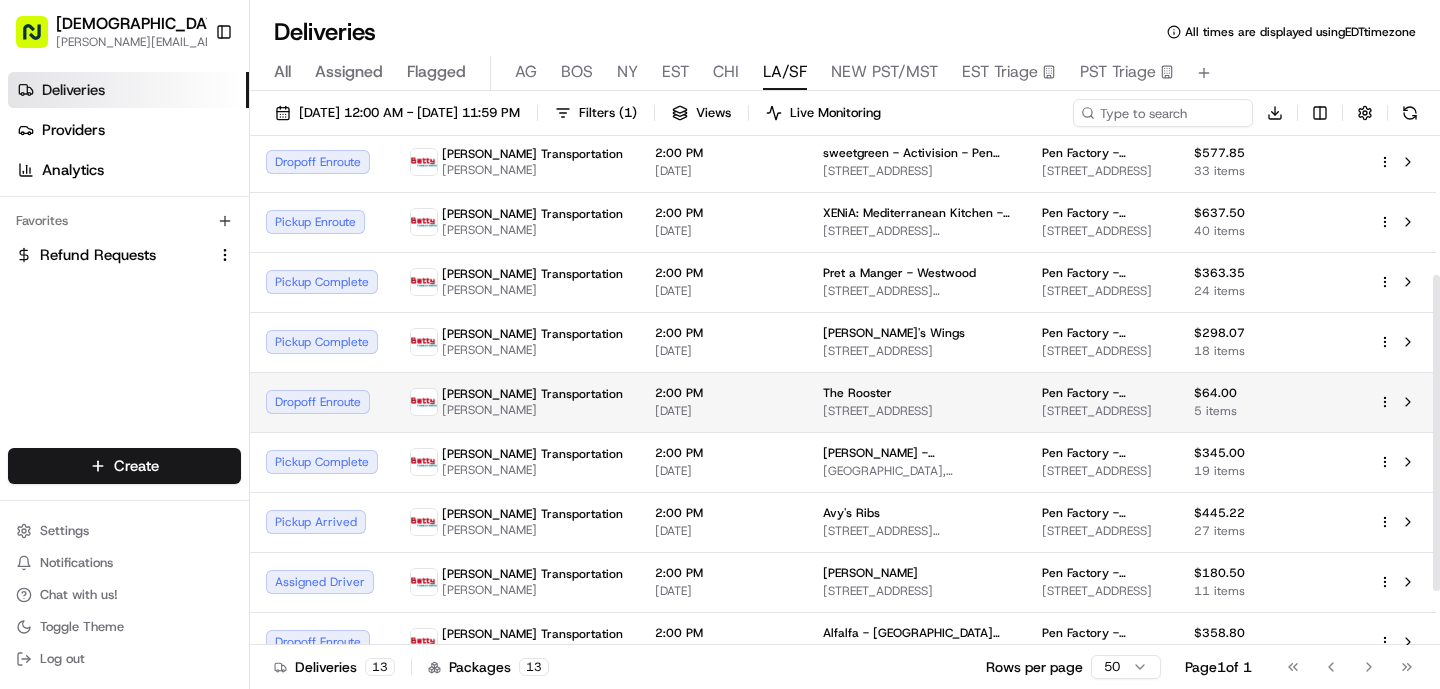 scroll, scrollTop: 225, scrollLeft: 0, axis: vertical 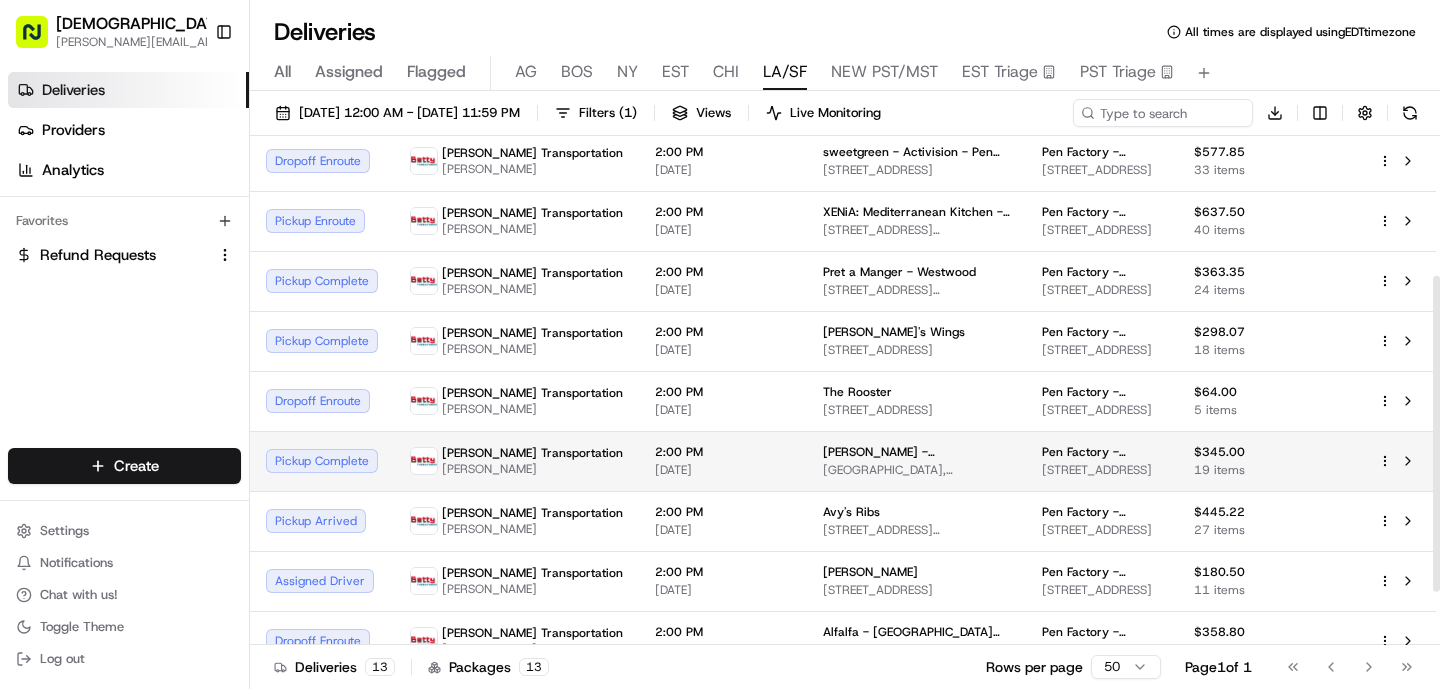 click on "2:00 PM" at bounding box center (723, 452) 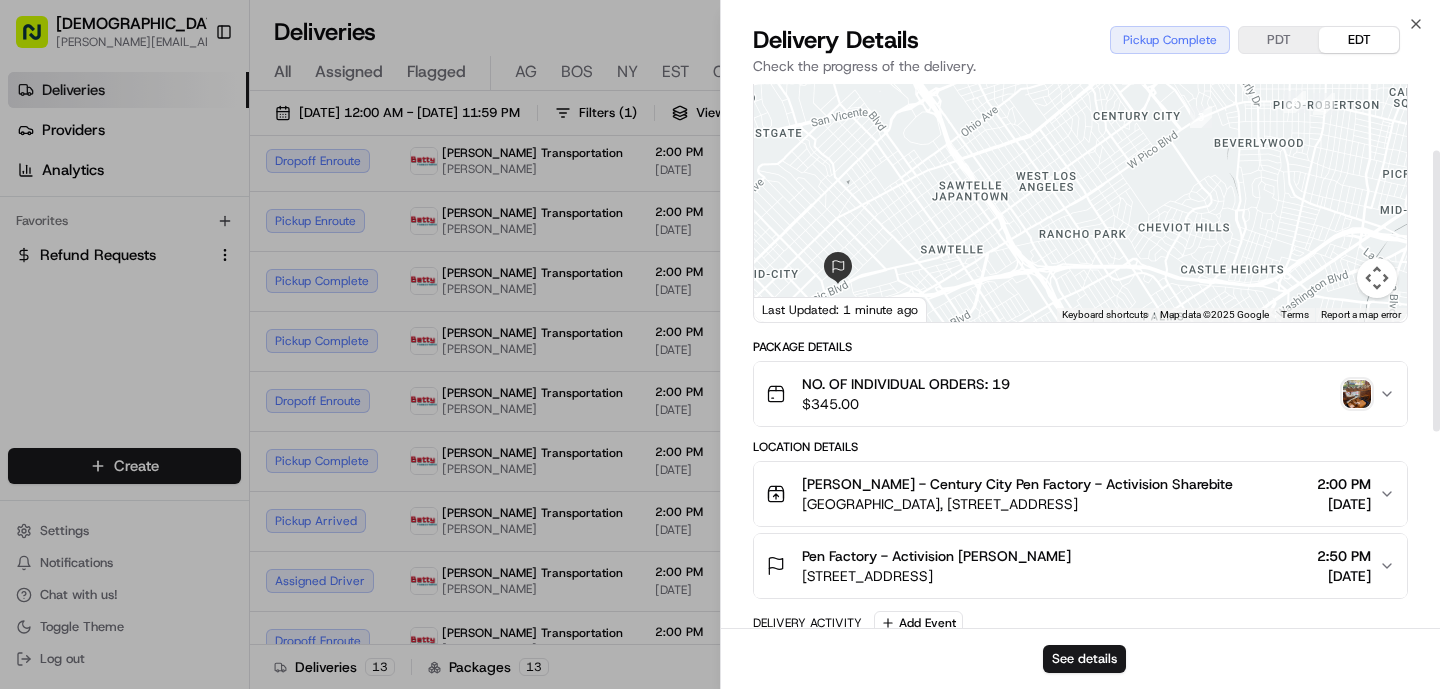 scroll, scrollTop: 153, scrollLeft: 0, axis: vertical 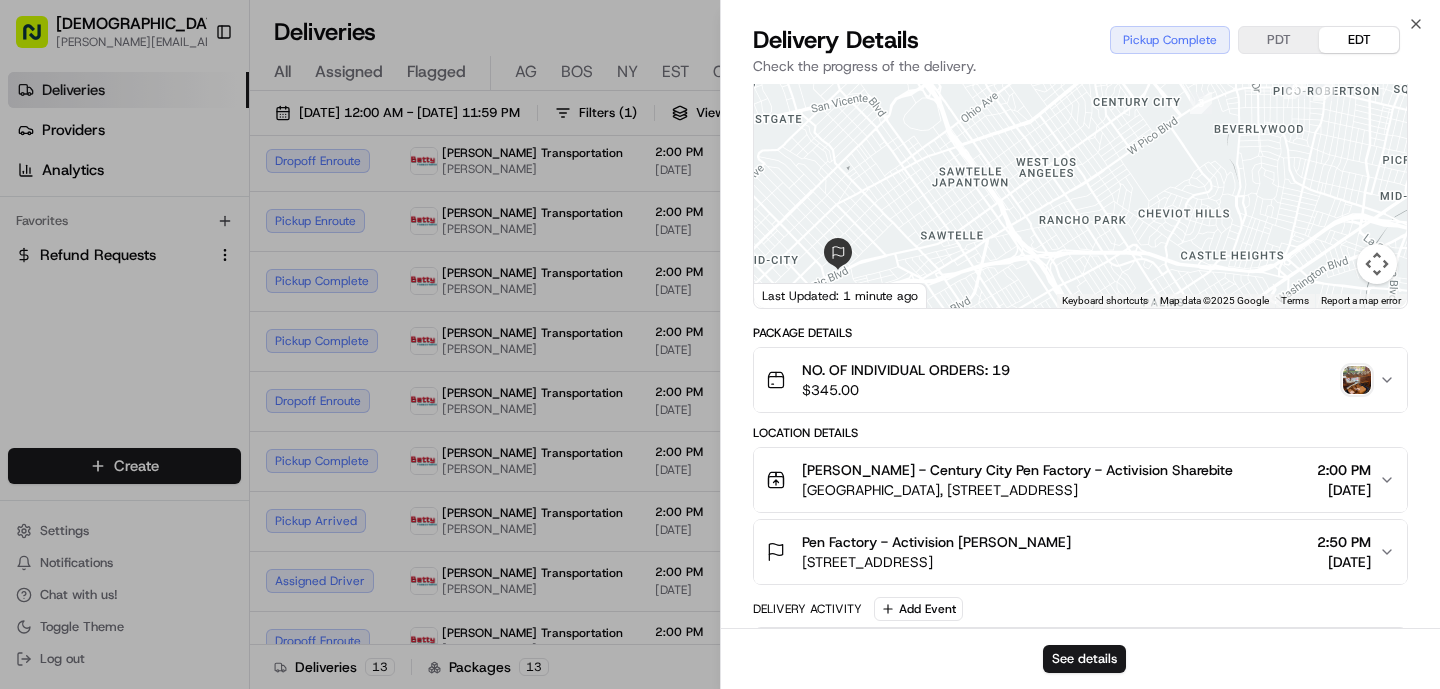 drag, startPoint x: 795, startPoint y: 492, endPoint x: 1271, endPoint y: 493, distance: 476.00104 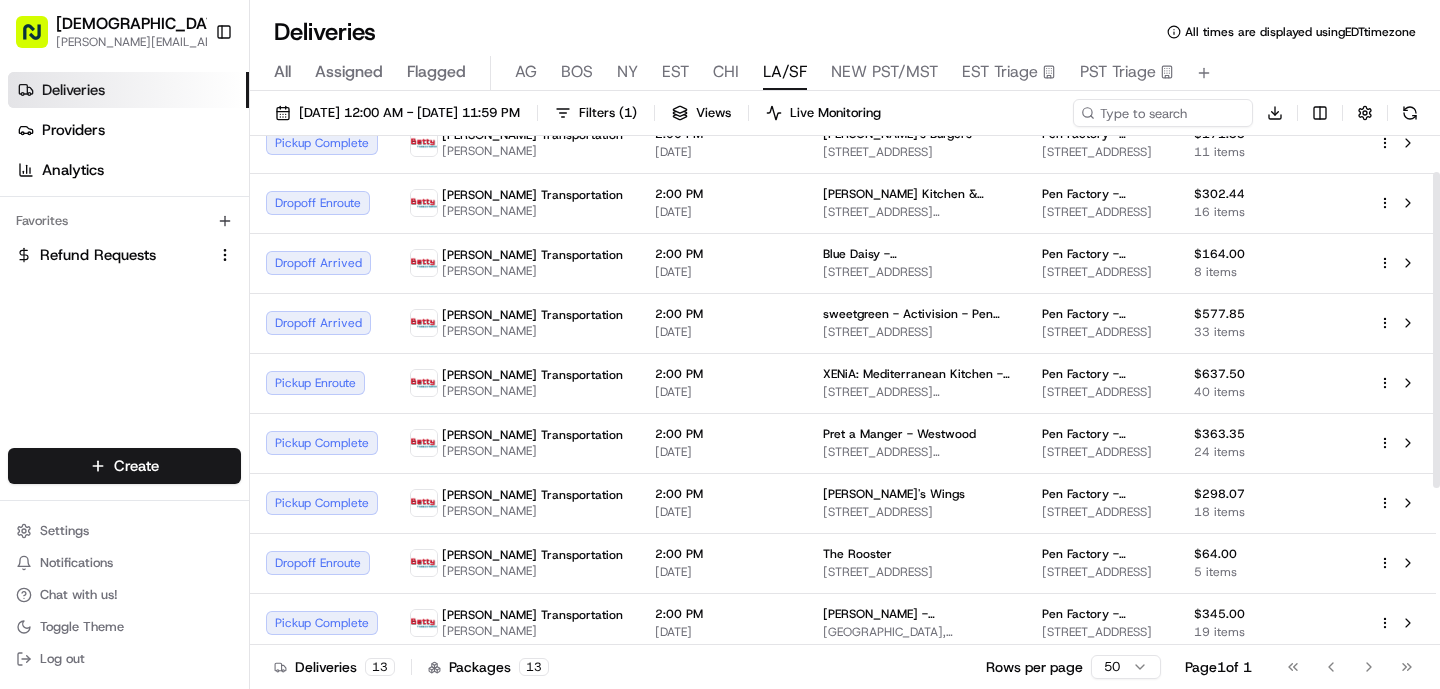 scroll, scrollTop: 43, scrollLeft: 0, axis: vertical 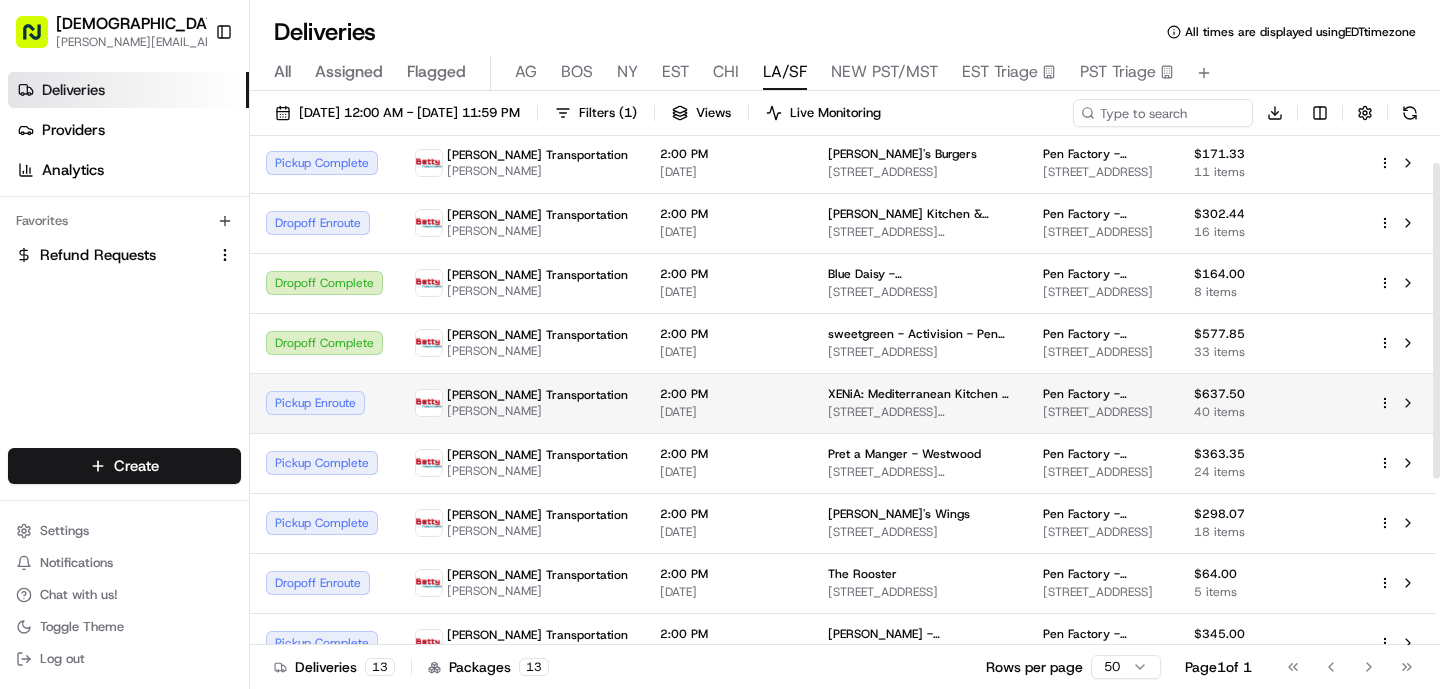 click on "[DATE]" at bounding box center (728, 412) 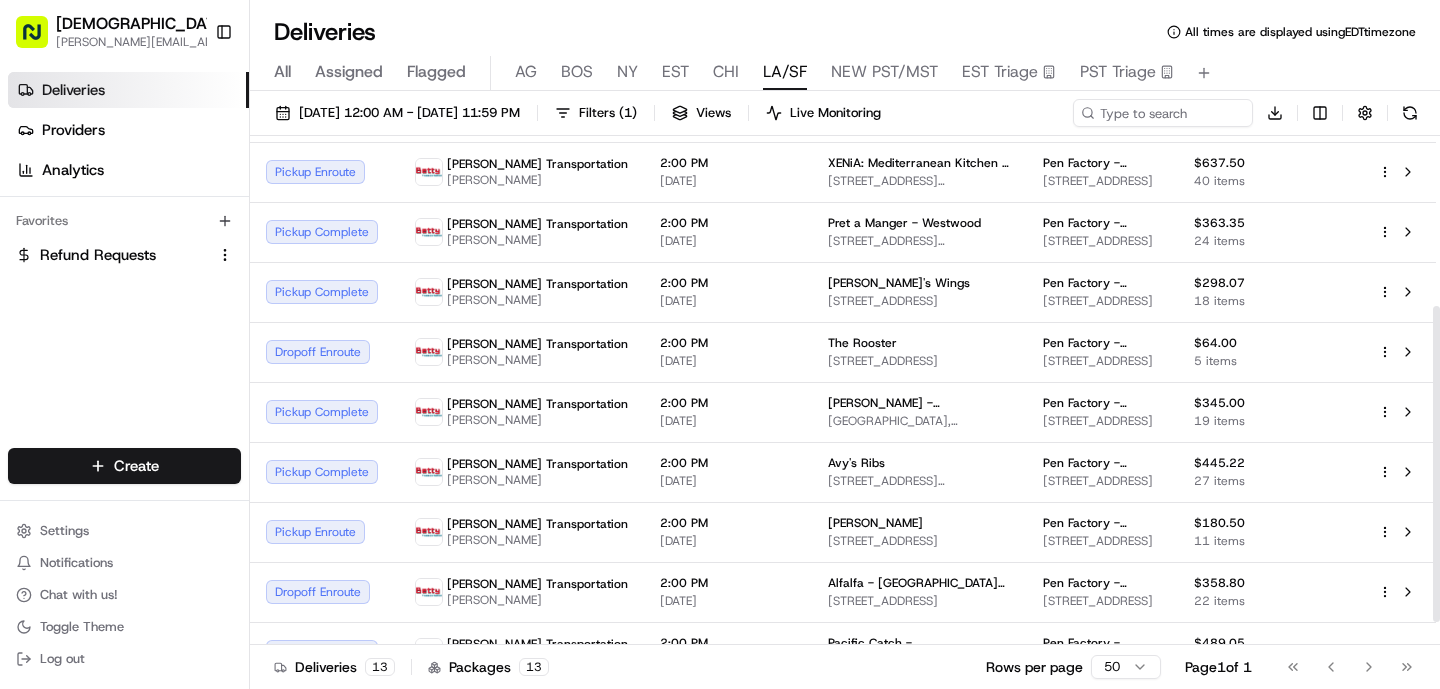 scroll, scrollTop: 311, scrollLeft: 0, axis: vertical 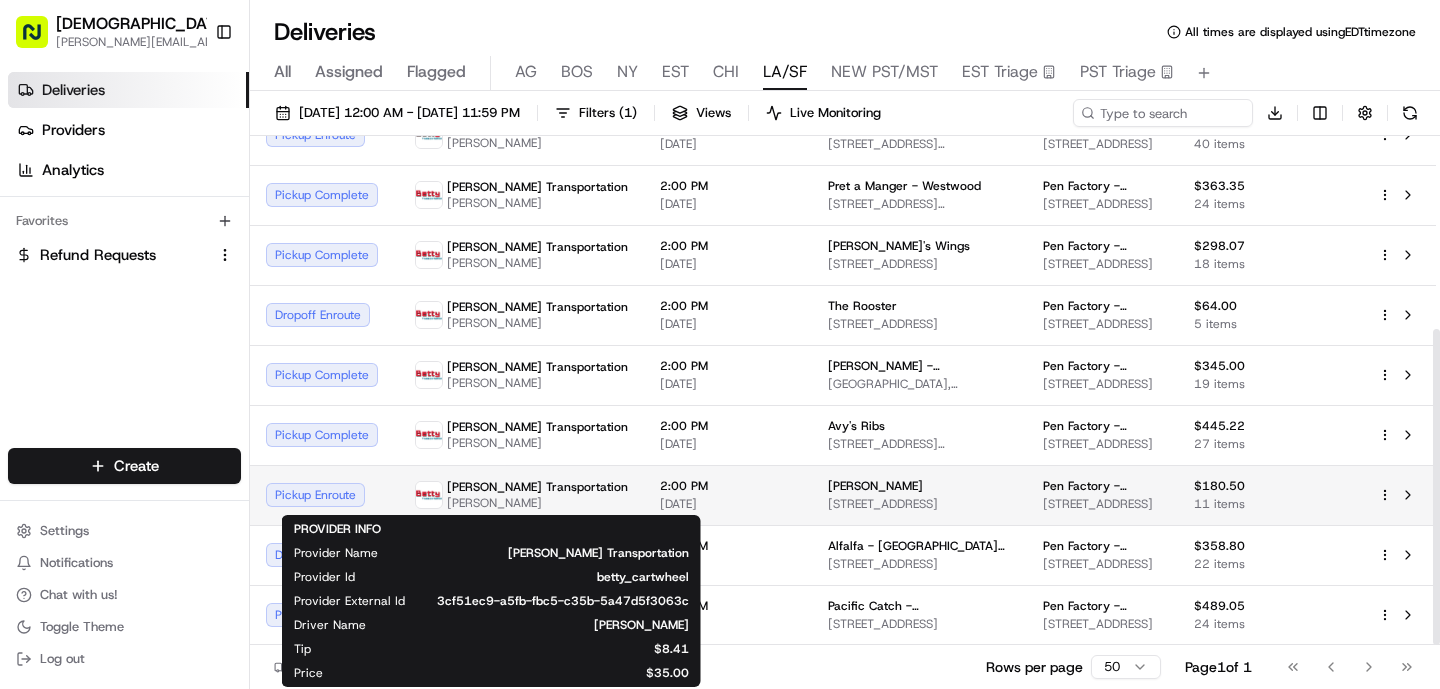 click on "[PERSON_NAME]" at bounding box center [537, 503] 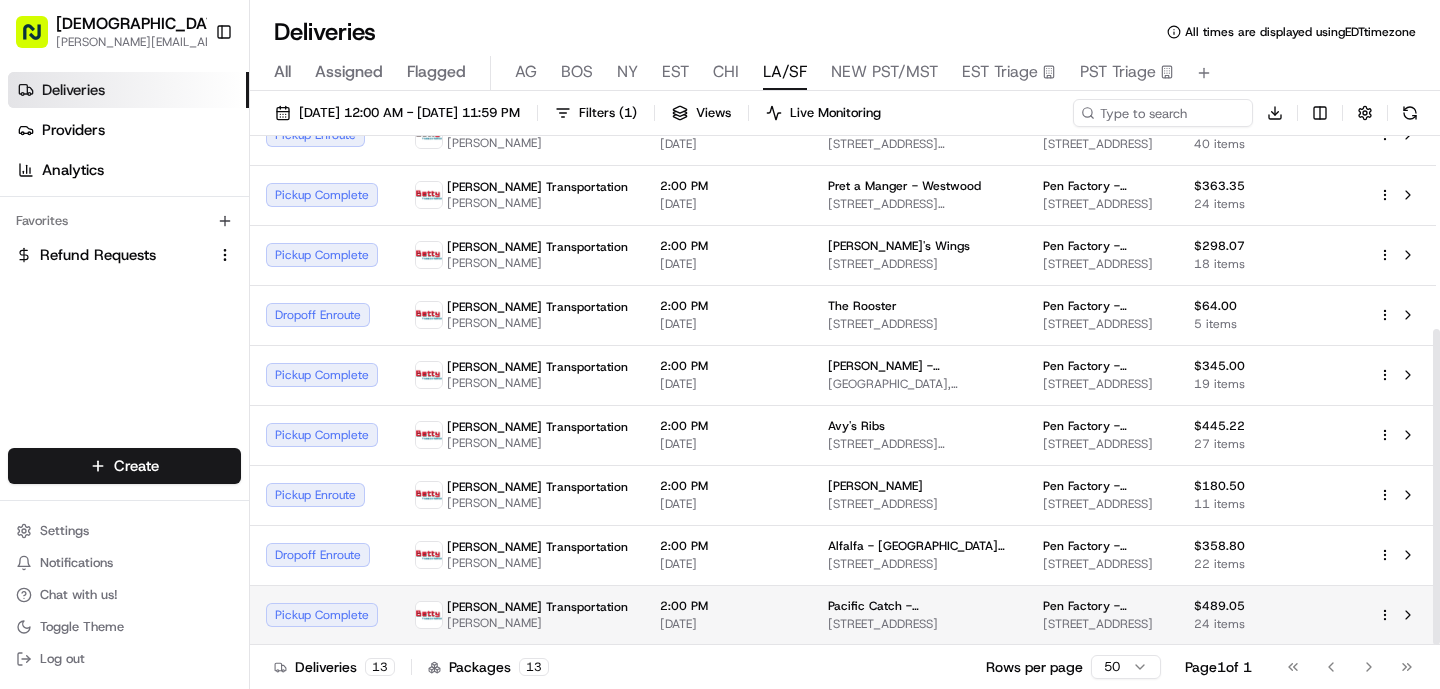 click on "[PERSON_NAME] Transportation" at bounding box center [537, 607] 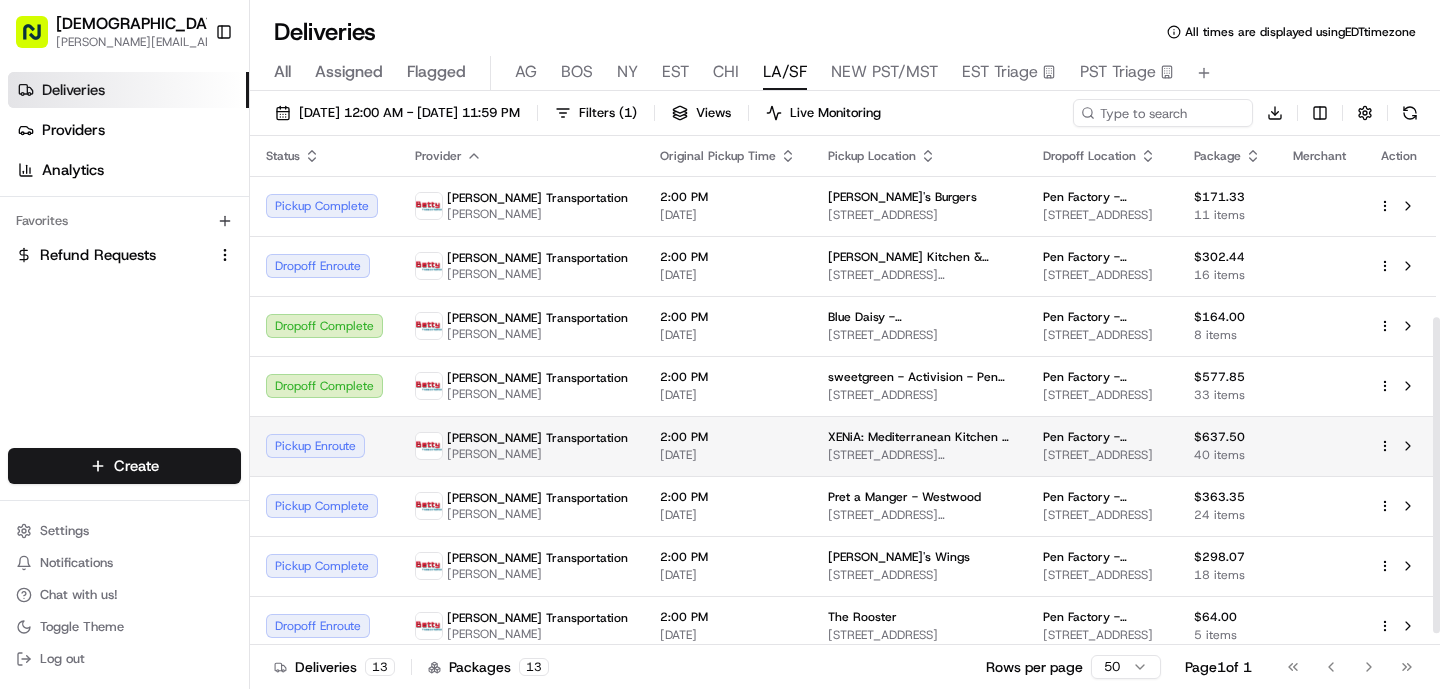 scroll, scrollTop: 311, scrollLeft: 0, axis: vertical 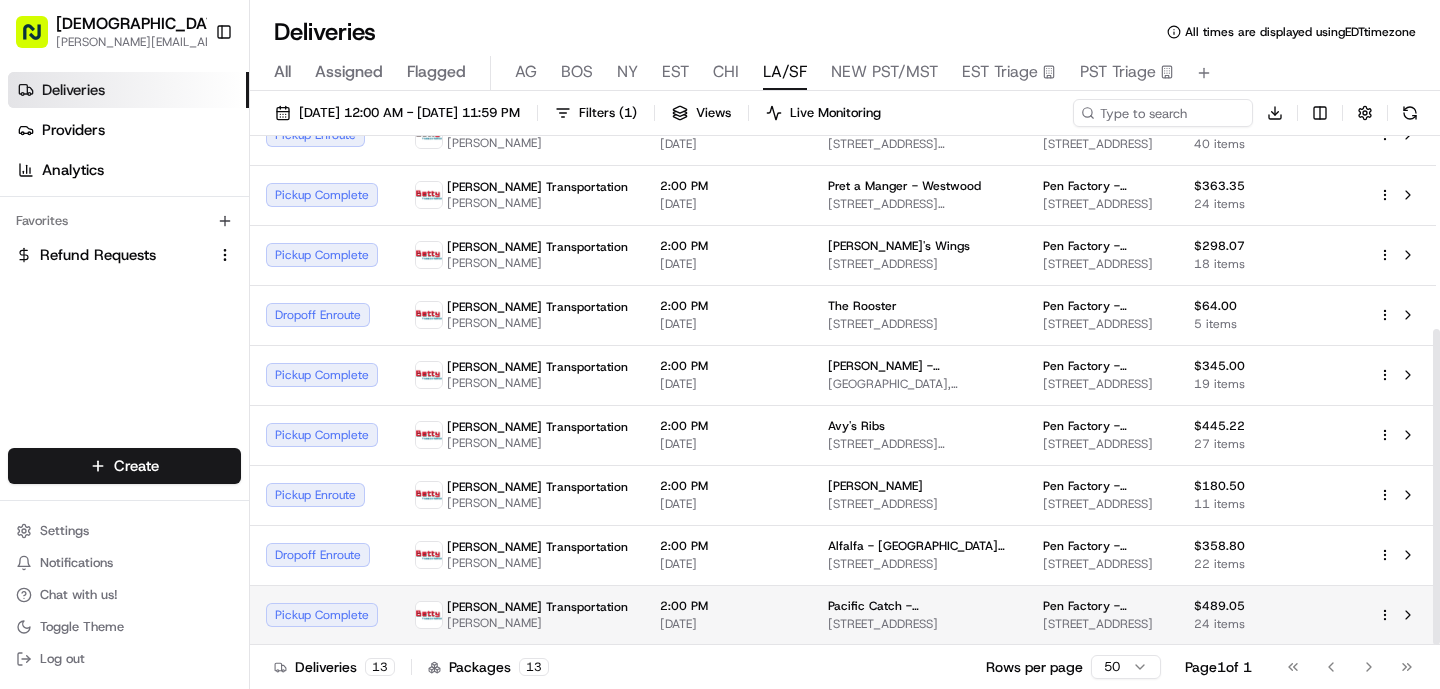 click on "[STREET_ADDRESS]" at bounding box center [919, 624] 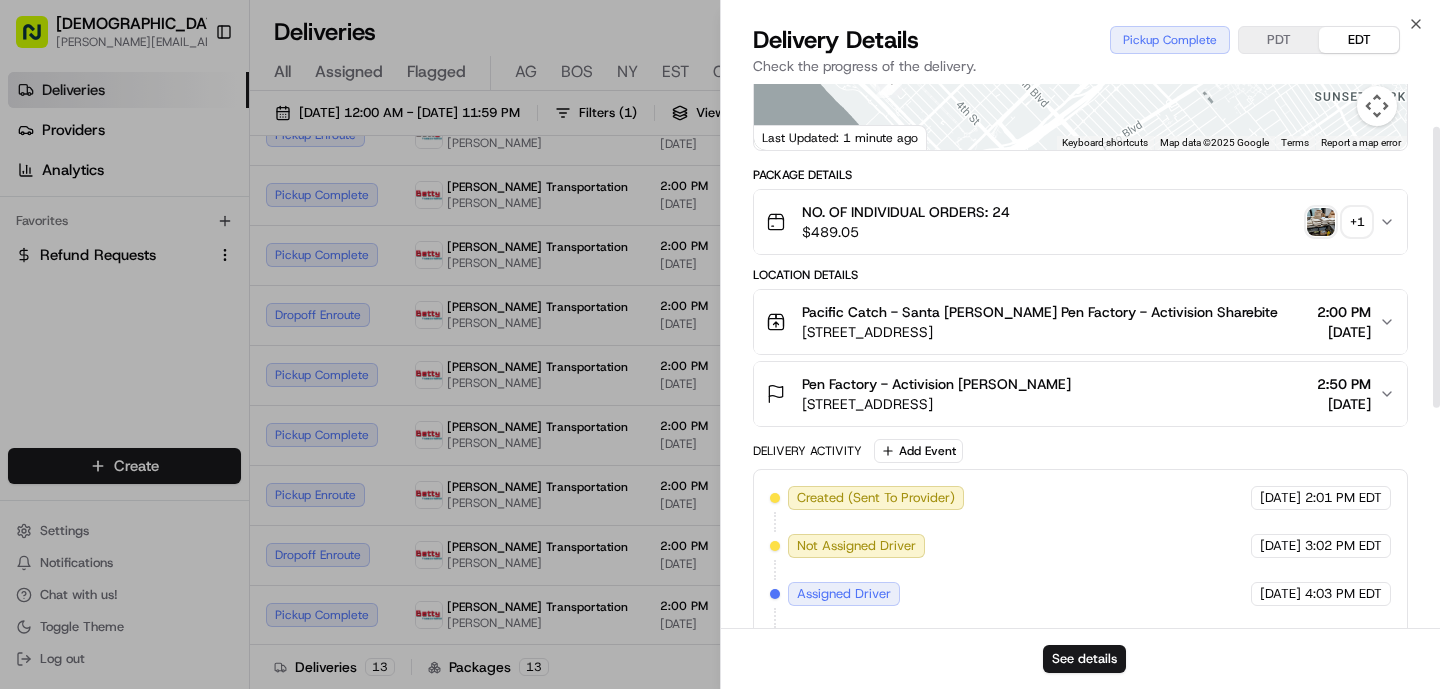 scroll, scrollTop: 0, scrollLeft: 0, axis: both 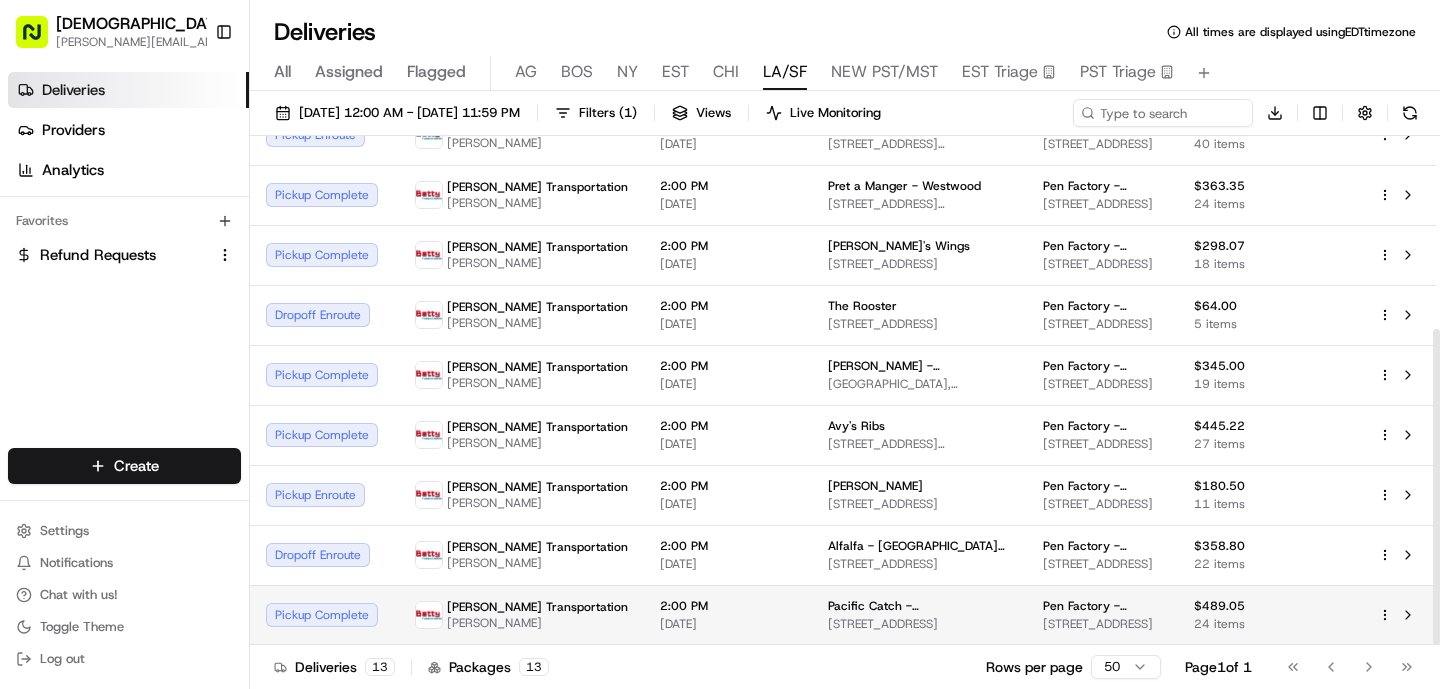 click on "Pacific Catch - [GEOGRAPHIC_DATA][PERSON_NAME]" at bounding box center [919, 606] 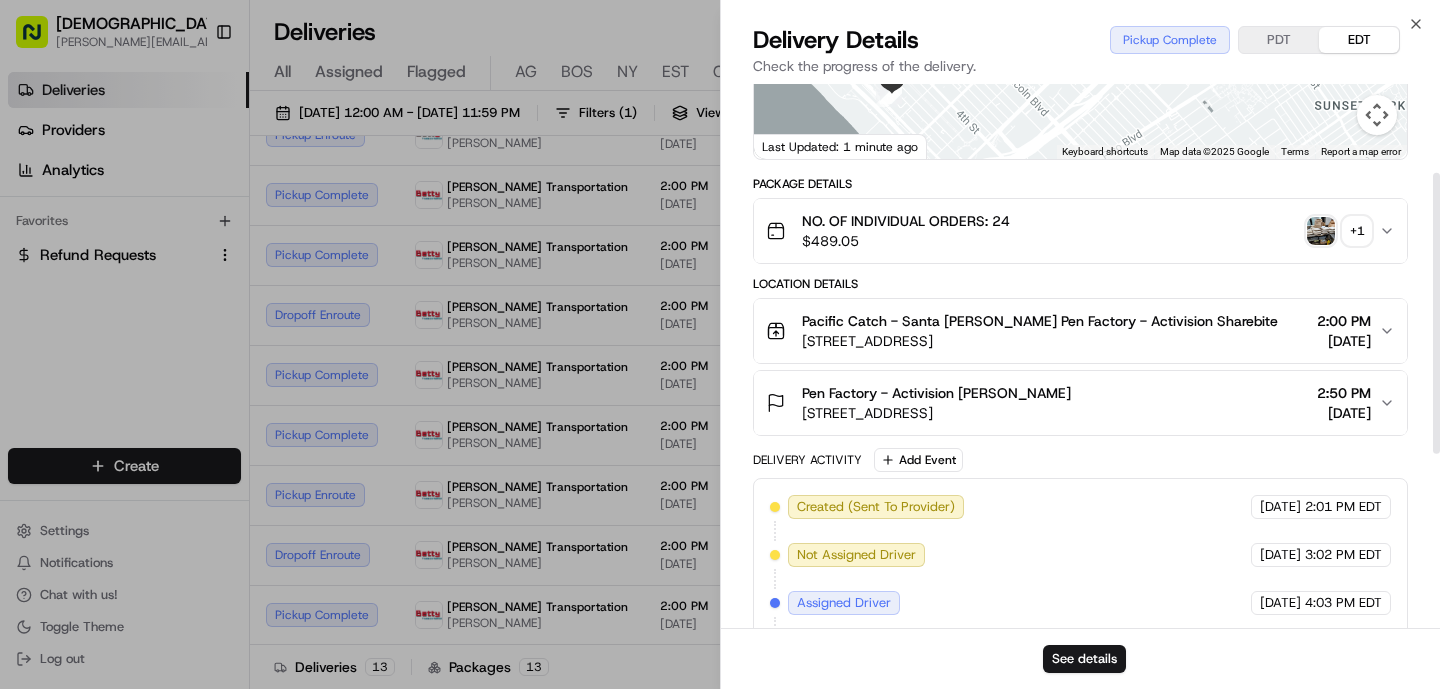 scroll, scrollTop: 354, scrollLeft: 0, axis: vertical 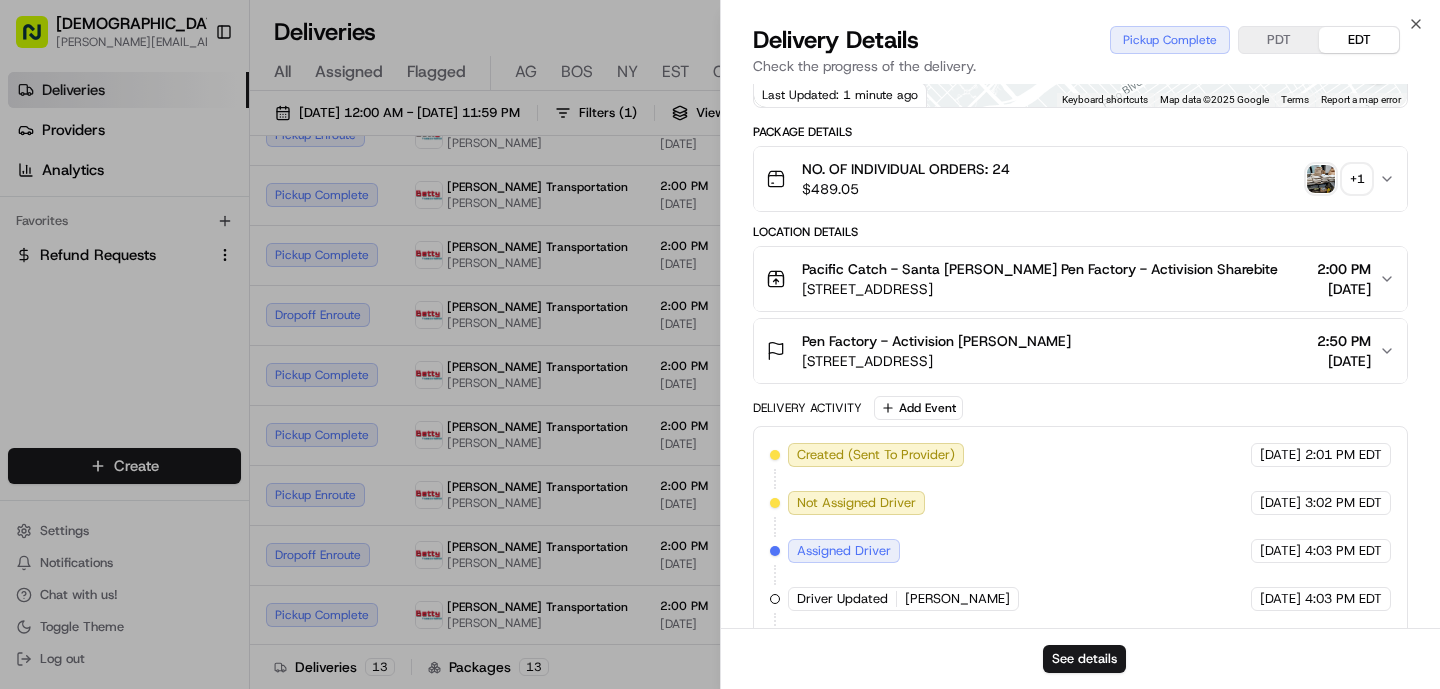 drag, startPoint x: 1121, startPoint y: 291, endPoint x: 800, endPoint y: 287, distance: 321.02493 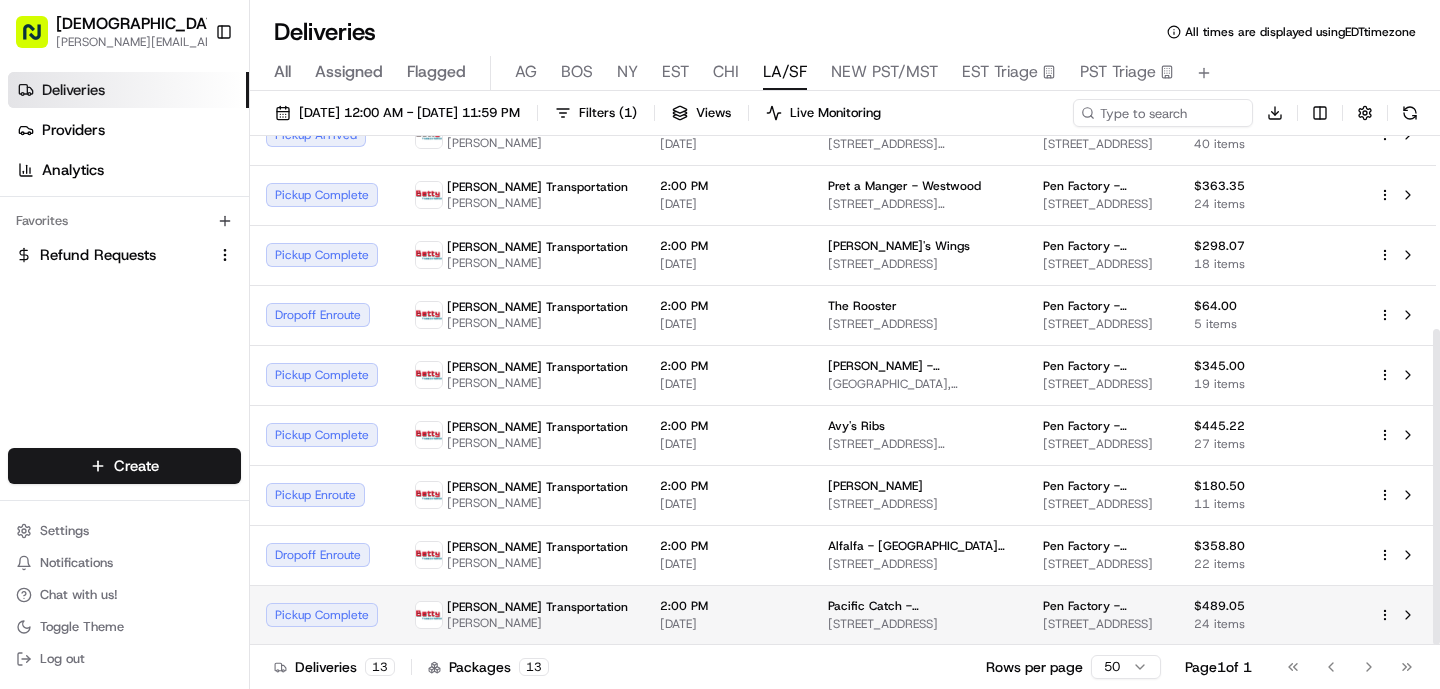 click on "2:00 PM" at bounding box center [728, 606] 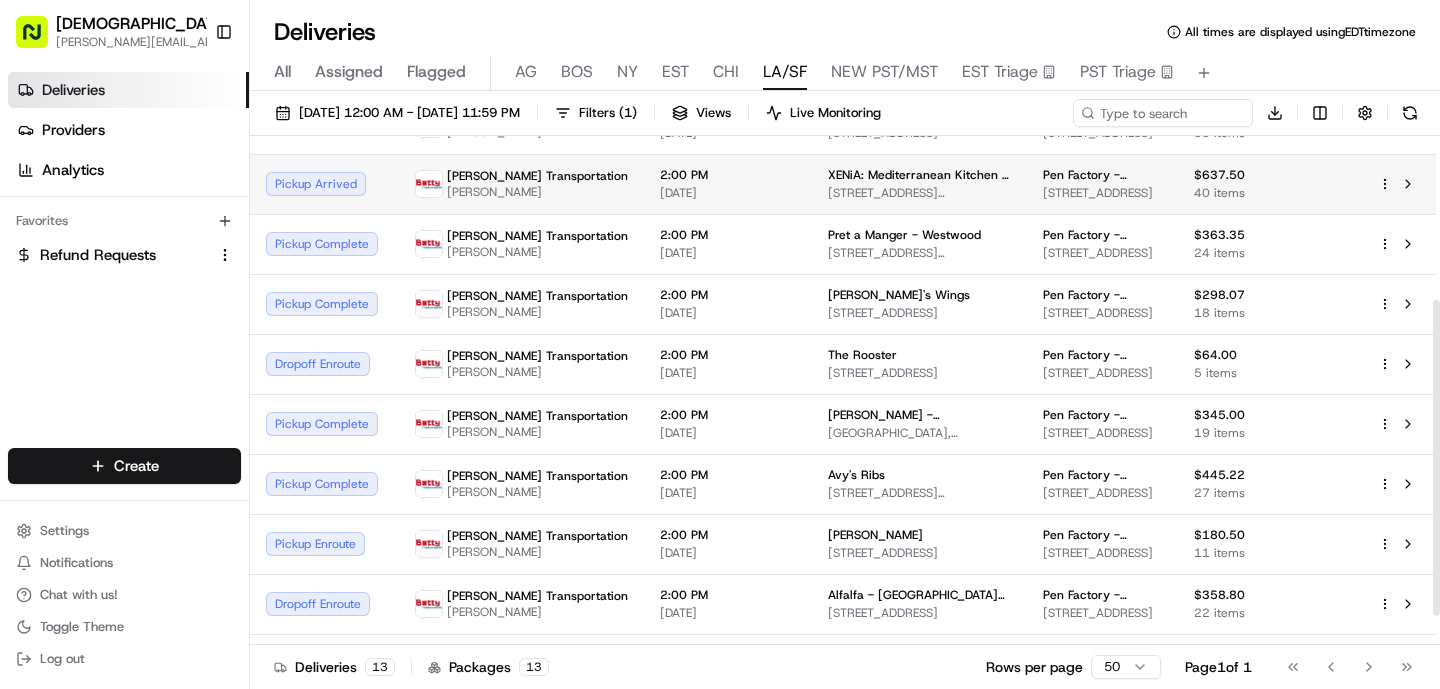 scroll, scrollTop: 277, scrollLeft: 0, axis: vertical 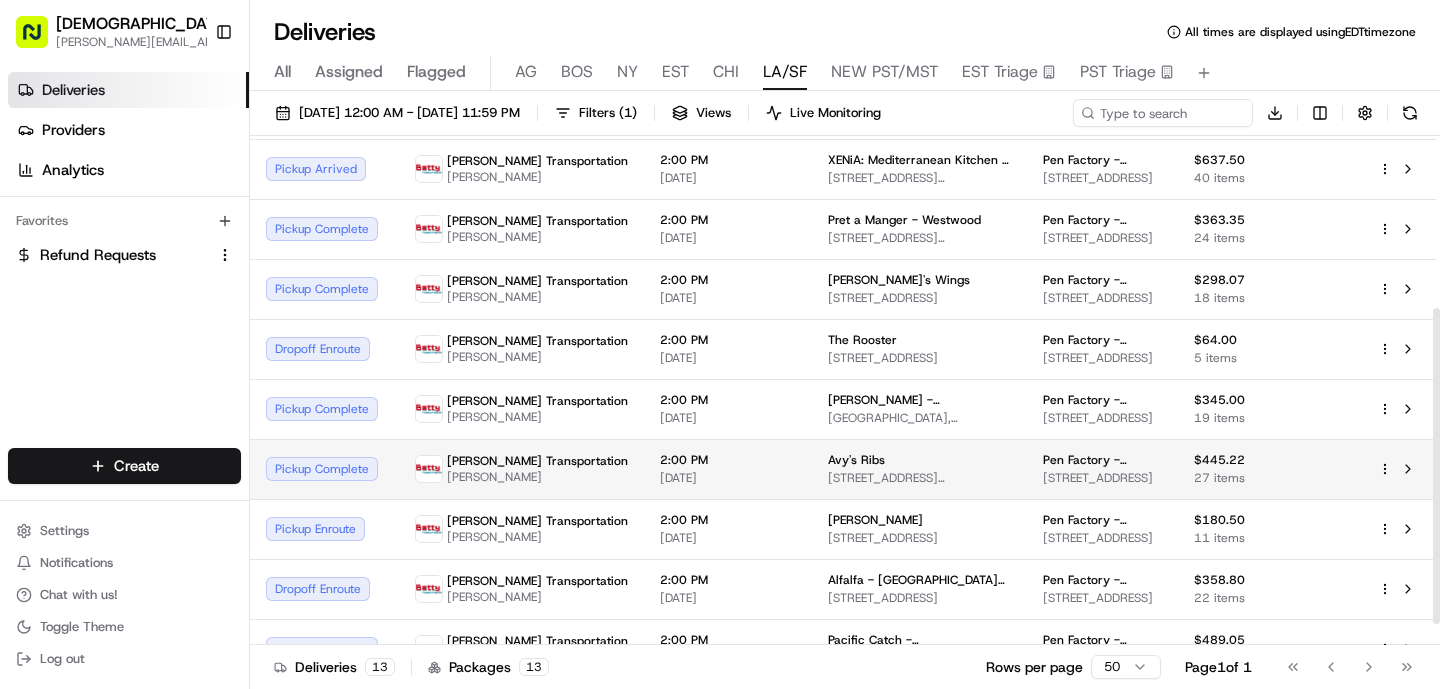 click on "2:00 PM [DATE]" at bounding box center [728, 469] 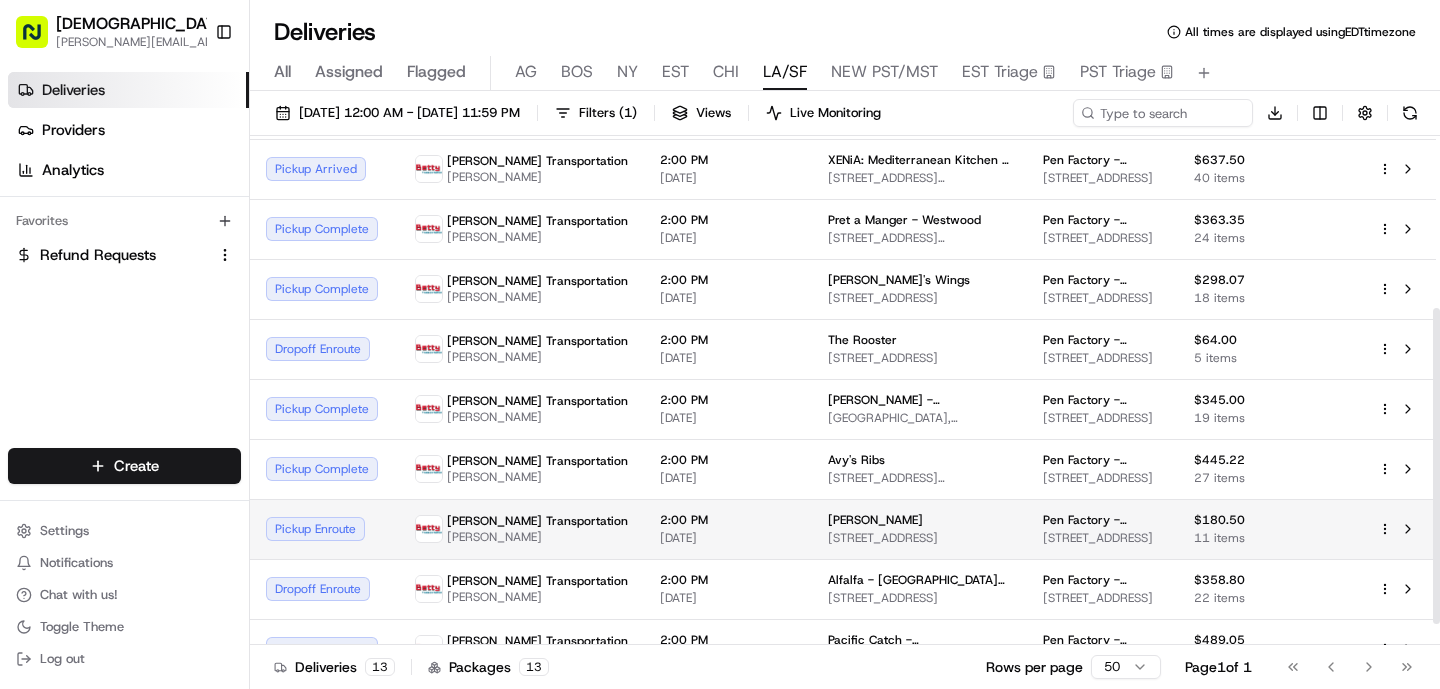 click on "2:00 PM" at bounding box center [728, 520] 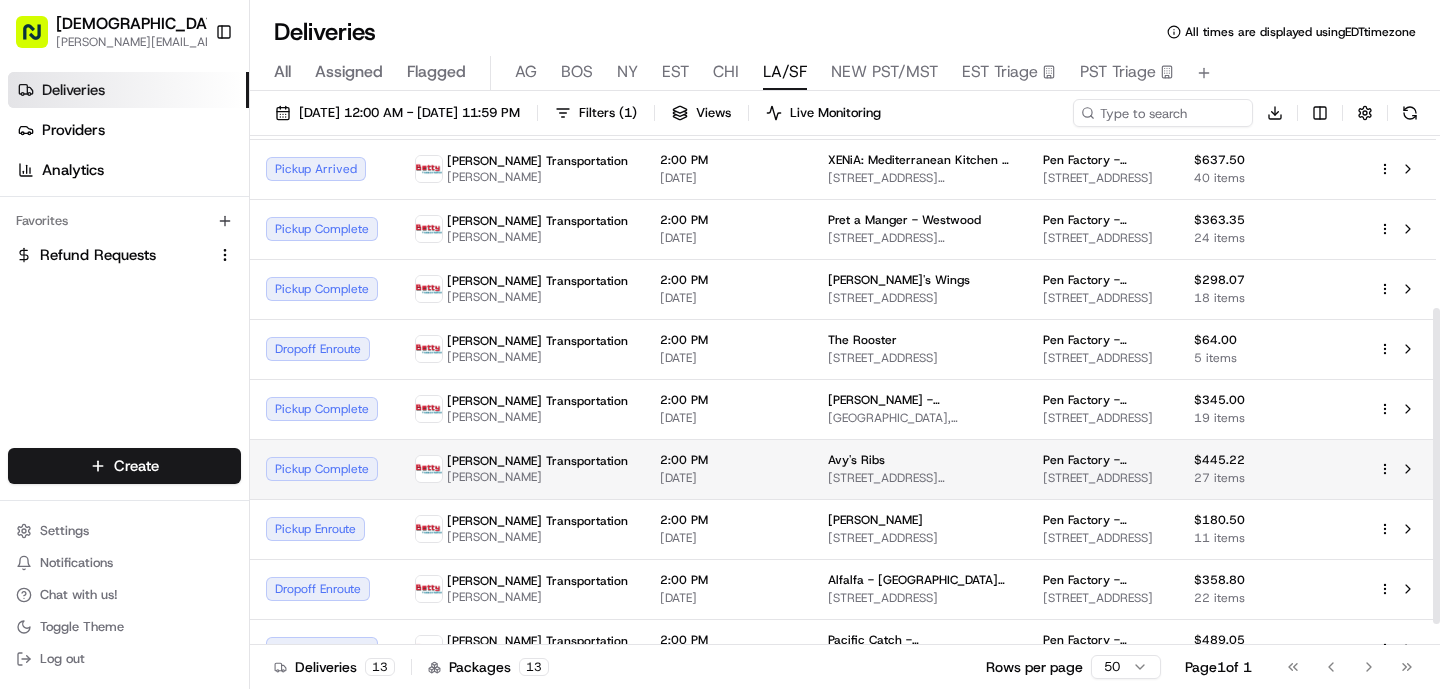 click on "[DATE]" at bounding box center [728, 478] 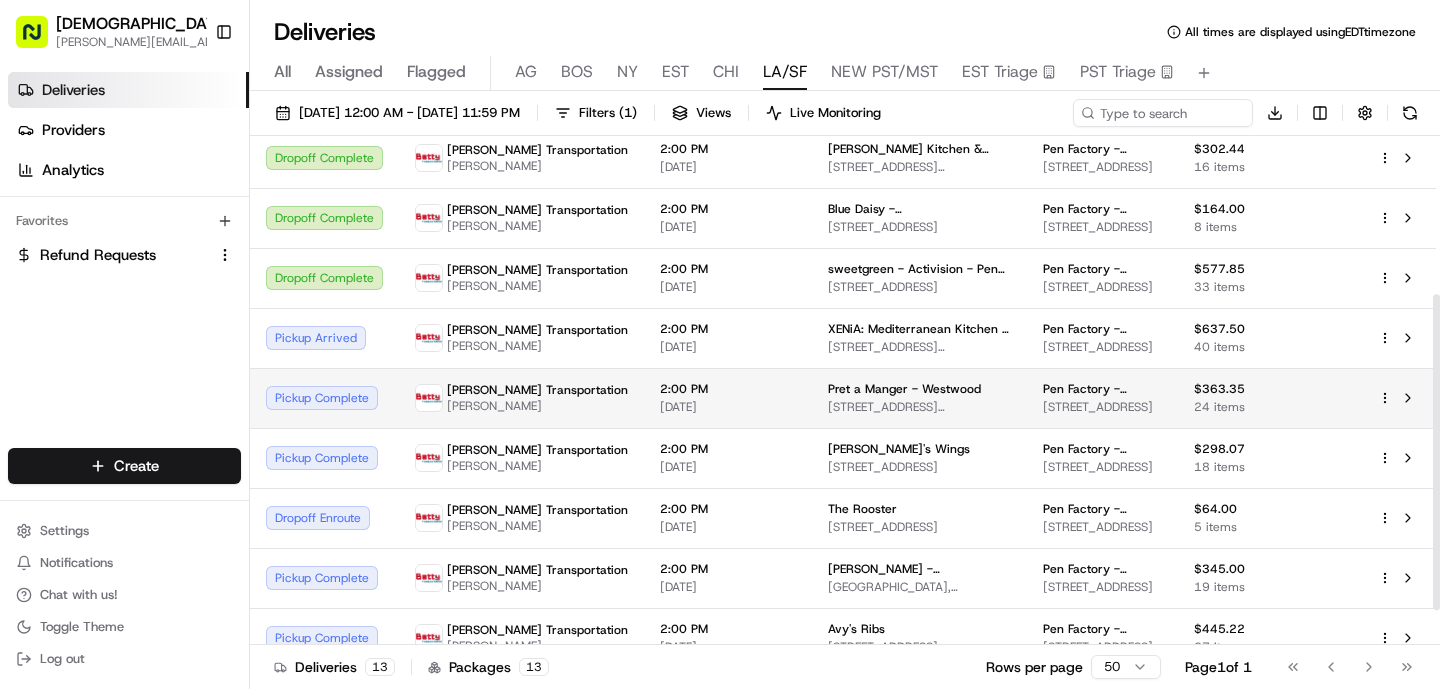 scroll, scrollTop: 68, scrollLeft: 0, axis: vertical 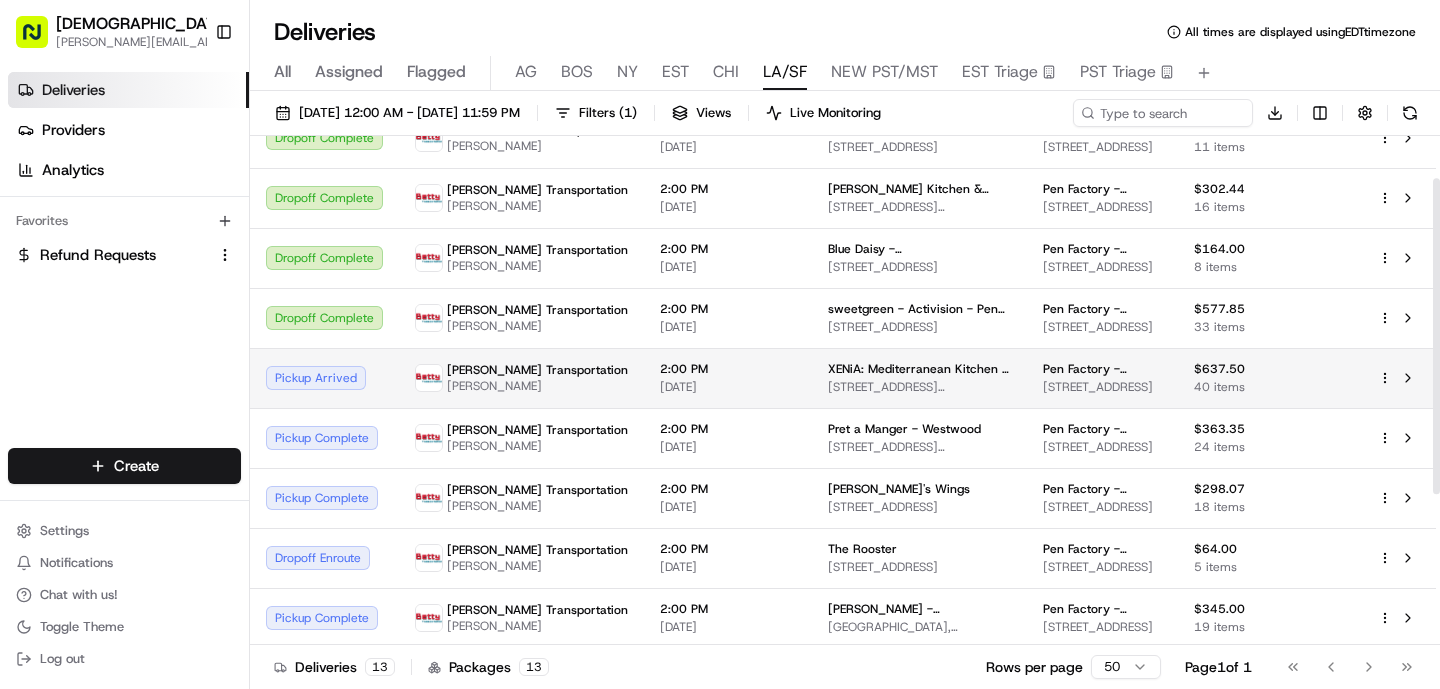 click on "2:00 PM" at bounding box center (728, 369) 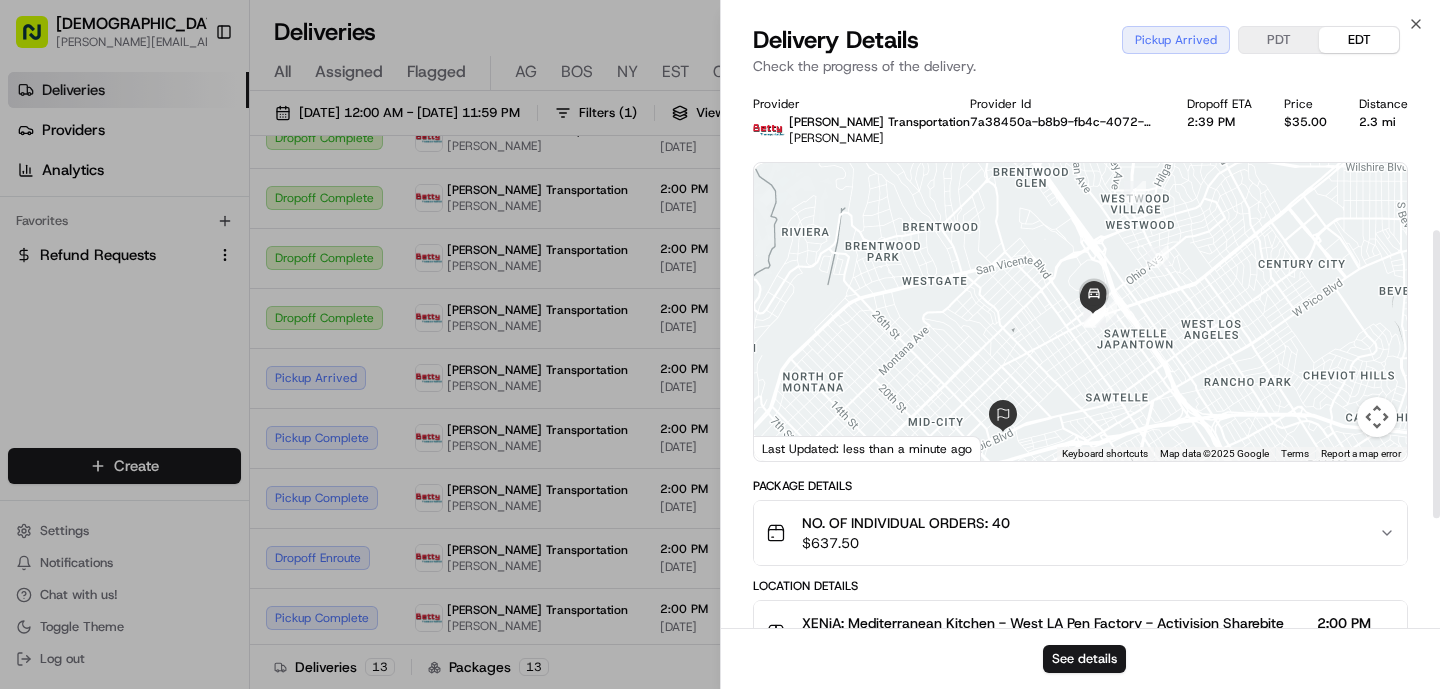 scroll, scrollTop: 482, scrollLeft: 0, axis: vertical 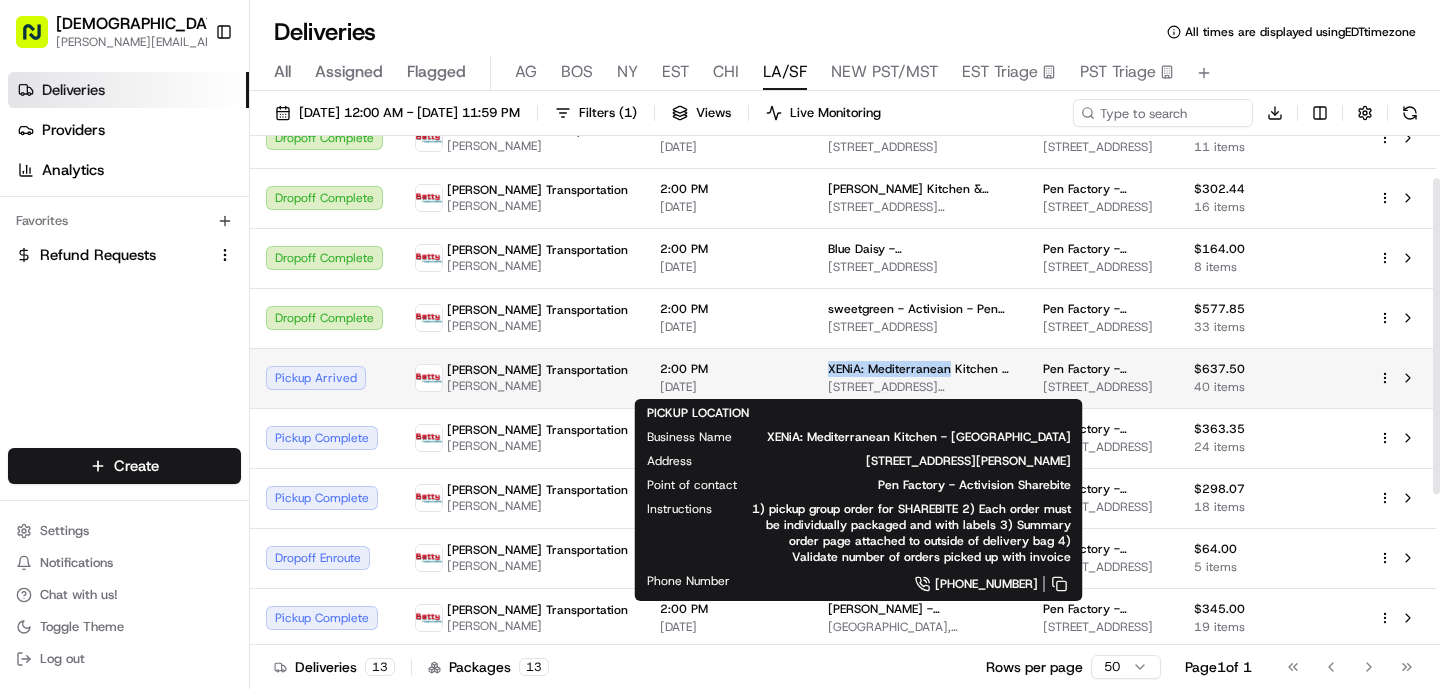 drag, startPoint x: 871, startPoint y: 364, endPoint x: 754, endPoint y: 367, distance: 117.03845 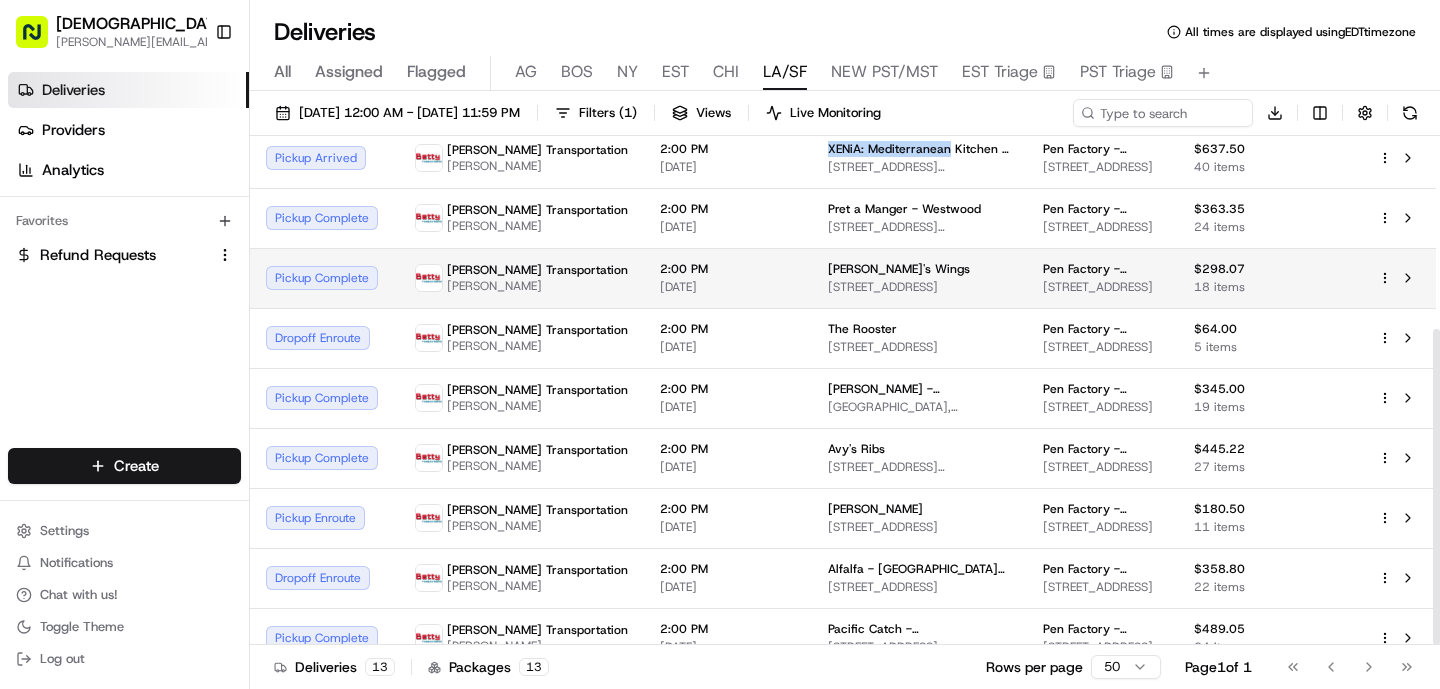 scroll, scrollTop: 311, scrollLeft: 0, axis: vertical 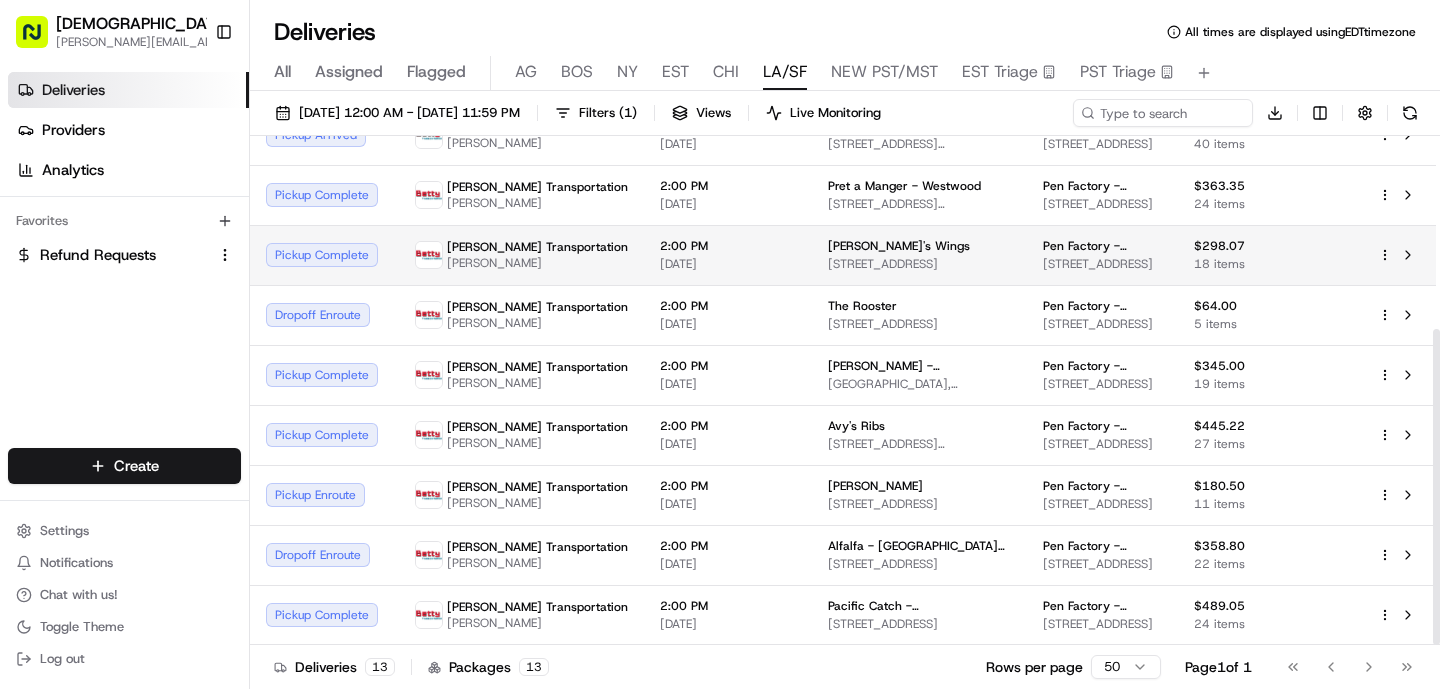click on "2:00 PM [DATE]" at bounding box center (728, 495) 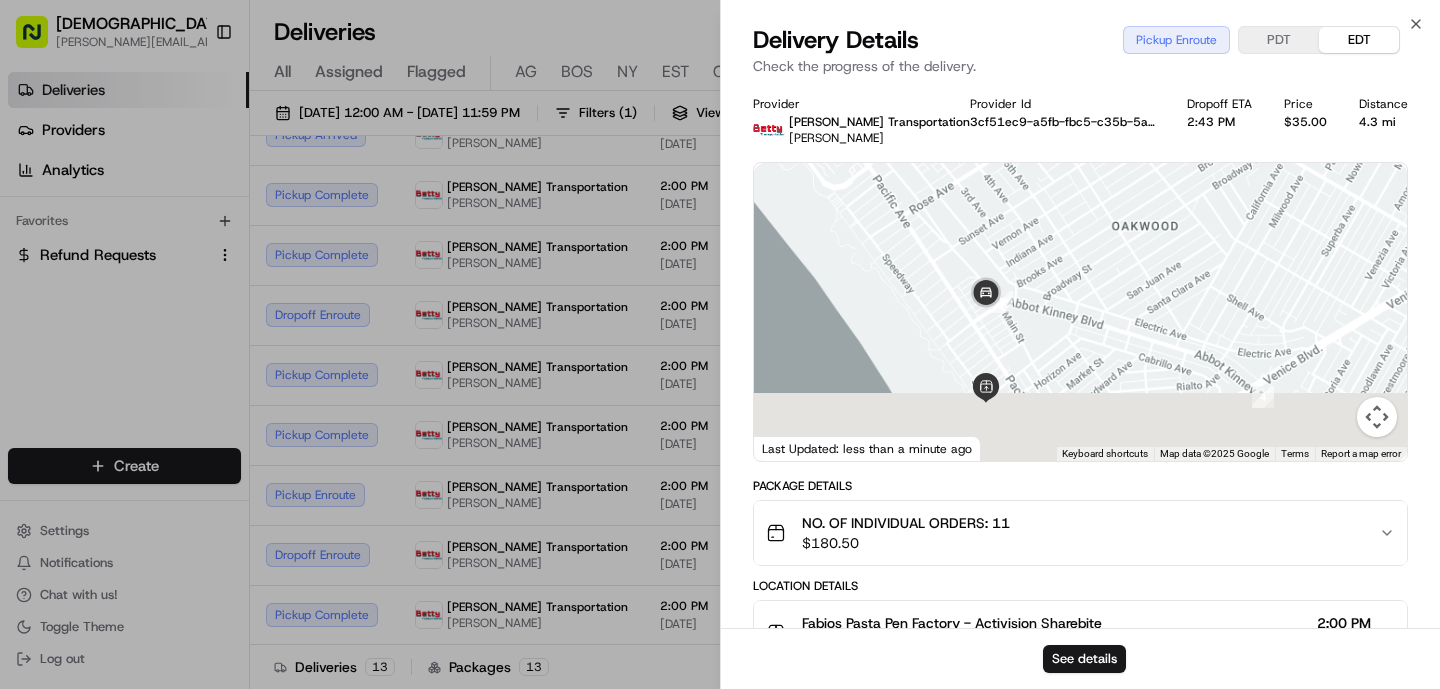 drag, startPoint x: 988, startPoint y: 429, endPoint x: 928, endPoint y: 251, distance: 187.84036 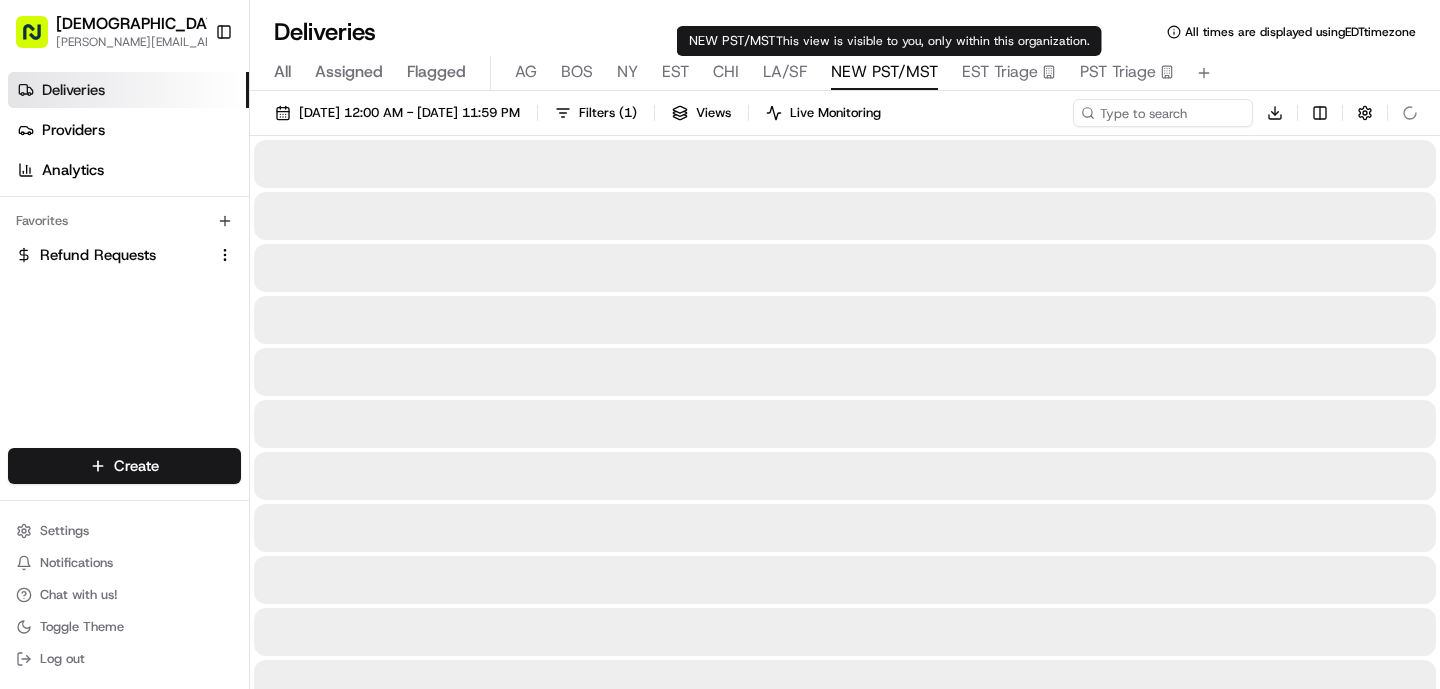 click on "NEW PST/MST" at bounding box center (884, 72) 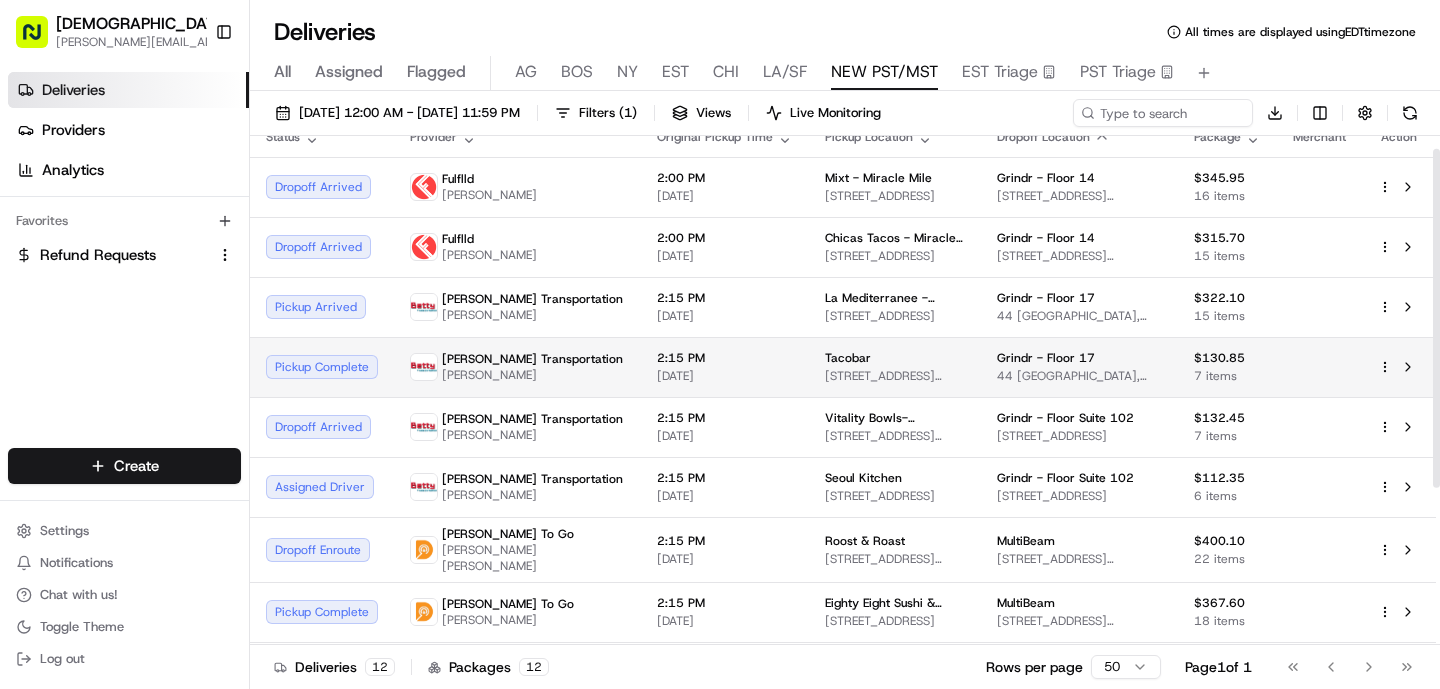 scroll, scrollTop: 20, scrollLeft: 0, axis: vertical 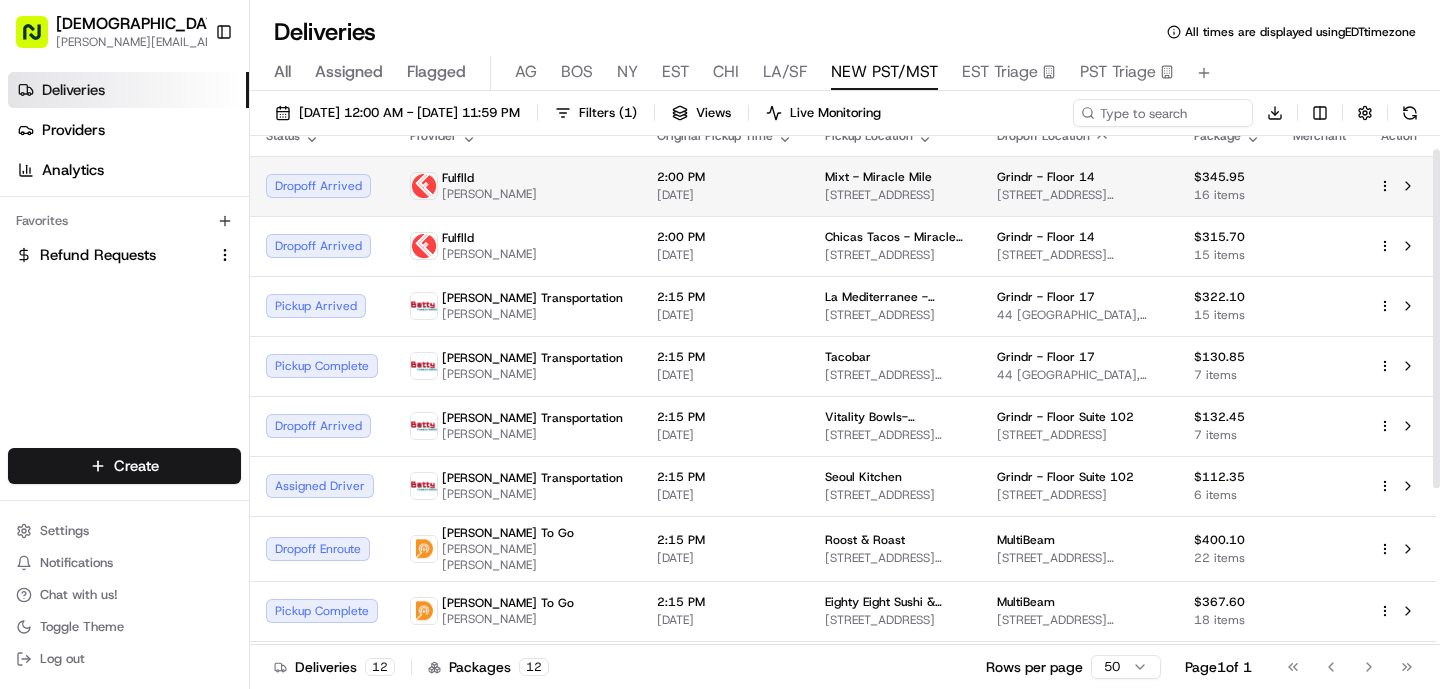 click on "[DATE]" at bounding box center (725, 195) 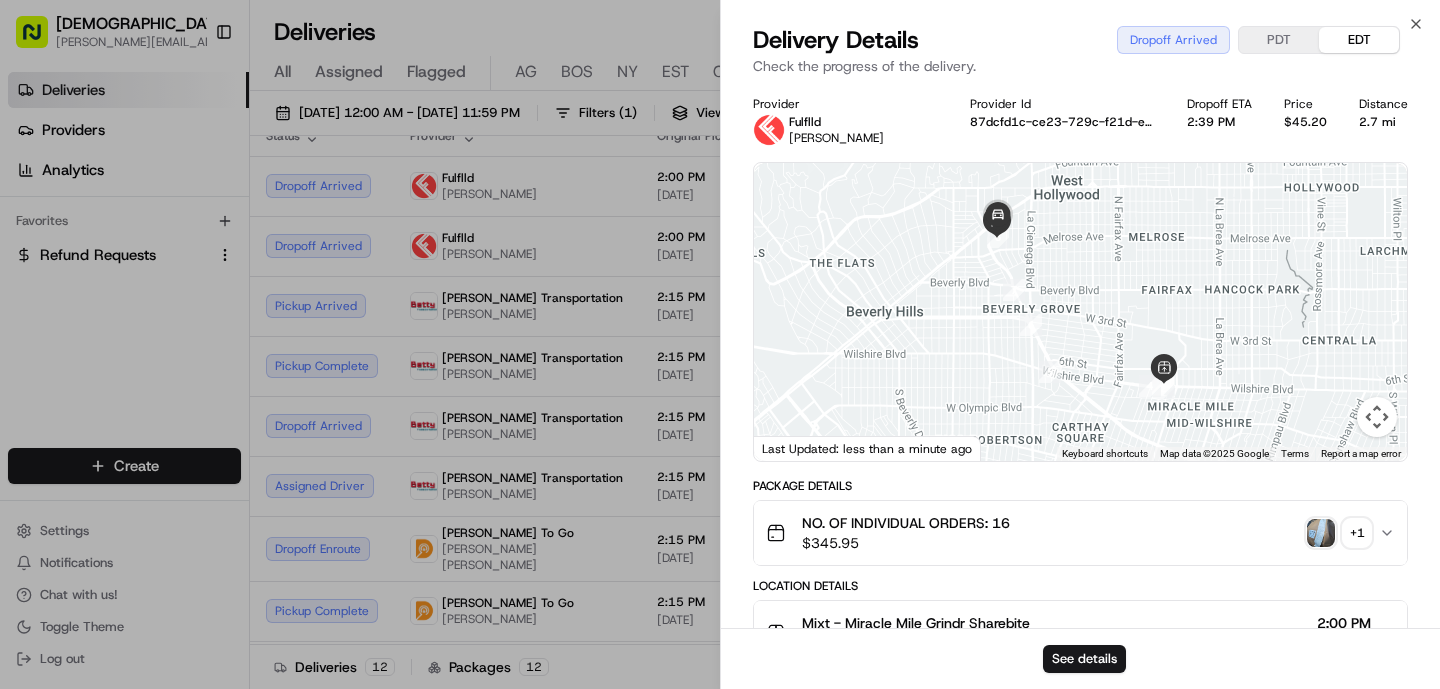 scroll, scrollTop: 606, scrollLeft: 0, axis: vertical 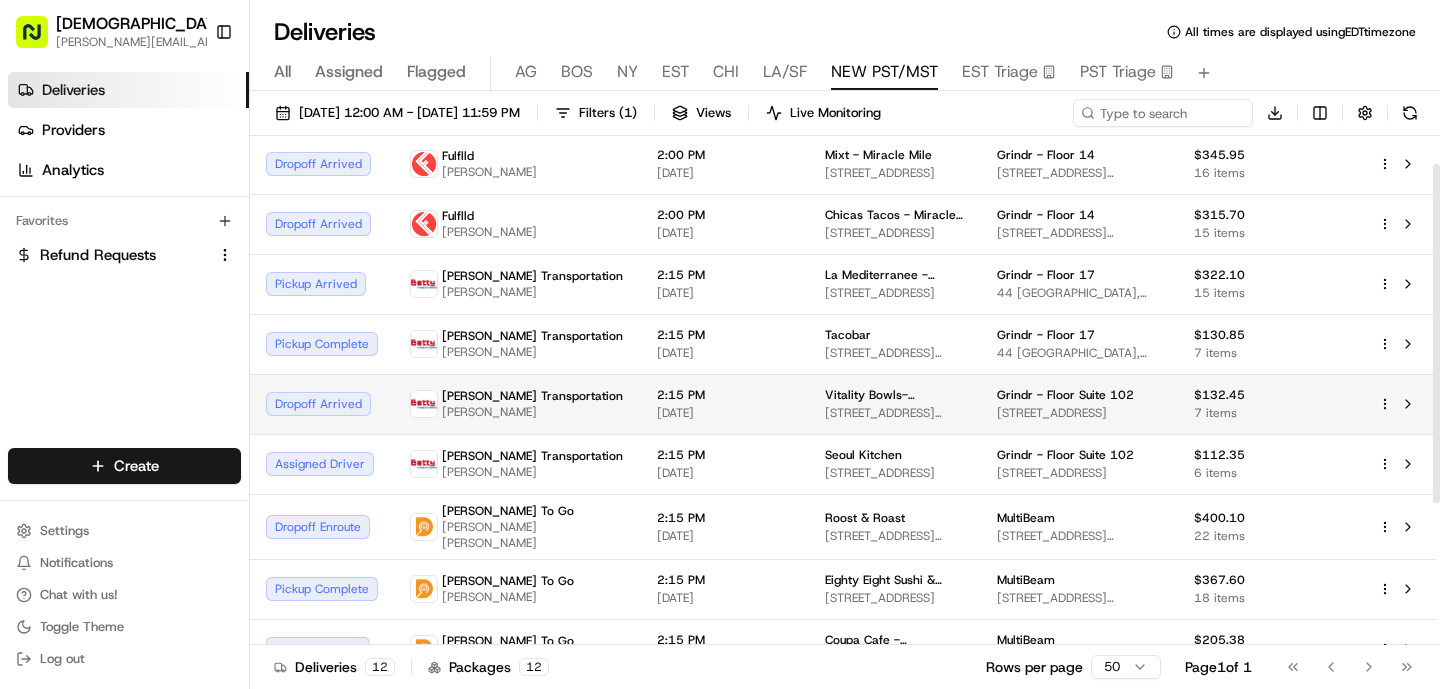 click on "[PERSON_NAME]" at bounding box center [532, 412] 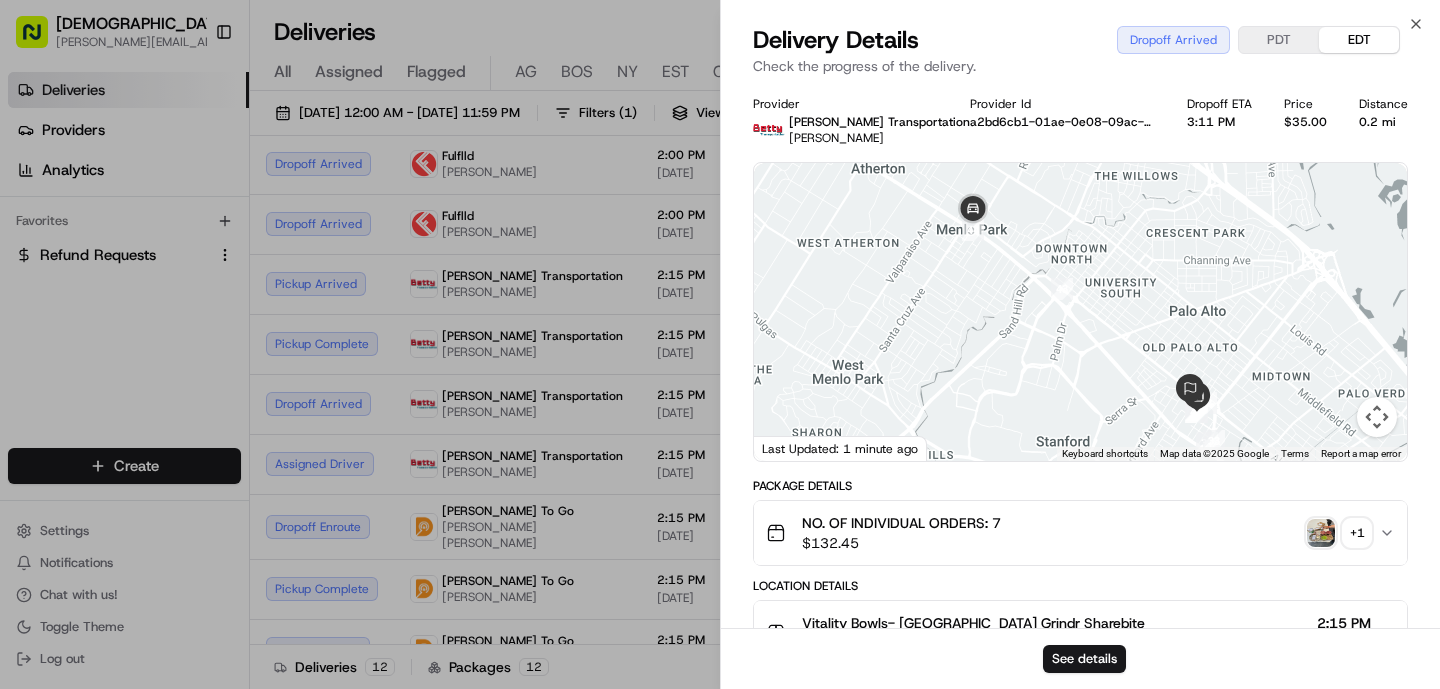 drag, startPoint x: 878, startPoint y: 378, endPoint x: 1067, endPoint y: 249, distance: 228.82744 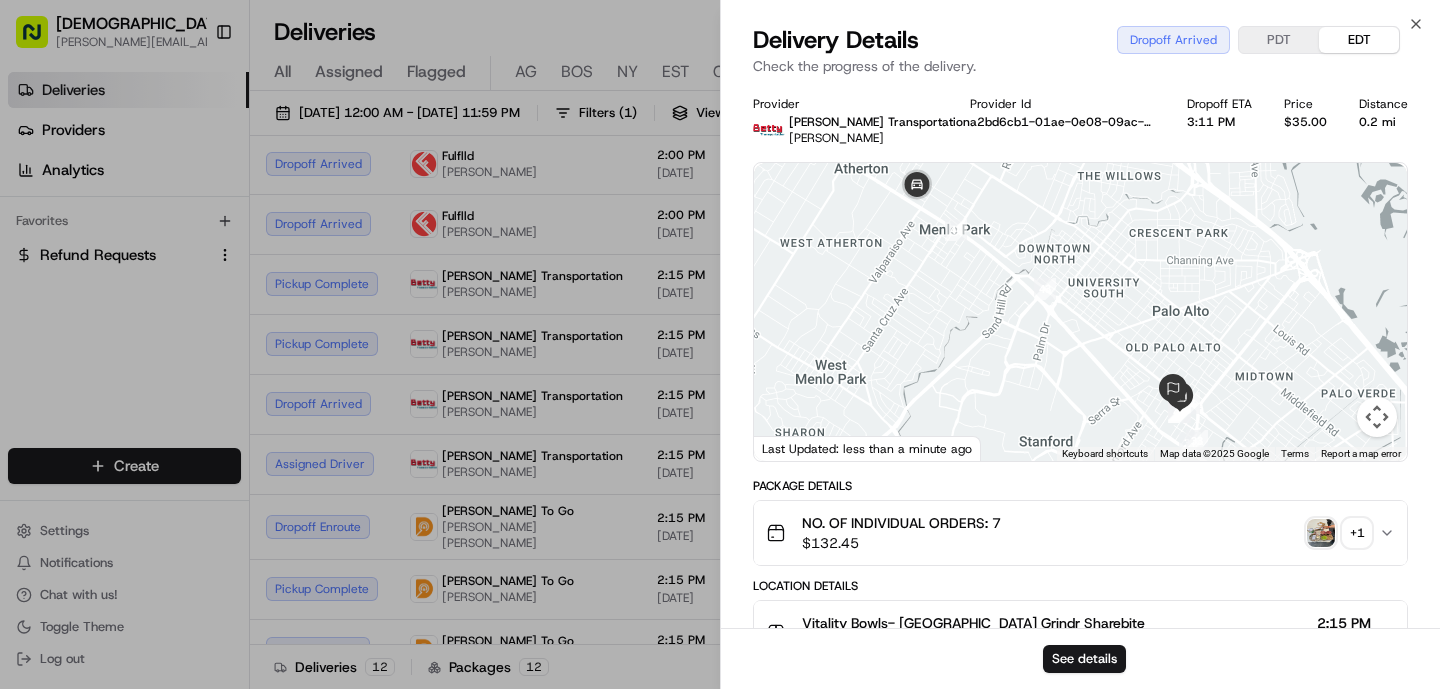 drag, startPoint x: 1186, startPoint y: 372, endPoint x: 1019, endPoint y: 263, distance: 199.42416 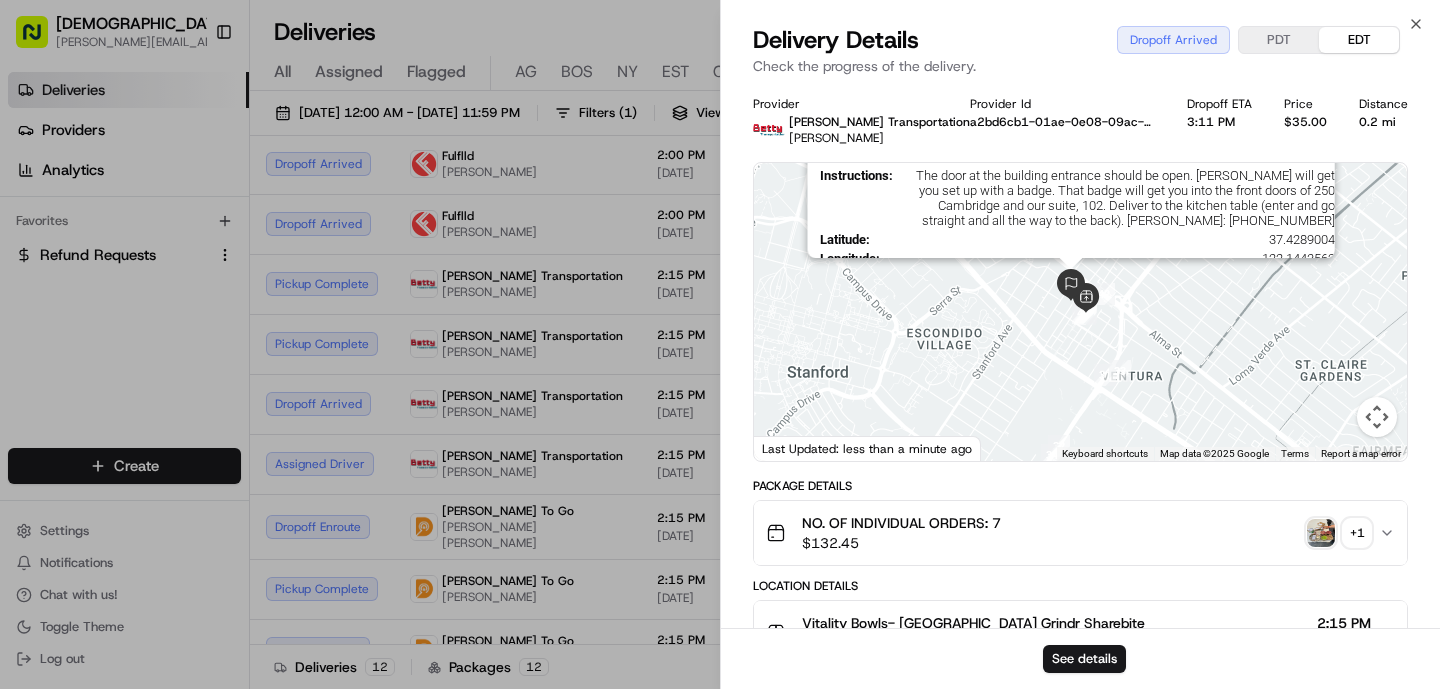 drag, startPoint x: 1143, startPoint y: 384, endPoint x: 1061, endPoint y: 262, distance: 146.9966 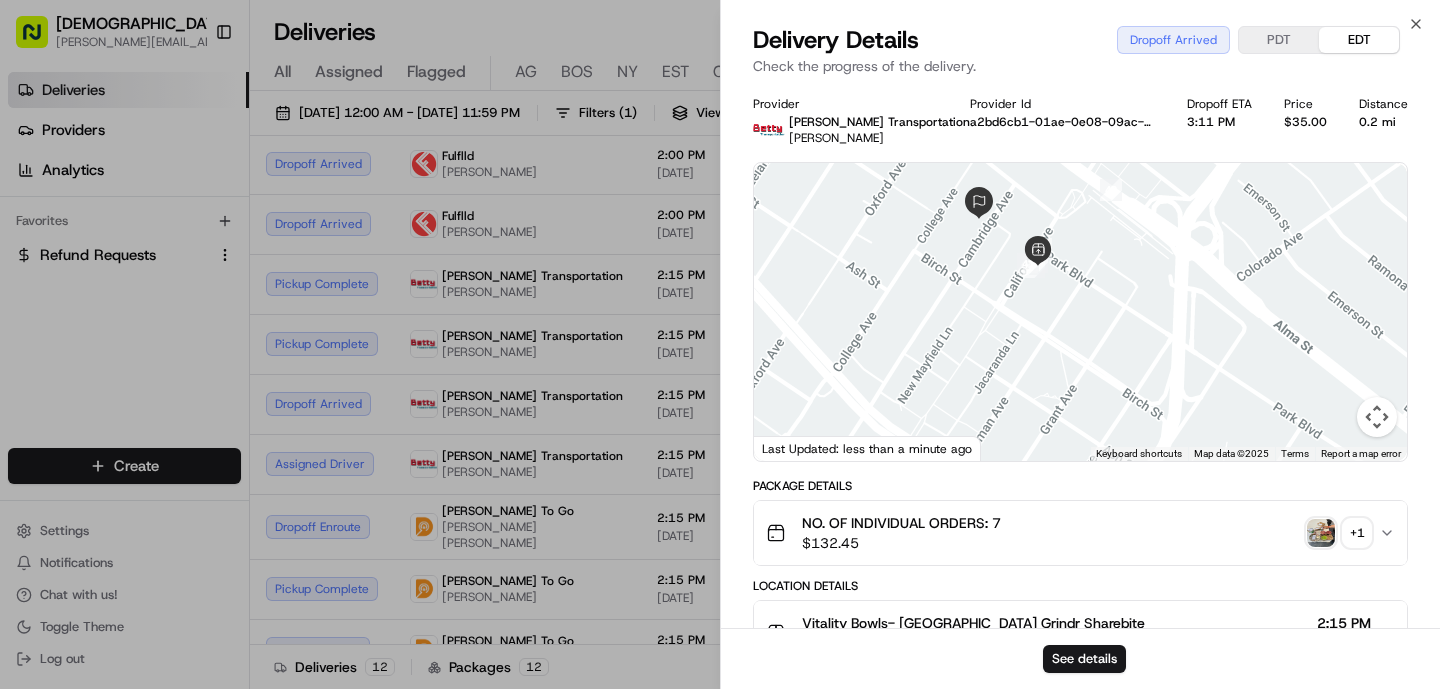 drag, startPoint x: 1082, startPoint y: 216, endPoint x: 1082, endPoint y: 295, distance: 79 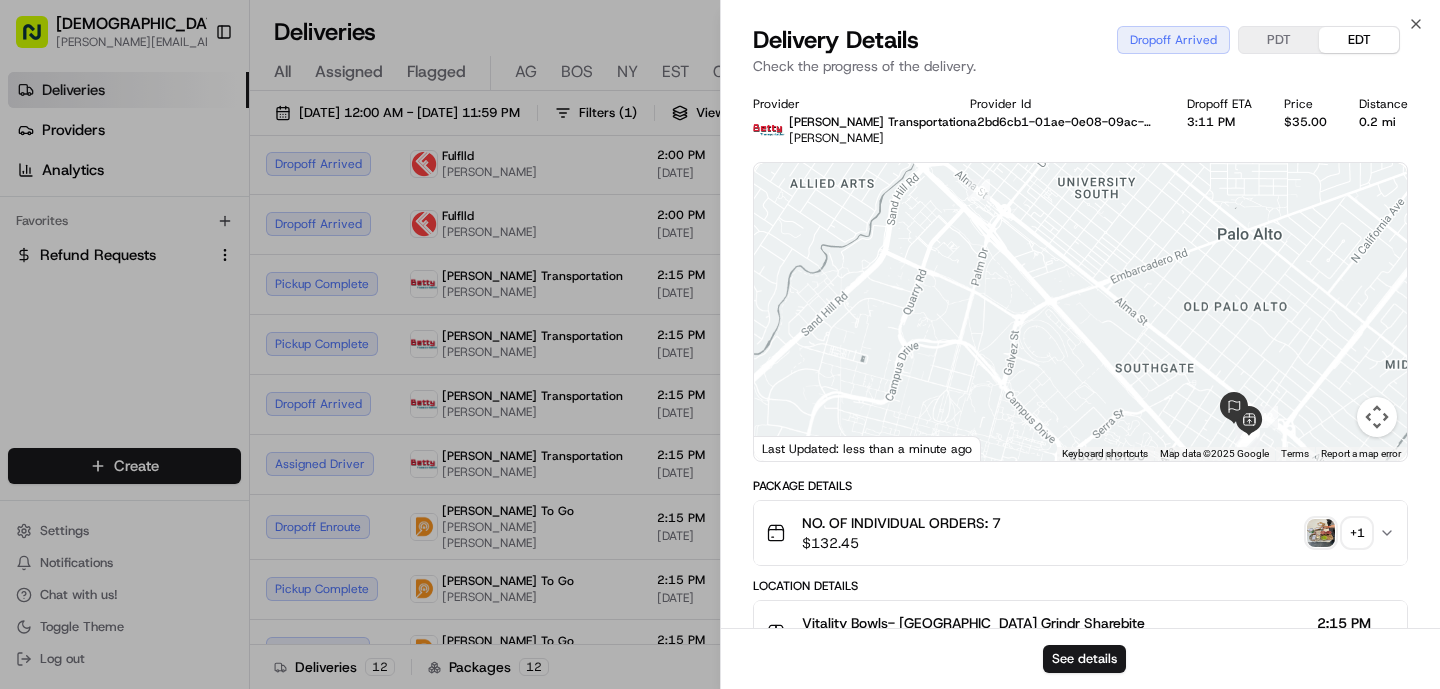 drag, startPoint x: 943, startPoint y: 240, endPoint x: 1125, endPoint y: 361, distance: 218.55205 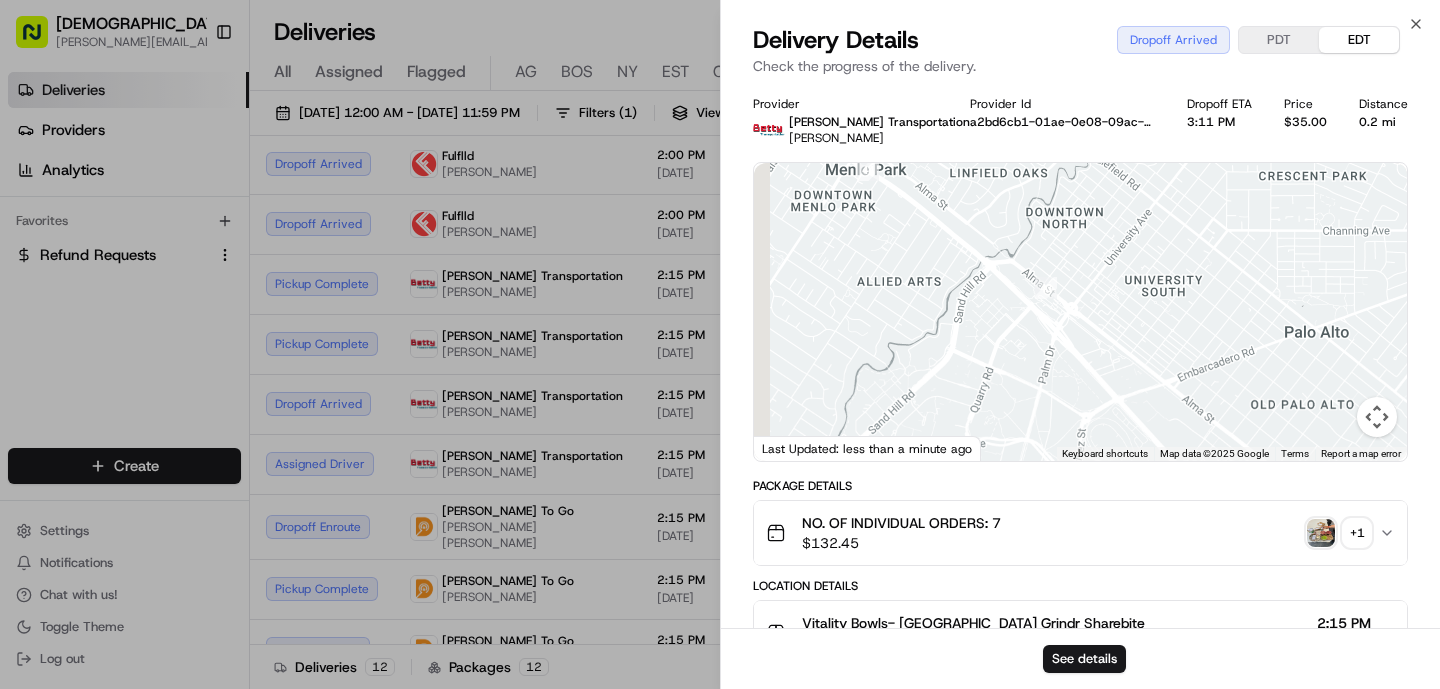 drag, startPoint x: 1023, startPoint y: 285, endPoint x: 1086, endPoint y: 374, distance: 109.041275 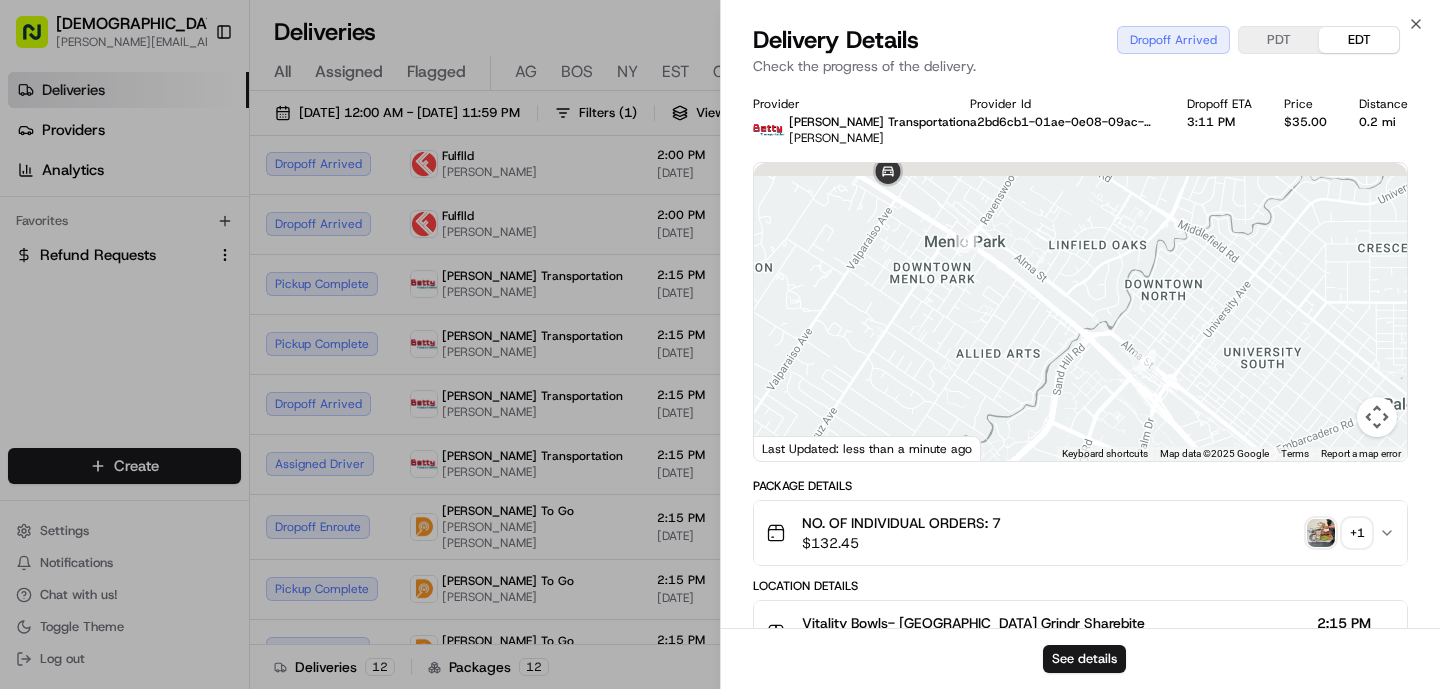 drag, startPoint x: 967, startPoint y: 292, endPoint x: 1055, endPoint y: 337, distance: 98.83825 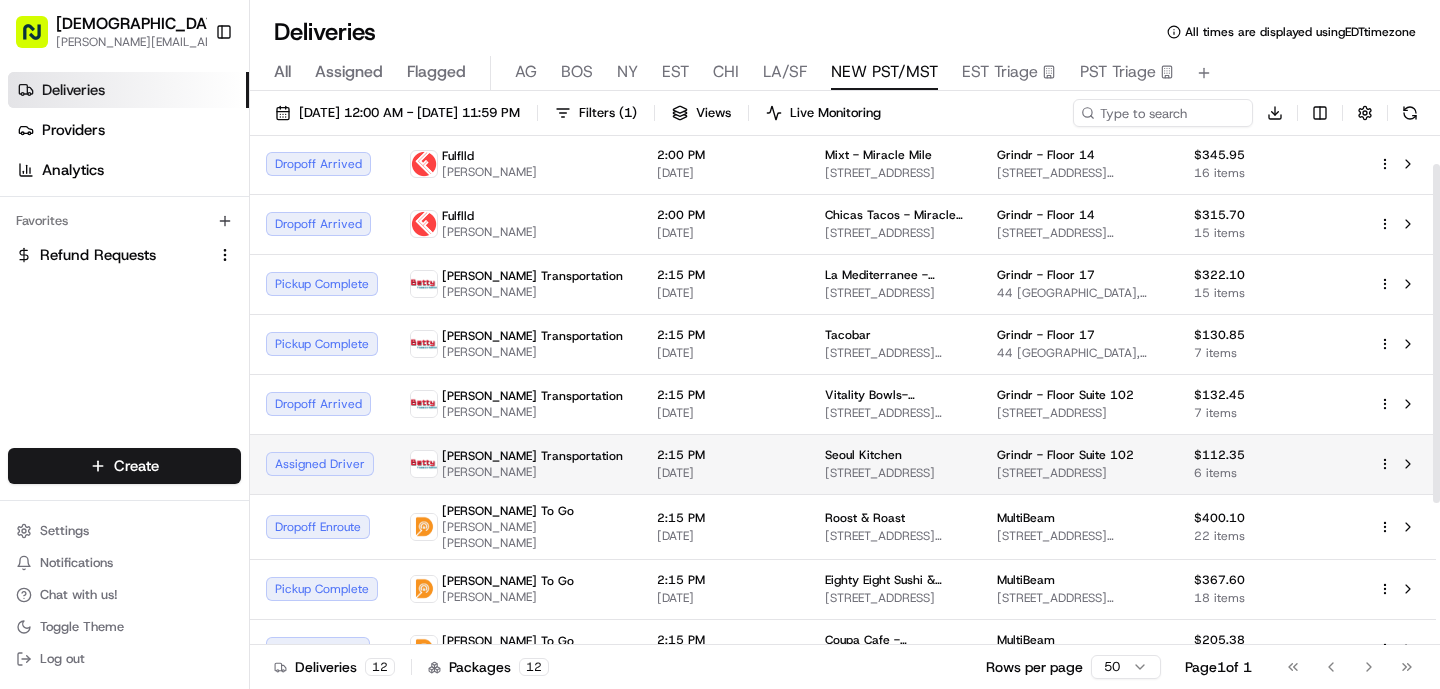 click on "[PERSON_NAME]" at bounding box center (532, 472) 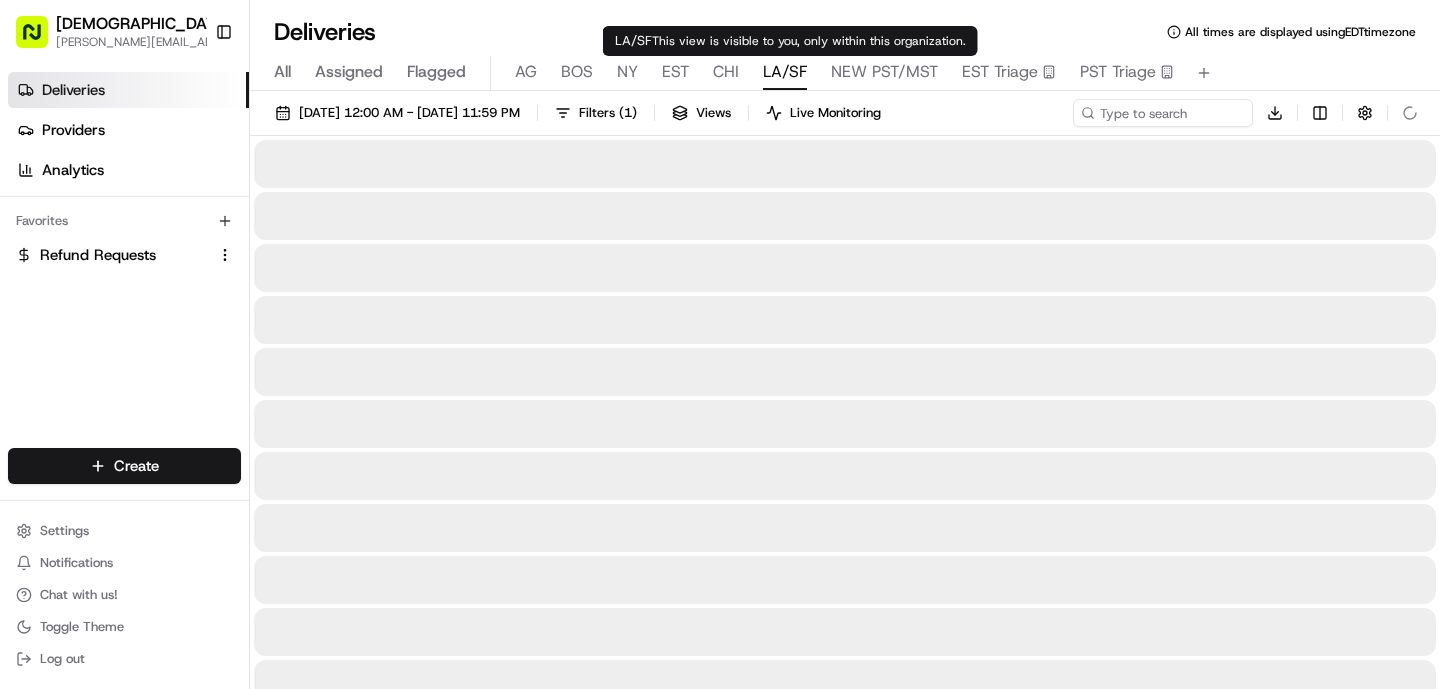 click on "LA/SF" at bounding box center (785, 72) 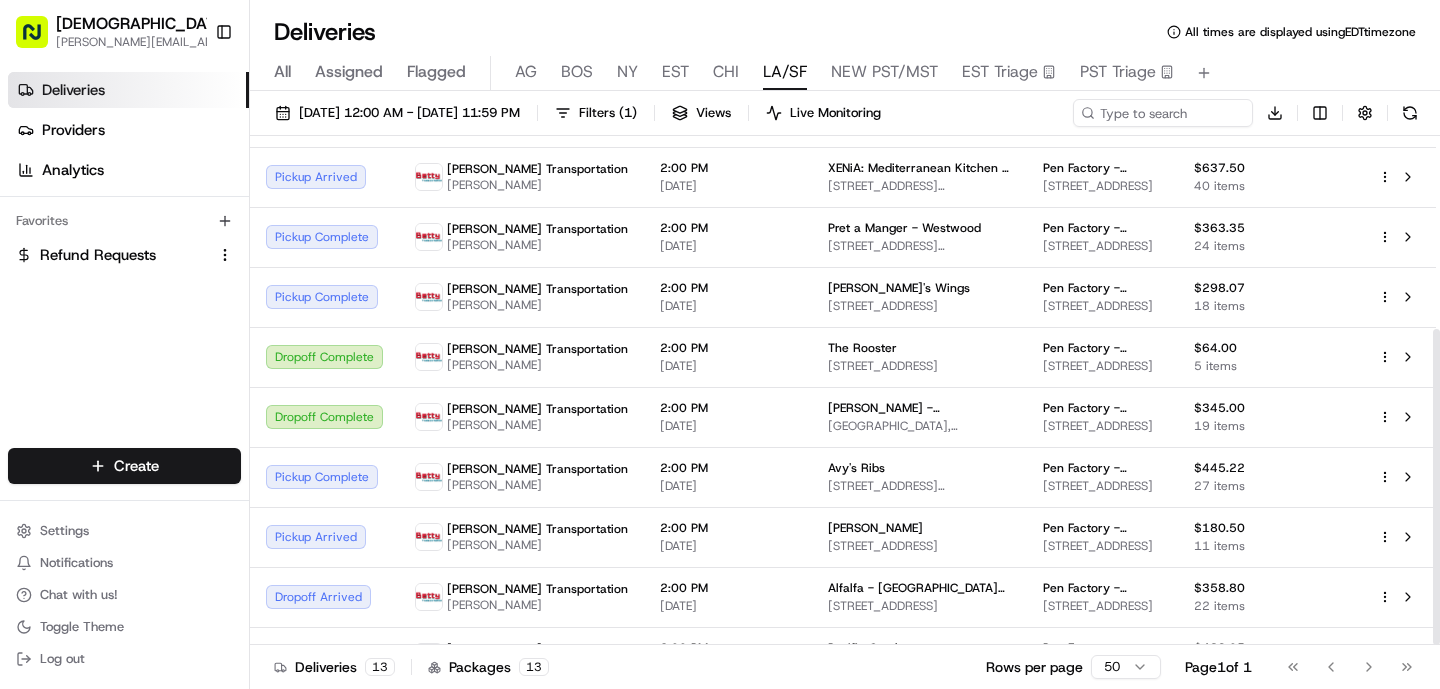 scroll, scrollTop: 311, scrollLeft: 0, axis: vertical 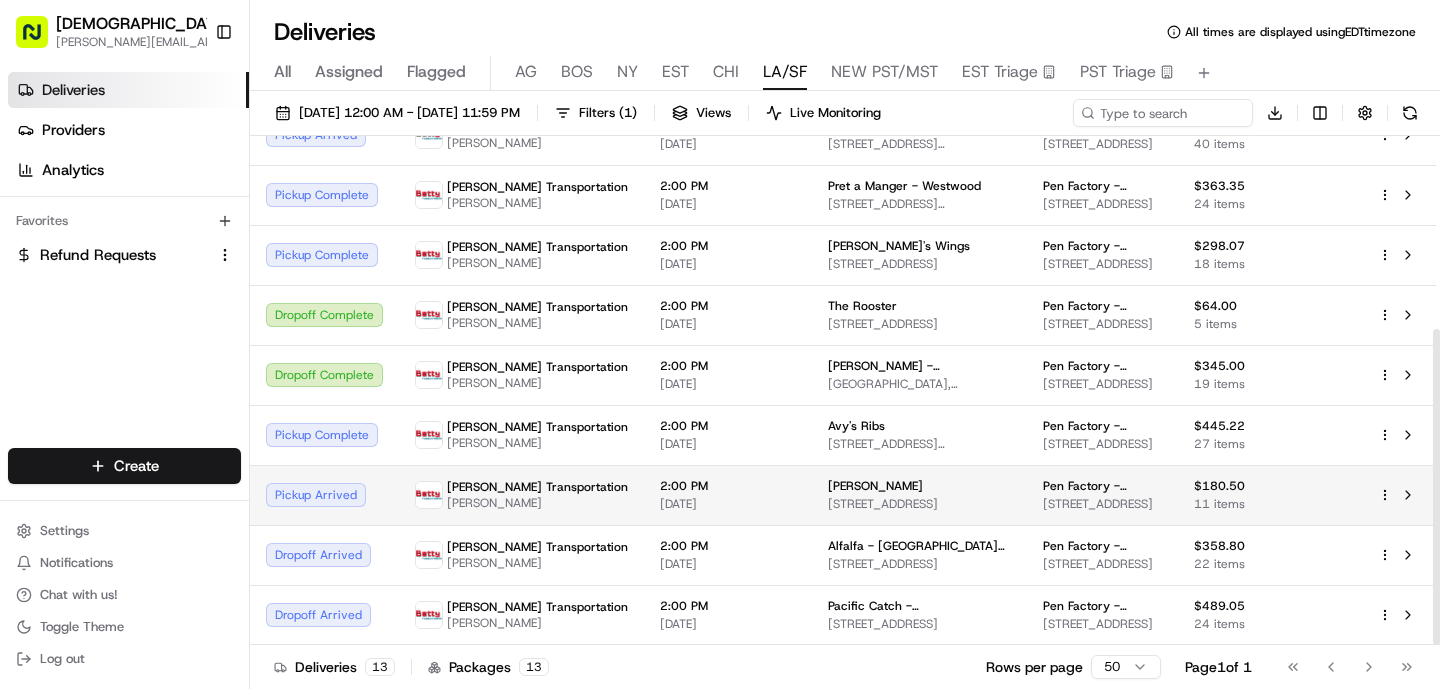 click on "[DATE]" at bounding box center (728, 504) 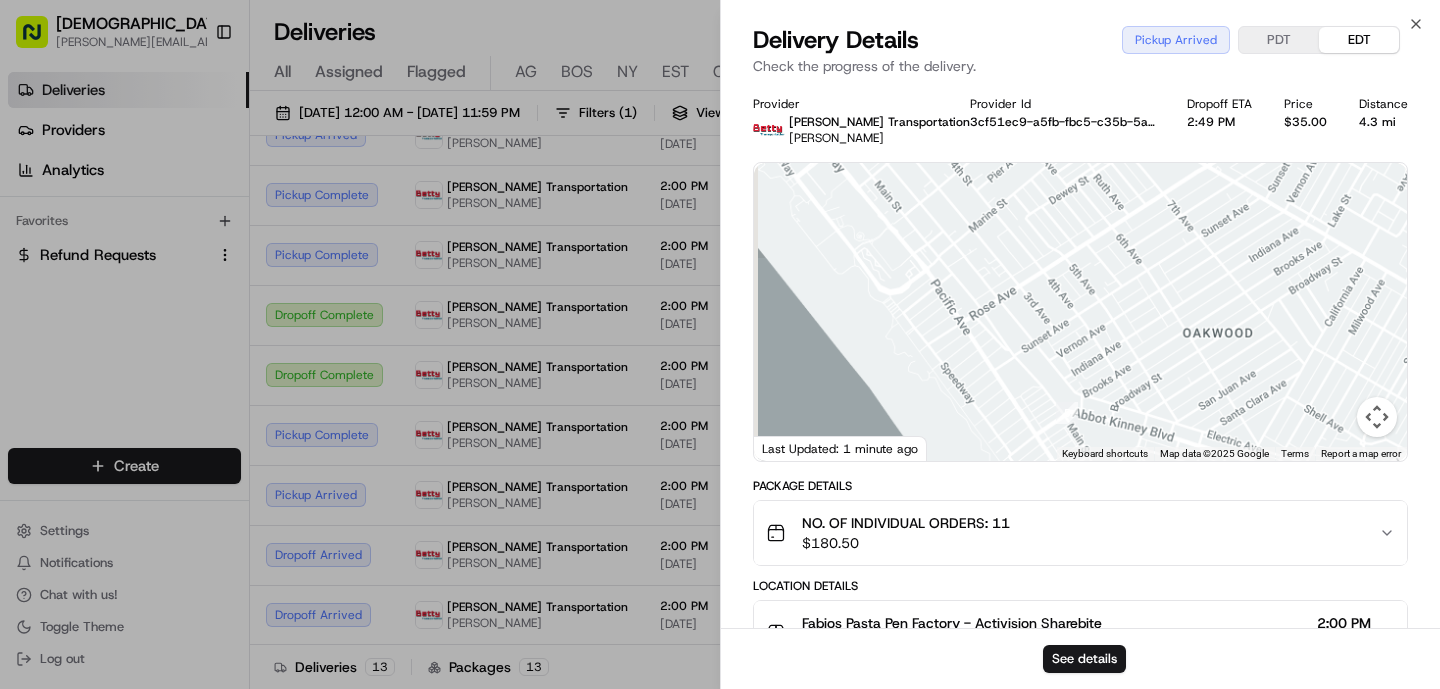 drag, startPoint x: 1007, startPoint y: 417, endPoint x: 973, endPoint y: 318, distance: 104.67569 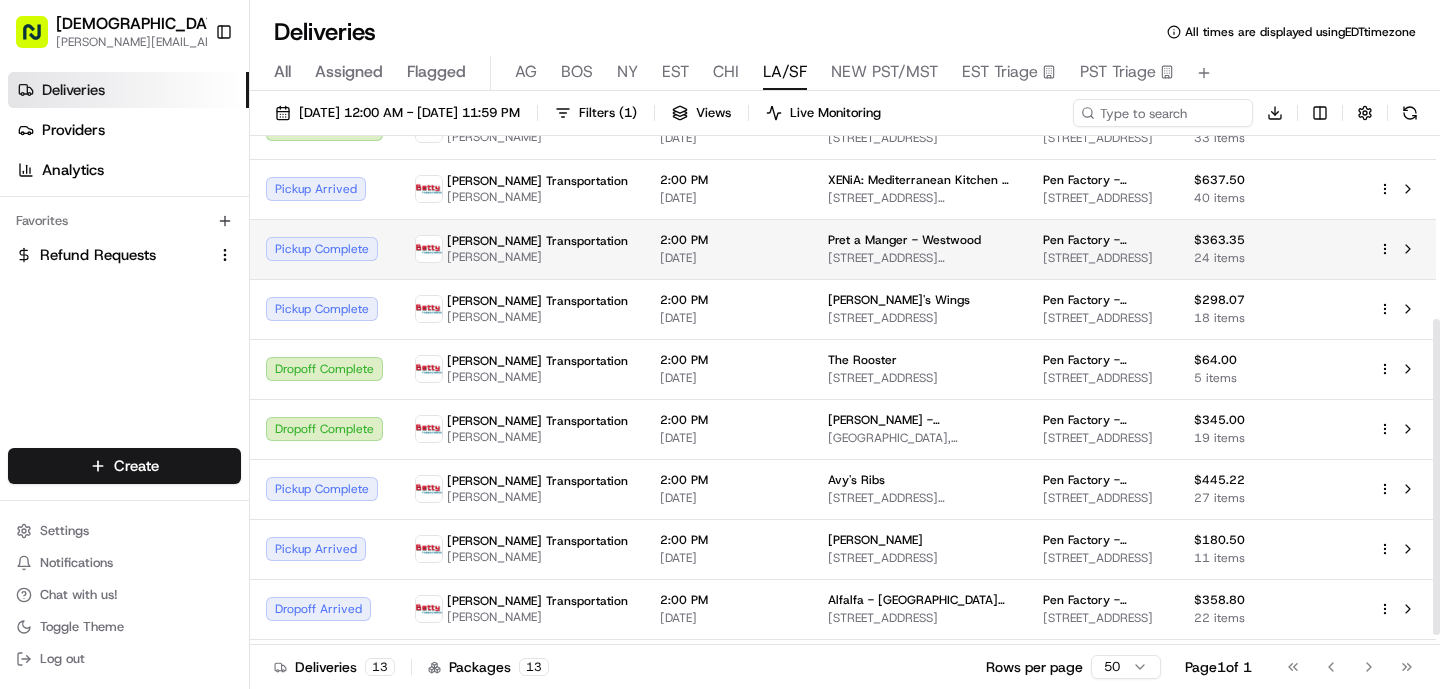 scroll, scrollTop: 243, scrollLeft: 0, axis: vertical 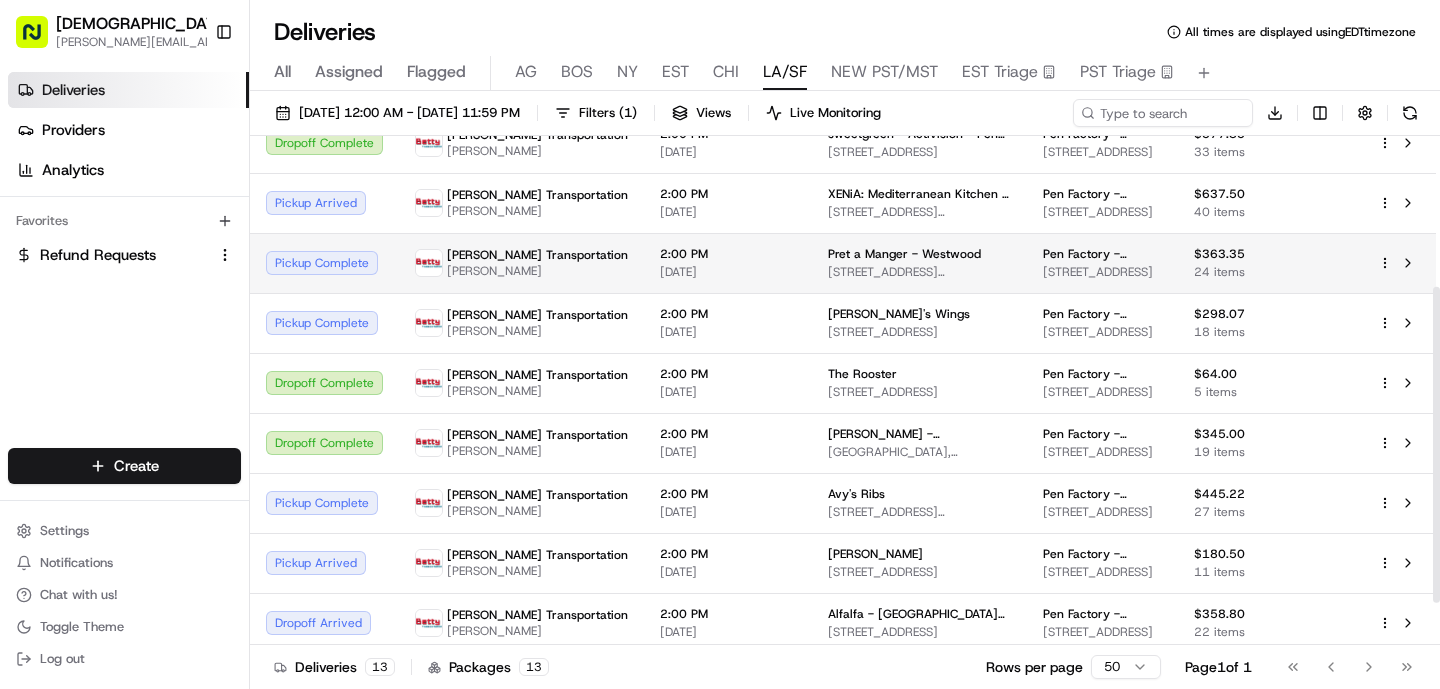 click on "[PERSON_NAME] Transportation" at bounding box center (537, 195) 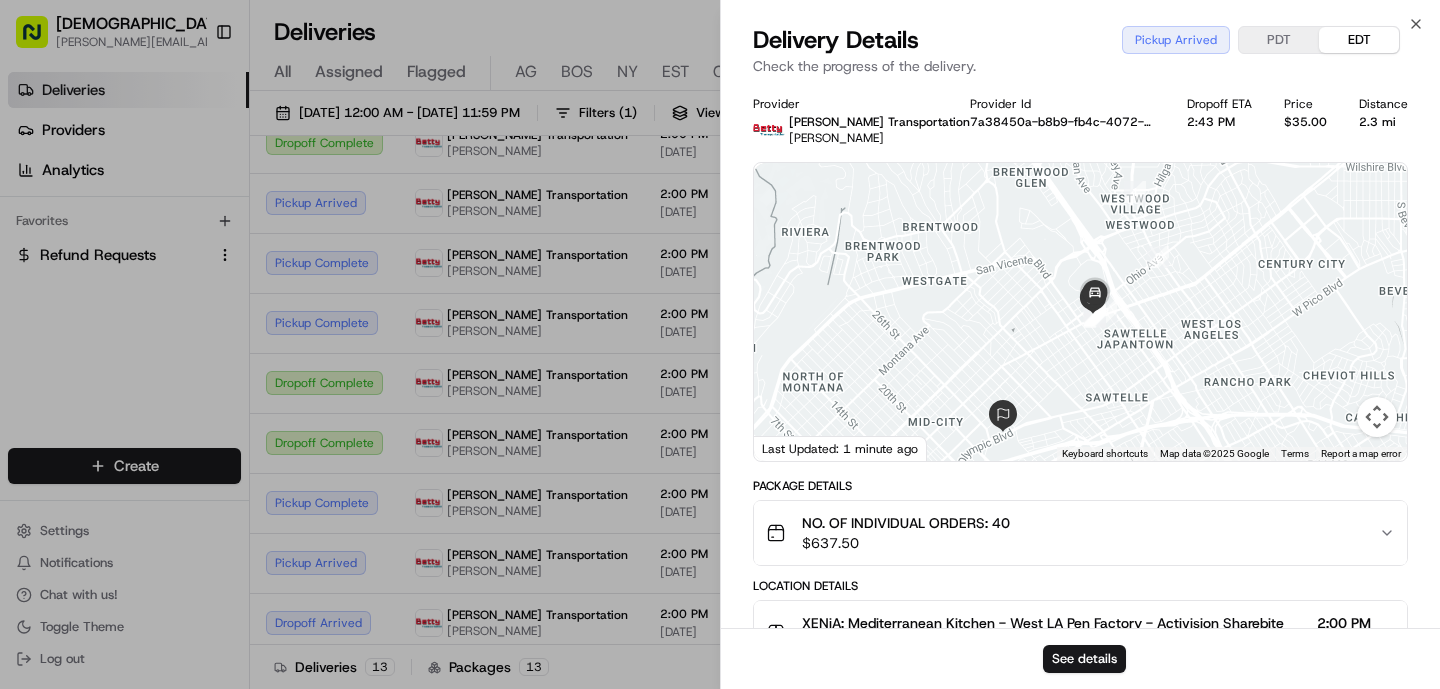 scroll, scrollTop: 482, scrollLeft: 0, axis: vertical 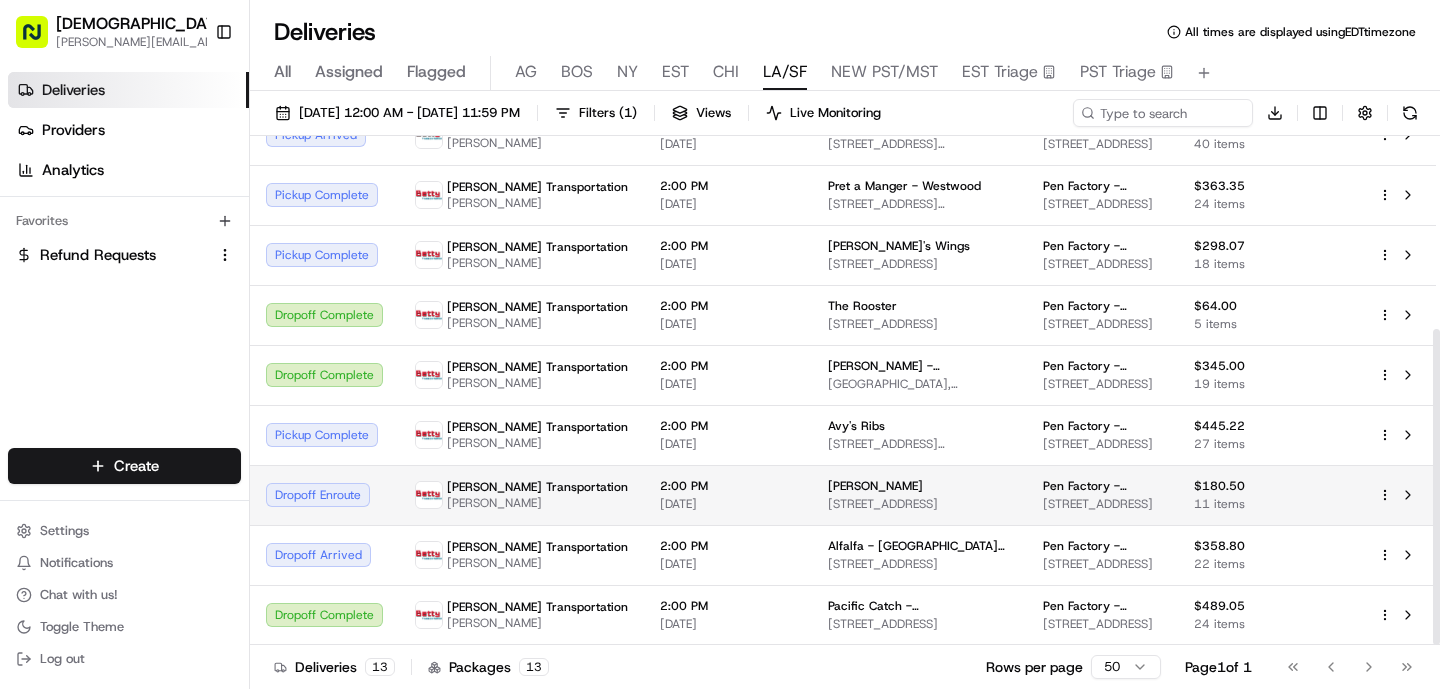 click on "[STREET_ADDRESS]" at bounding box center (919, 504) 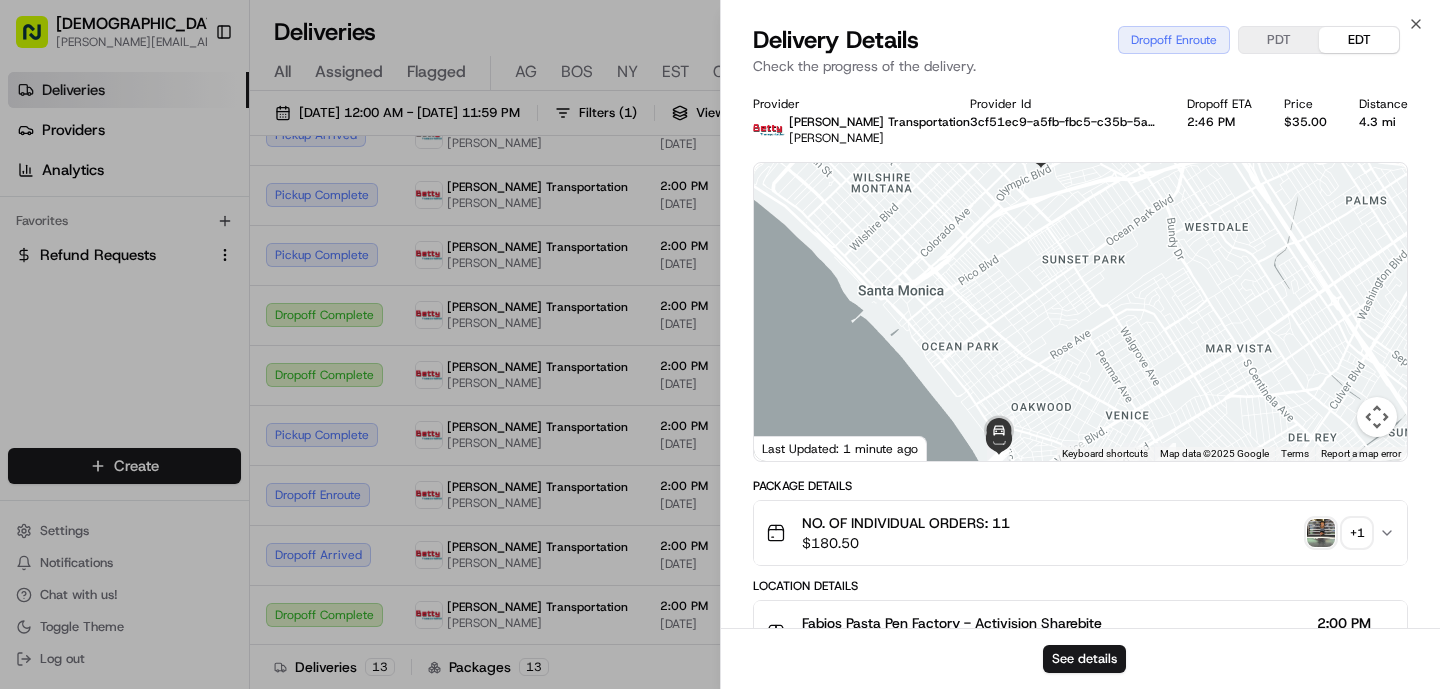click on "+ 1" at bounding box center (1339, 533) 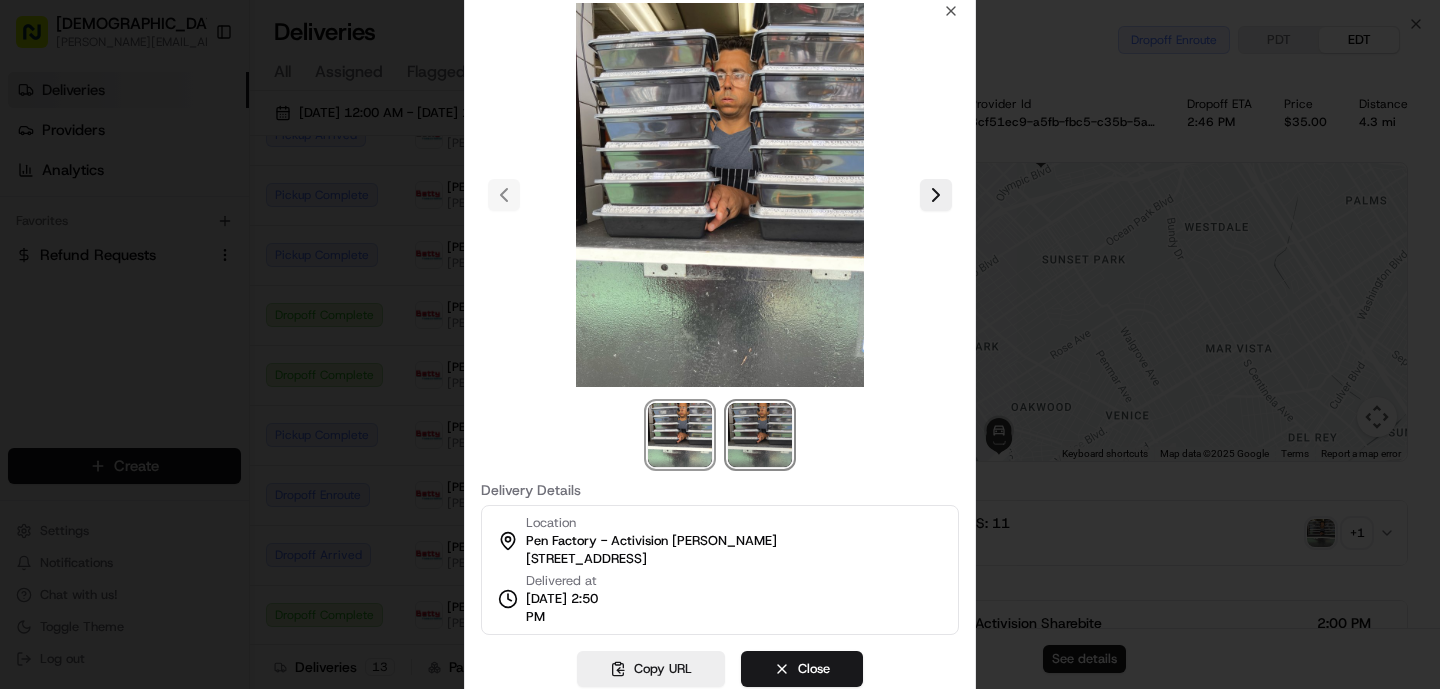 click at bounding box center [760, 435] 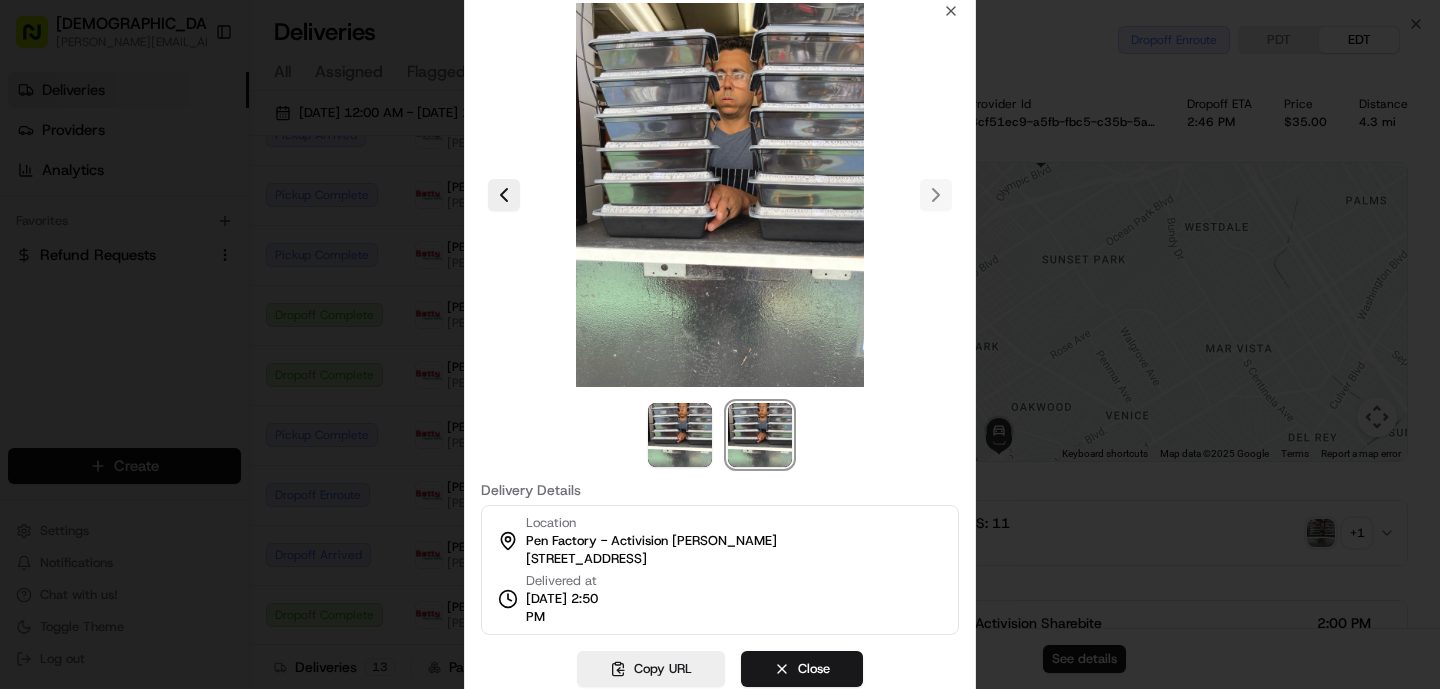click at bounding box center [720, 344] 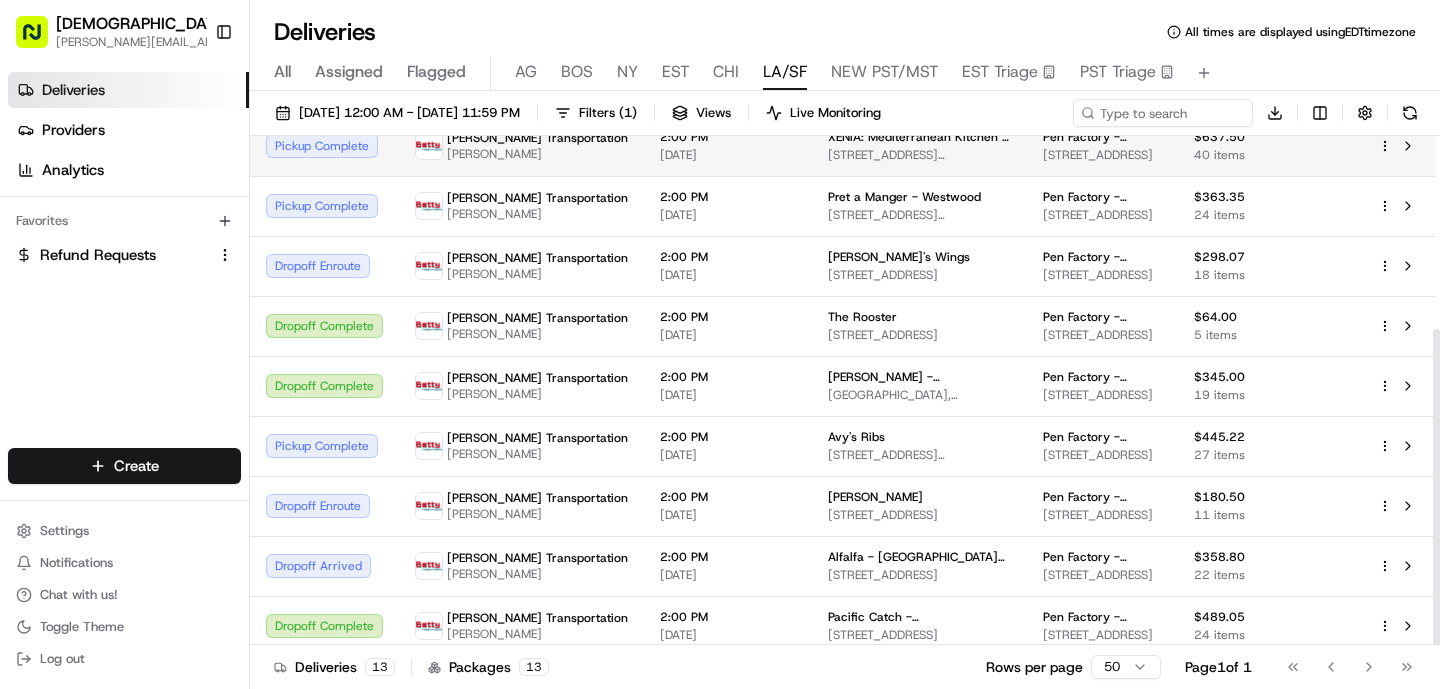 scroll, scrollTop: 311, scrollLeft: 0, axis: vertical 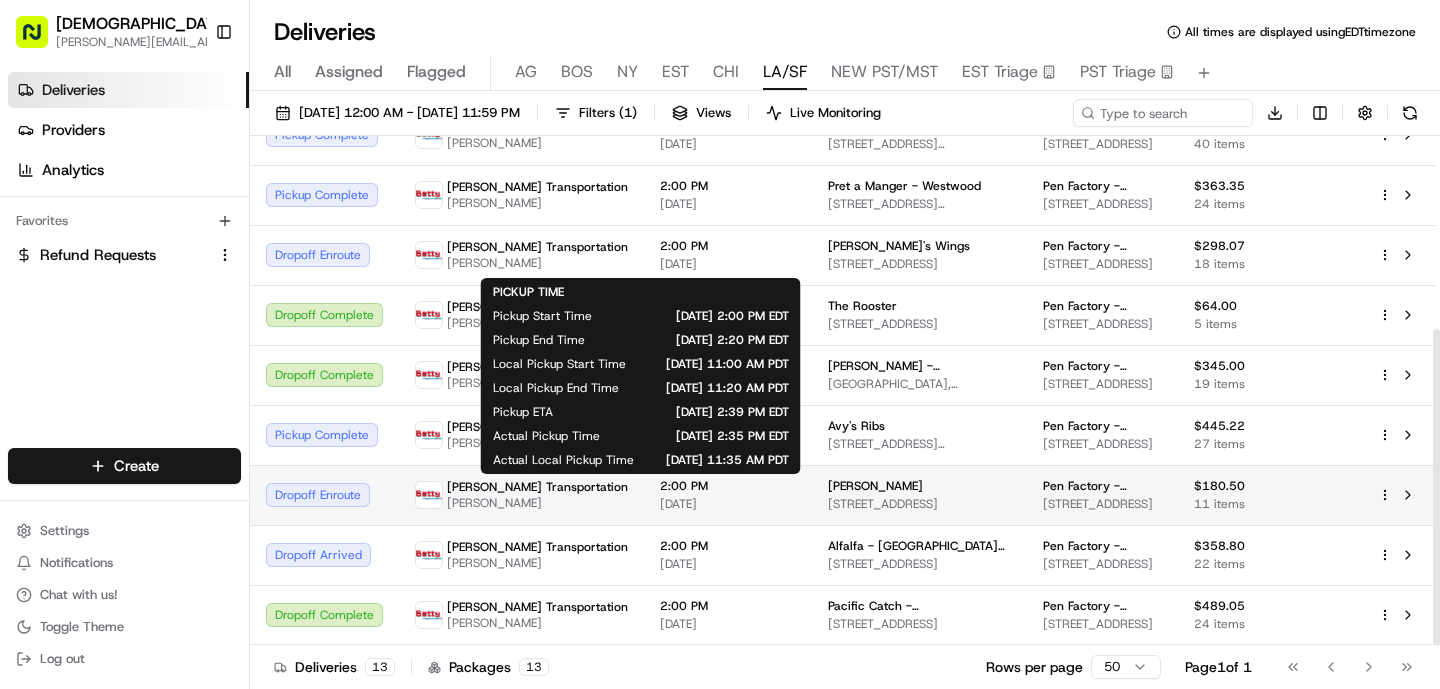 click on "[DATE]" at bounding box center [728, 504] 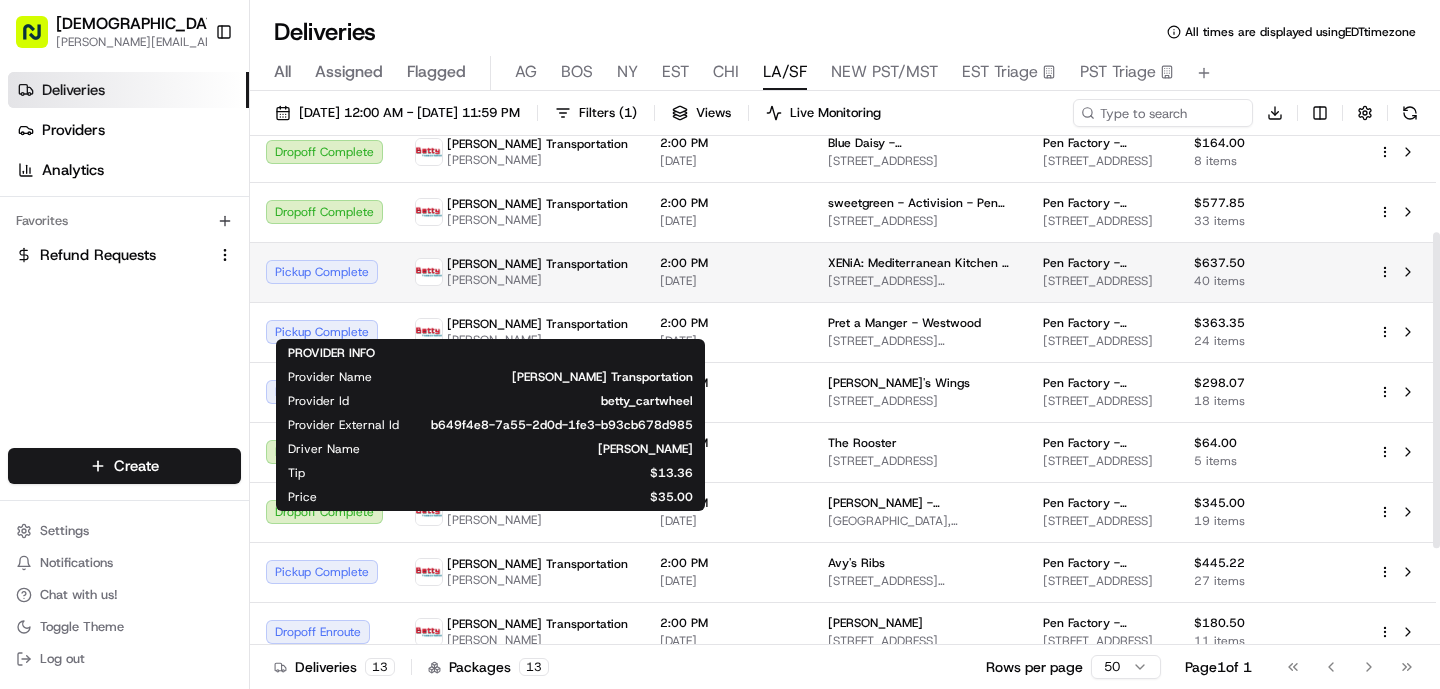 scroll, scrollTop: 155, scrollLeft: 0, axis: vertical 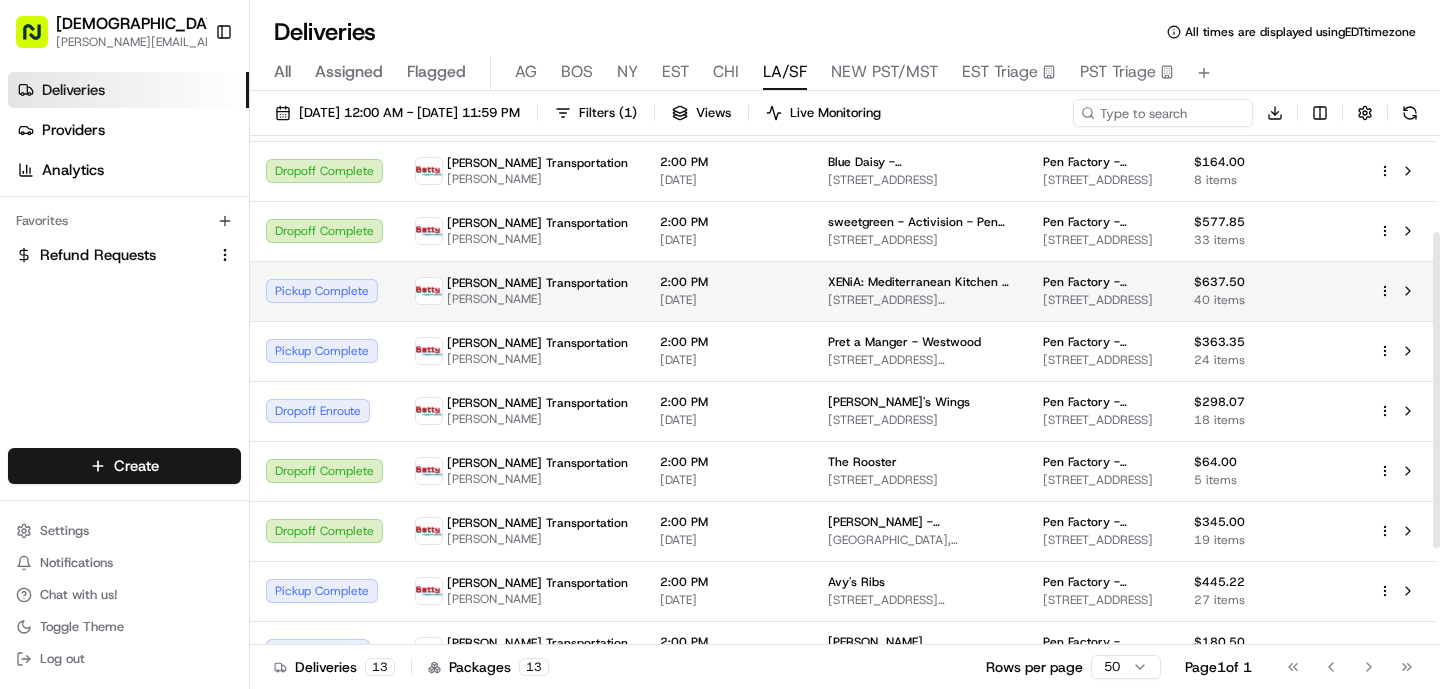 click on "[PERSON_NAME] Transportation [PERSON_NAME]" at bounding box center (521, 291) 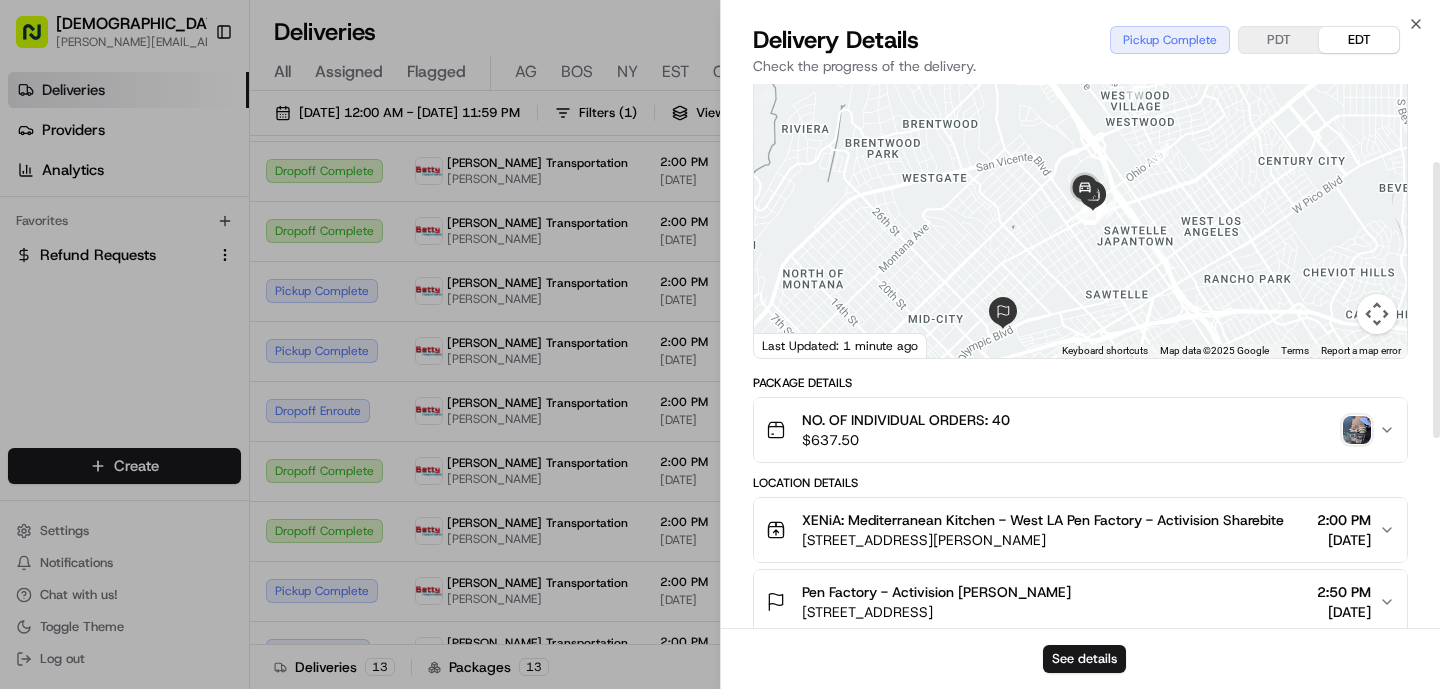 scroll, scrollTop: 161, scrollLeft: 0, axis: vertical 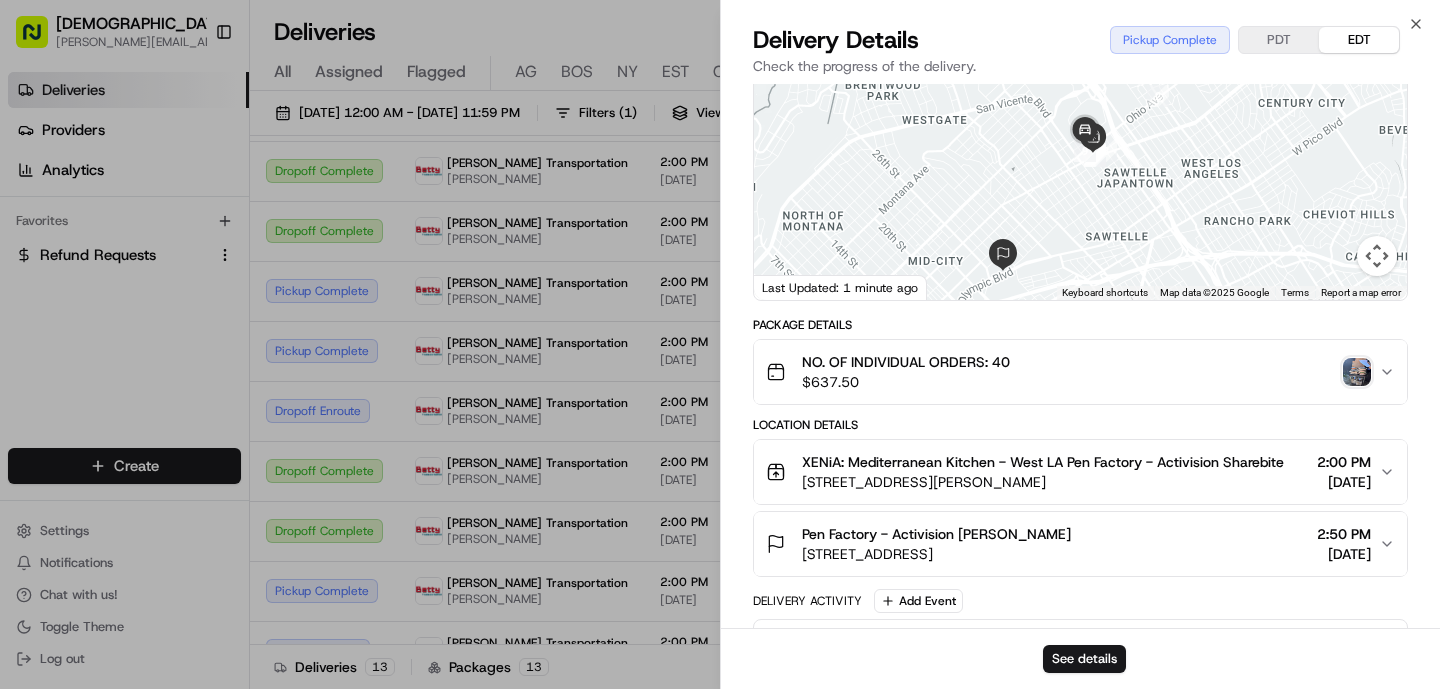 drag, startPoint x: 803, startPoint y: 499, endPoint x: 1190, endPoint y: 506, distance: 387.0633 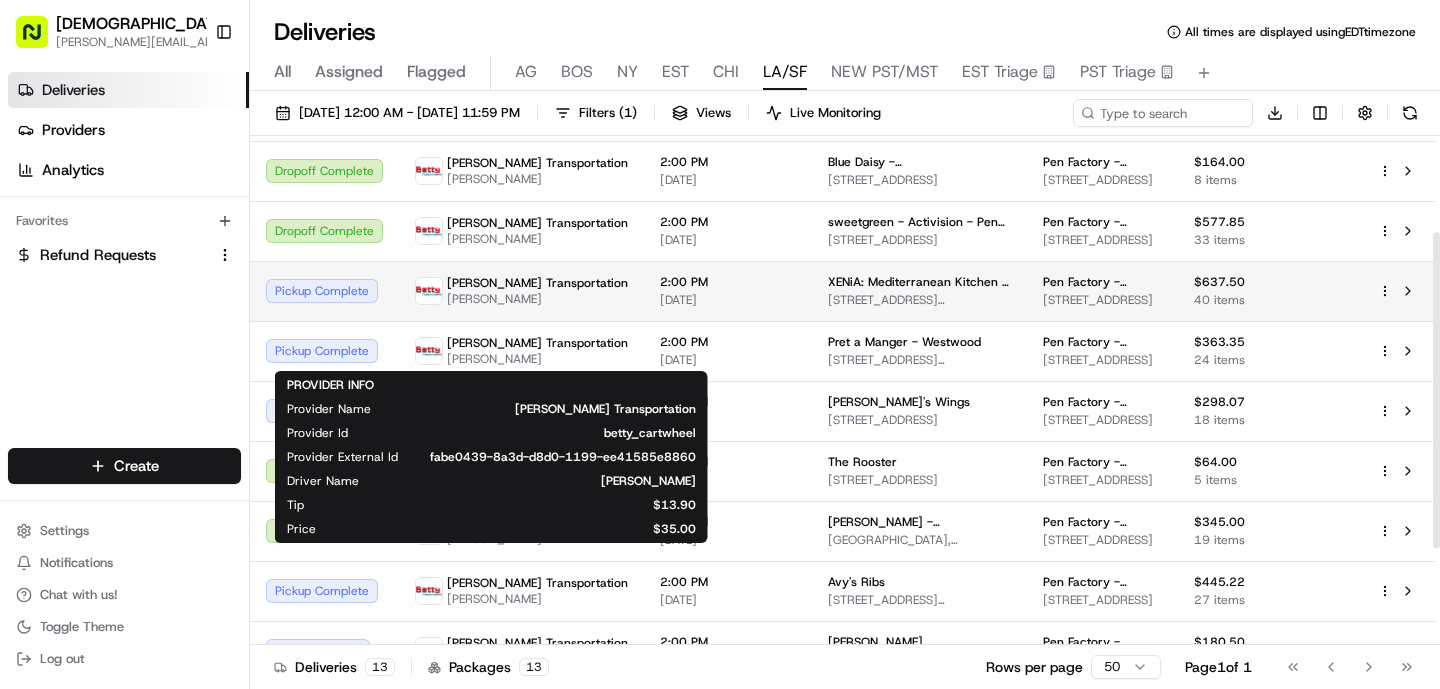 click on "[PERSON_NAME] Transportation [PERSON_NAME]" at bounding box center (521, 291) 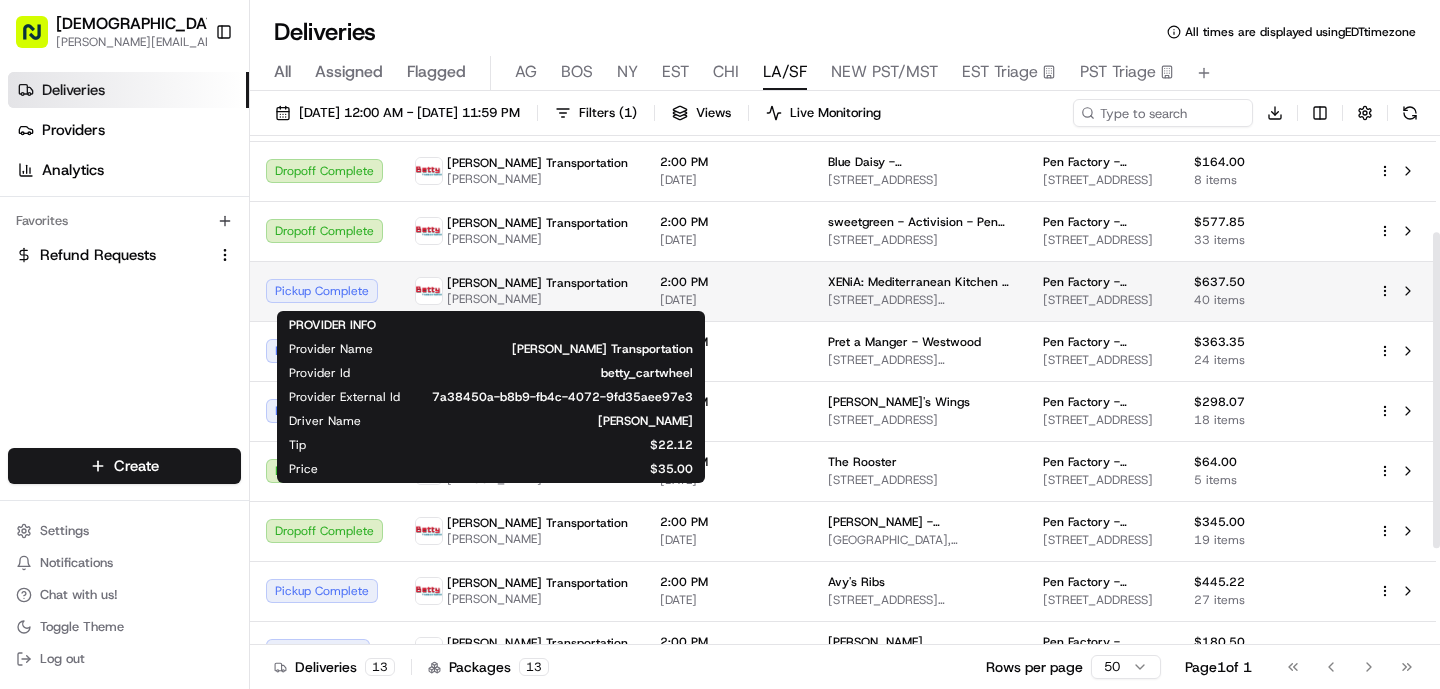 click on "[PERSON_NAME]" at bounding box center (537, 299) 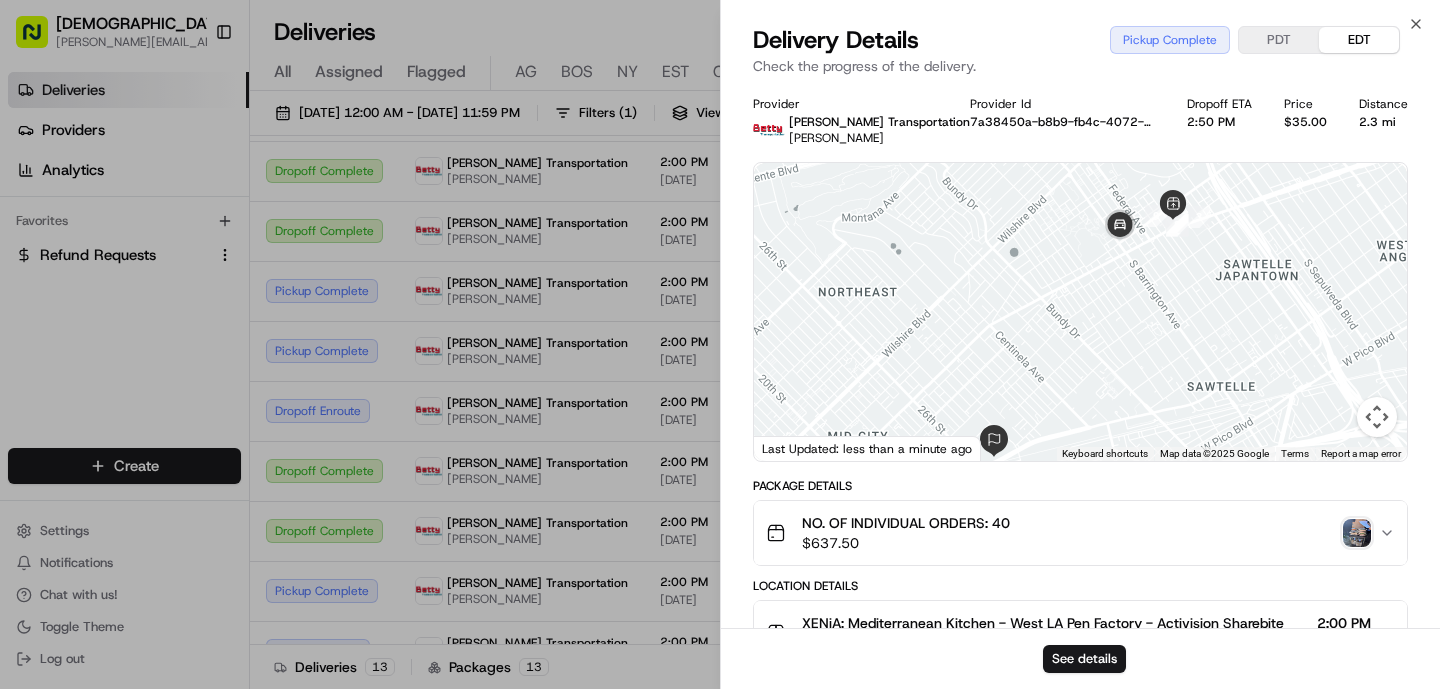 drag, startPoint x: 1126, startPoint y: 316, endPoint x: 1239, endPoint y: 217, distance: 150.23315 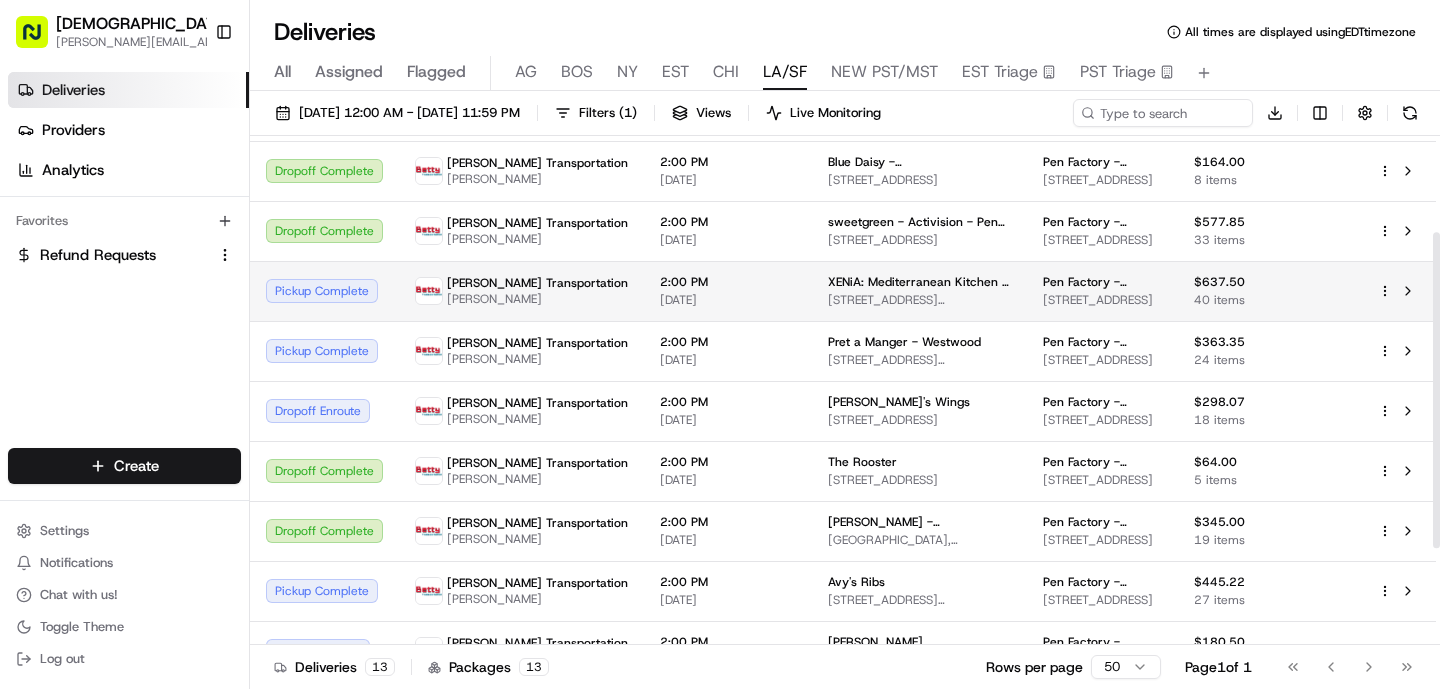click on "XENiA: Mediterranean Kitchen - [GEOGRAPHIC_DATA][STREET_ADDRESS][PERSON_NAME][GEOGRAPHIC_DATA]" at bounding box center [919, 291] 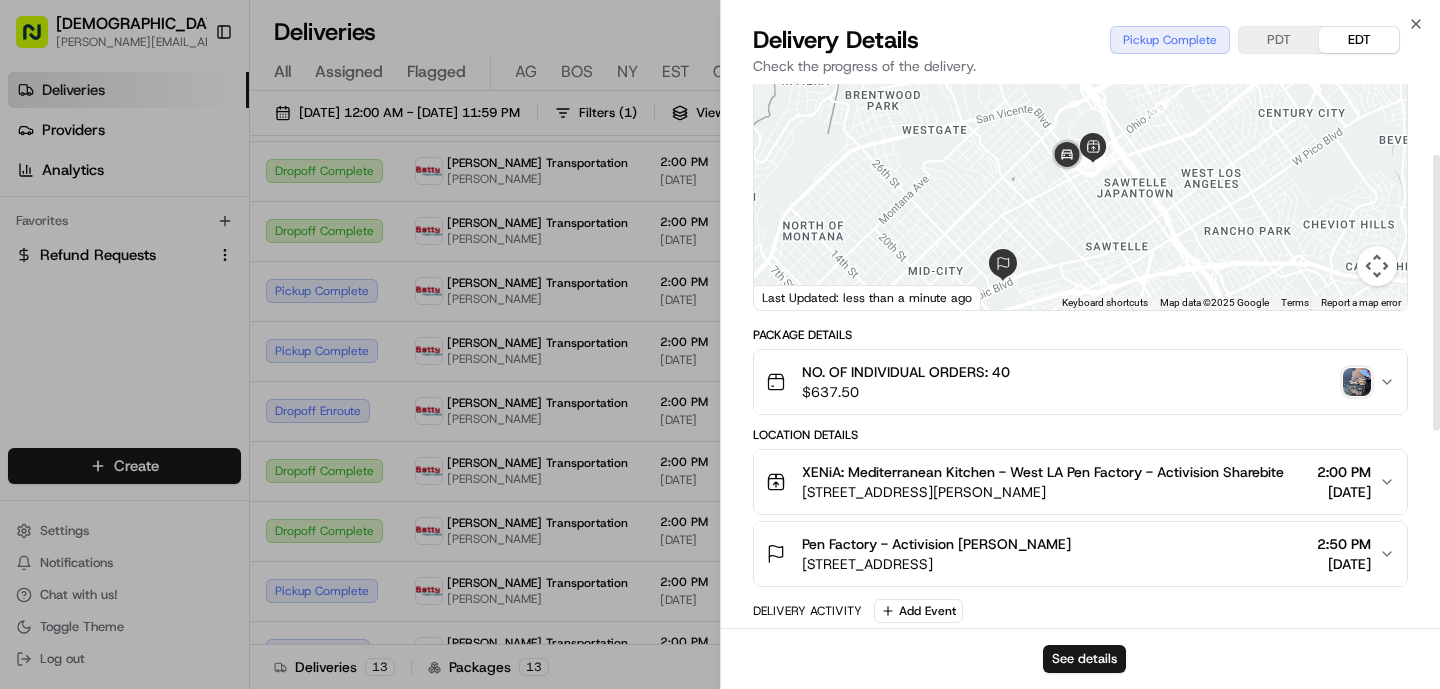 scroll, scrollTop: 160, scrollLeft: 0, axis: vertical 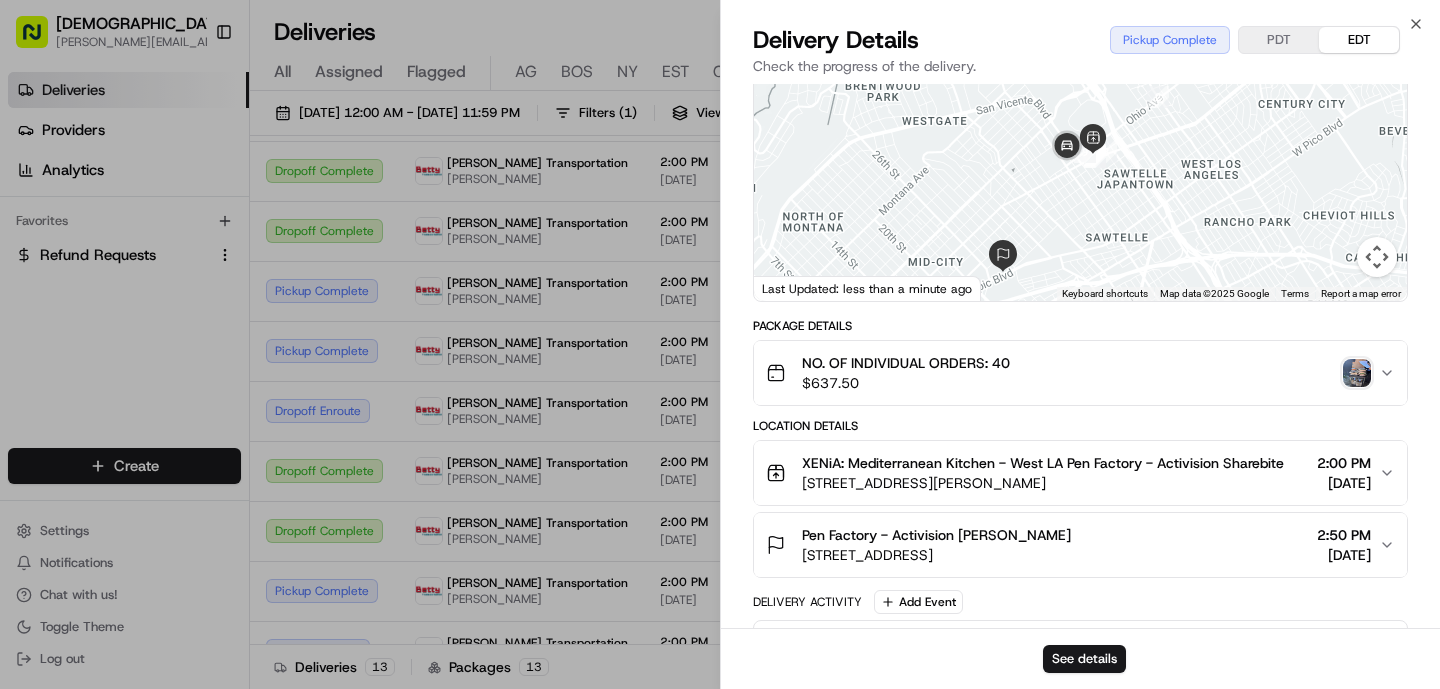 drag, startPoint x: 795, startPoint y: 504, endPoint x: 1183, endPoint y: 500, distance: 388.02063 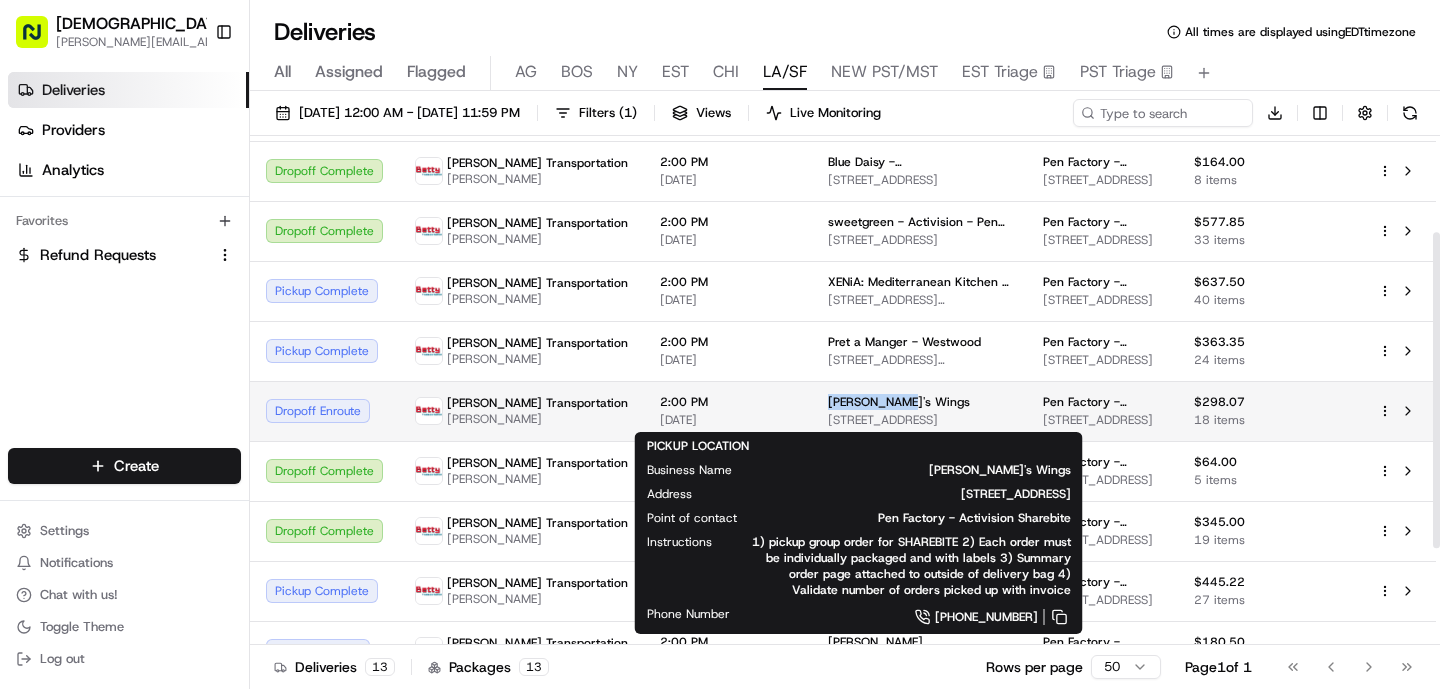 drag, startPoint x: 839, startPoint y: 403, endPoint x: 741, endPoint y: 404, distance: 98.005104 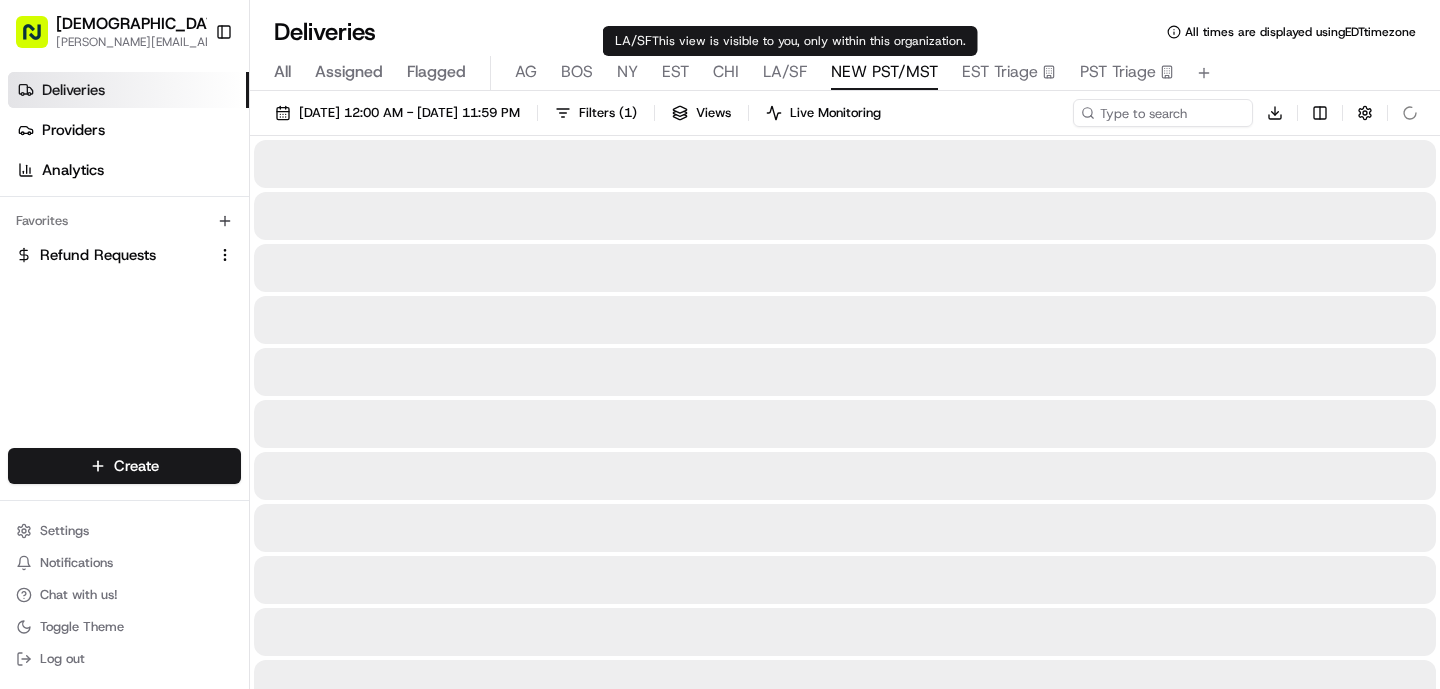 click on "NEW PST/MST" at bounding box center (884, 72) 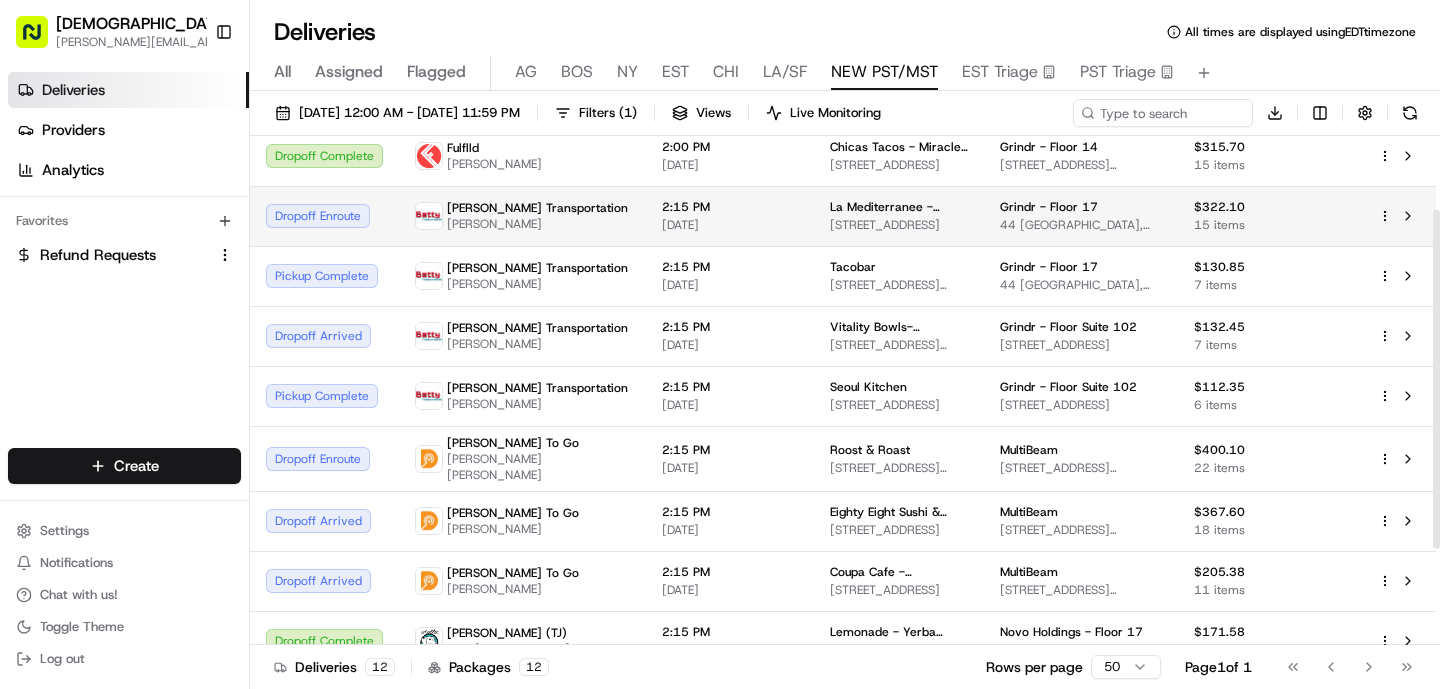 scroll, scrollTop: 111, scrollLeft: 0, axis: vertical 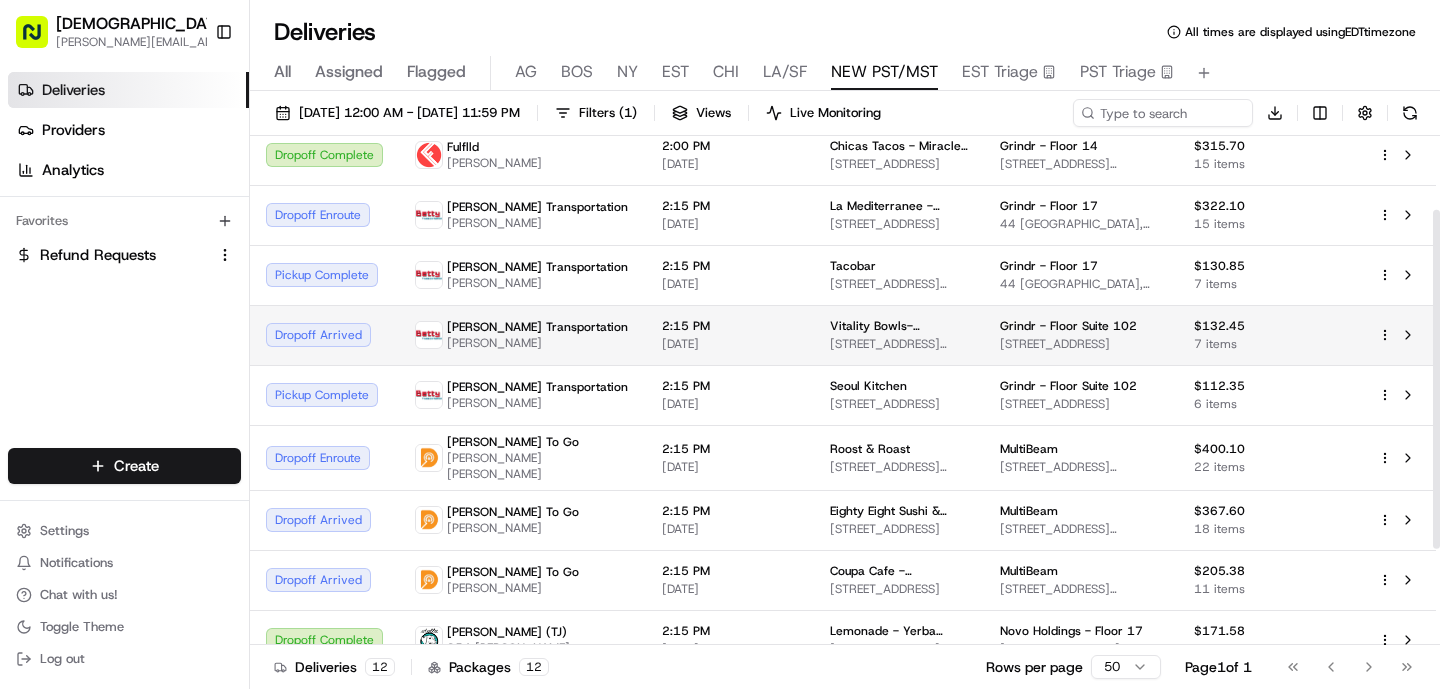 click on "[PERSON_NAME] Transportation [PERSON_NAME]" at bounding box center (522, 335) 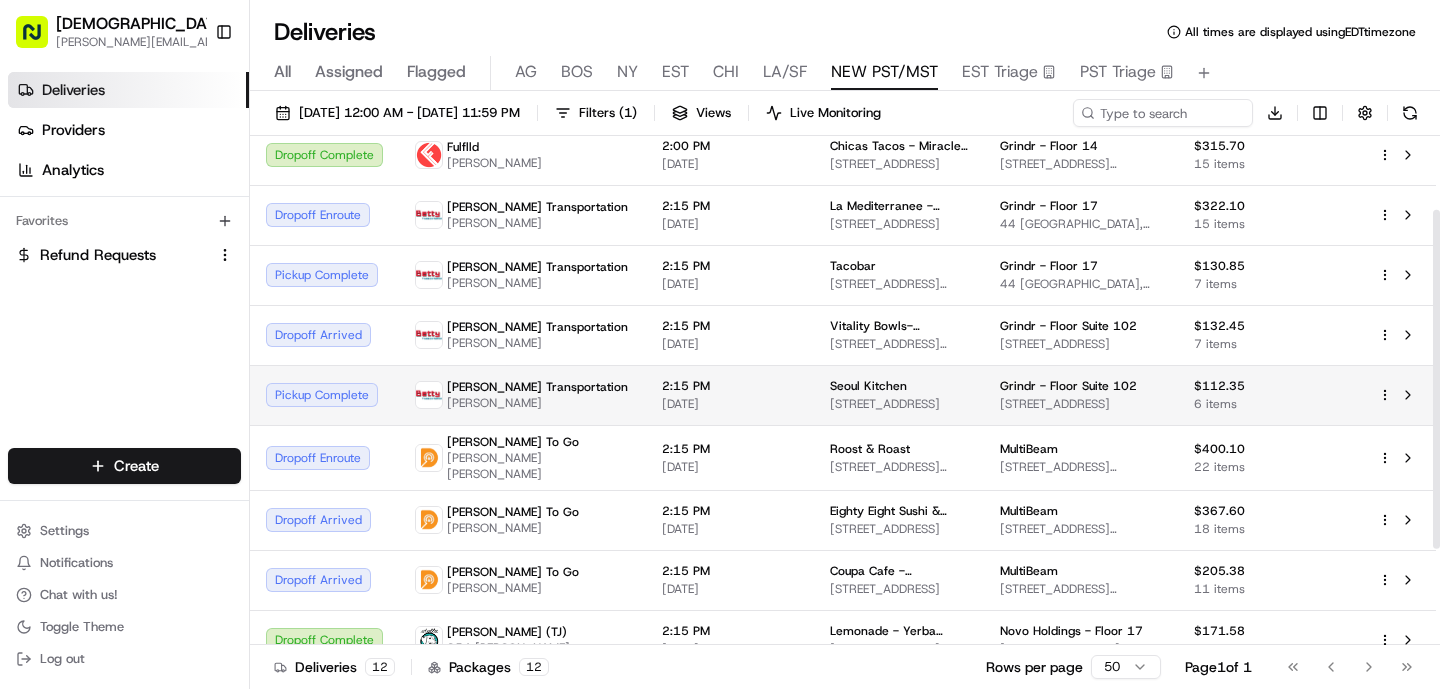 click on "[PERSON_NAME] Transportation [PERSON_NAME]" at bounding box center (522, 395) 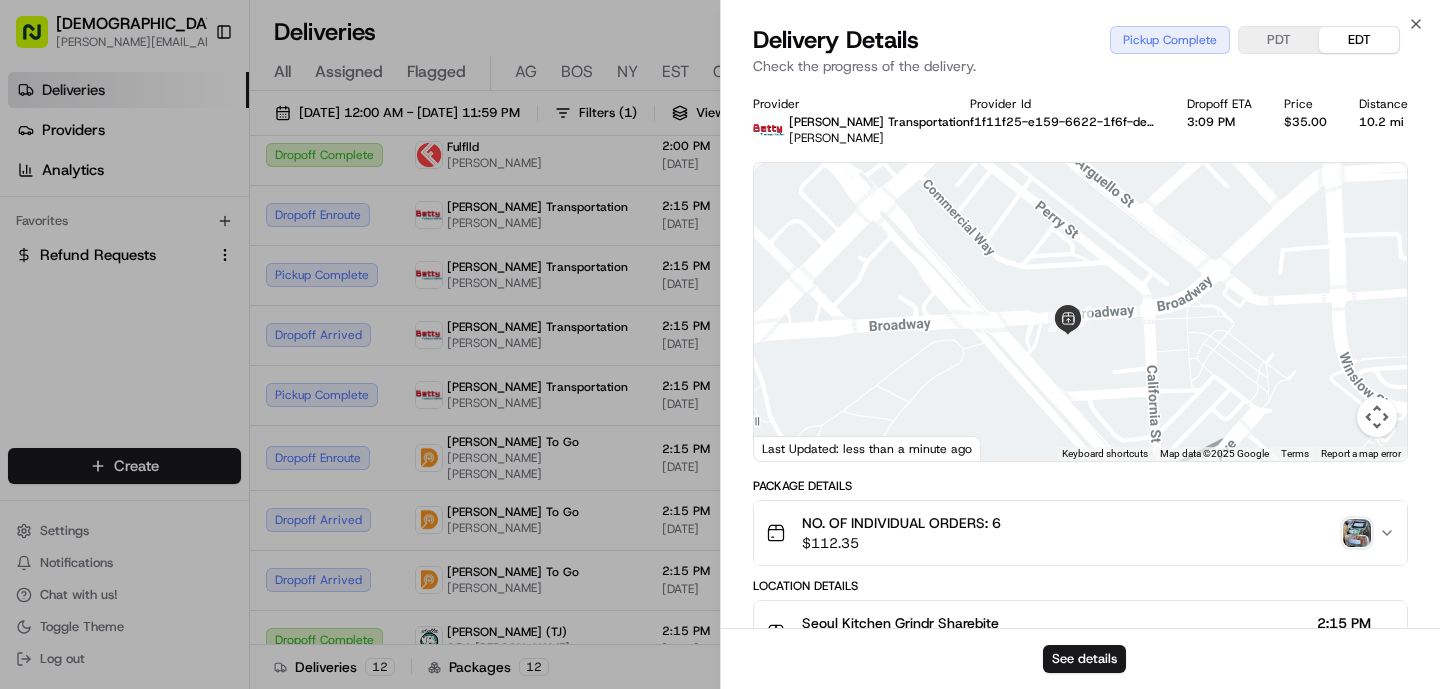drag, startPoint x: 928, startPoint y: 233, endPoint x: 976, endPoint y: 289, distance: 73.756355 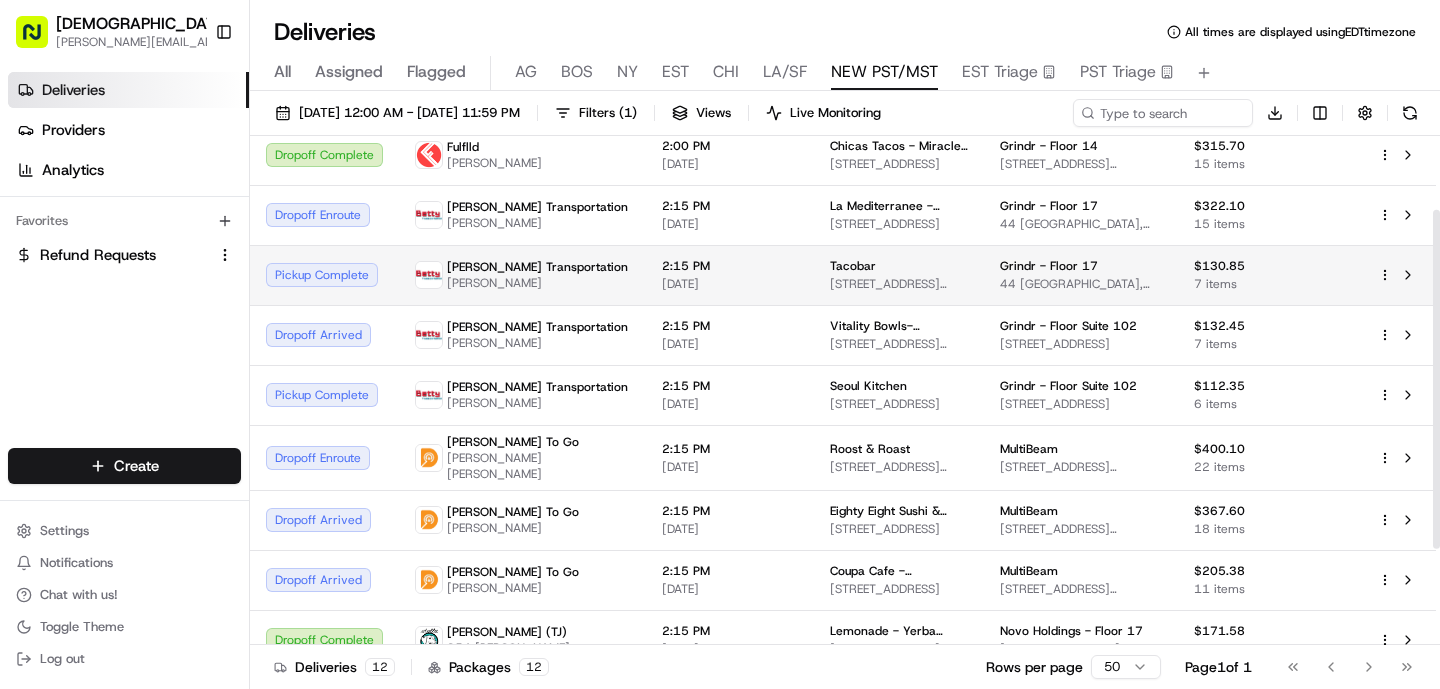 click on "[STREET_ADDRESS][US_STATE]" at bounding box center [899, 284] 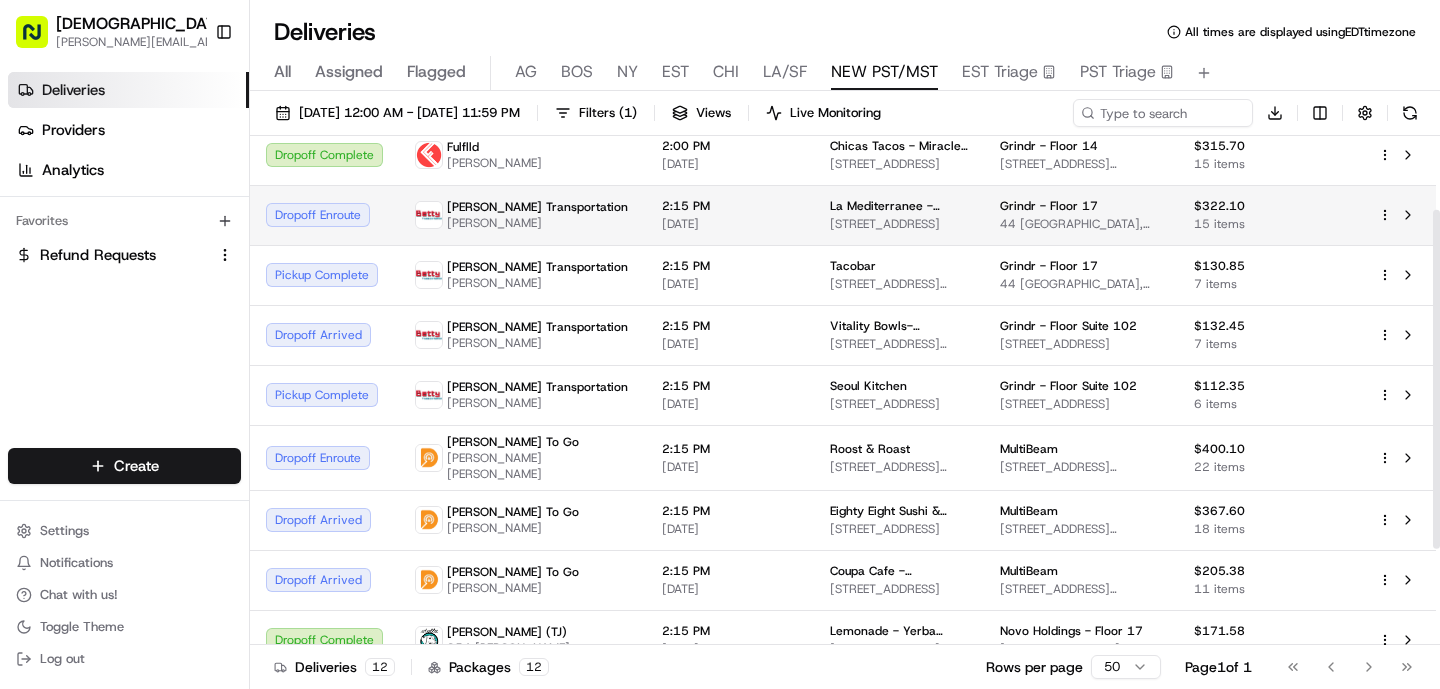 click on "[PERSON_NAME] Transportation [PERSON_NAME]" at bounding box center (522, 215) 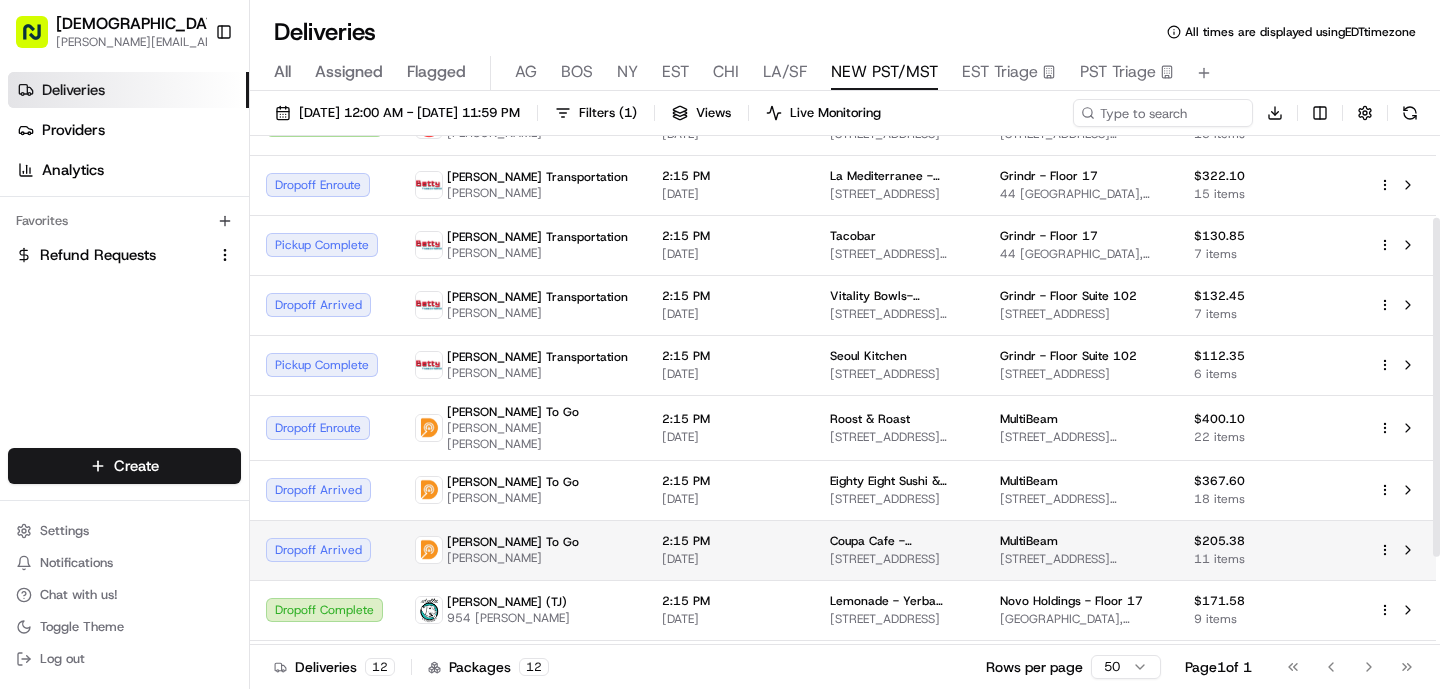 scroll, scrollTop: 123, scrollLeft: 0, axis: vertical 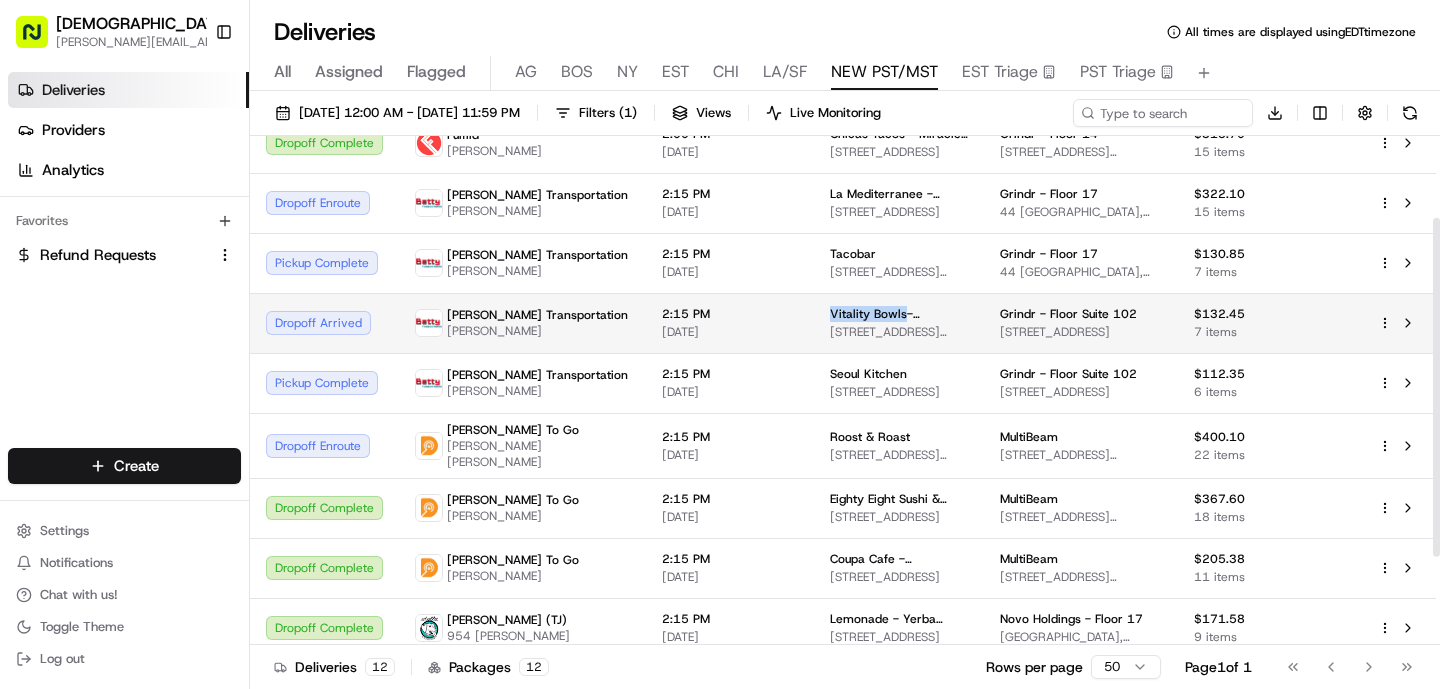 drag, startPoint x: 840, startPoint y: 313, endPoint x: 762, endPoint y: 317, distance: 78.10249 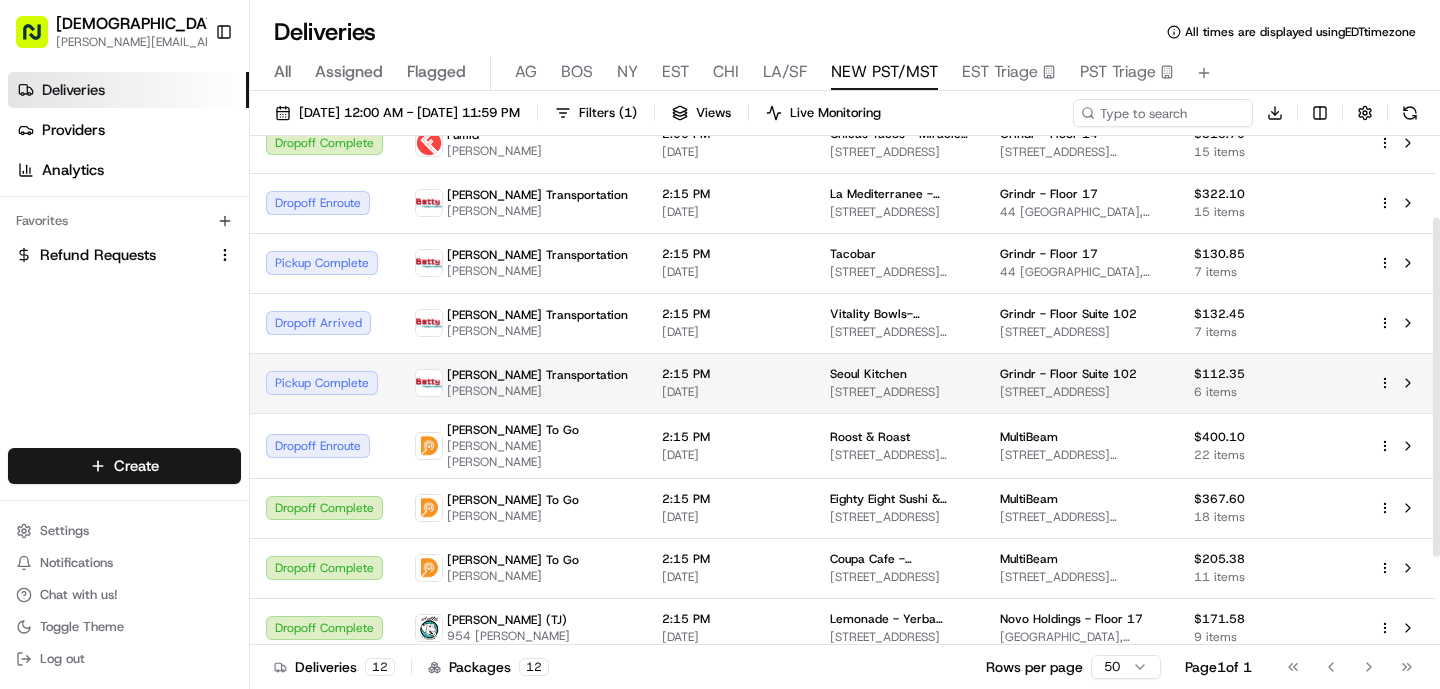 click on "[STREET_ADDRESS]" at bounding box center (899, 392) 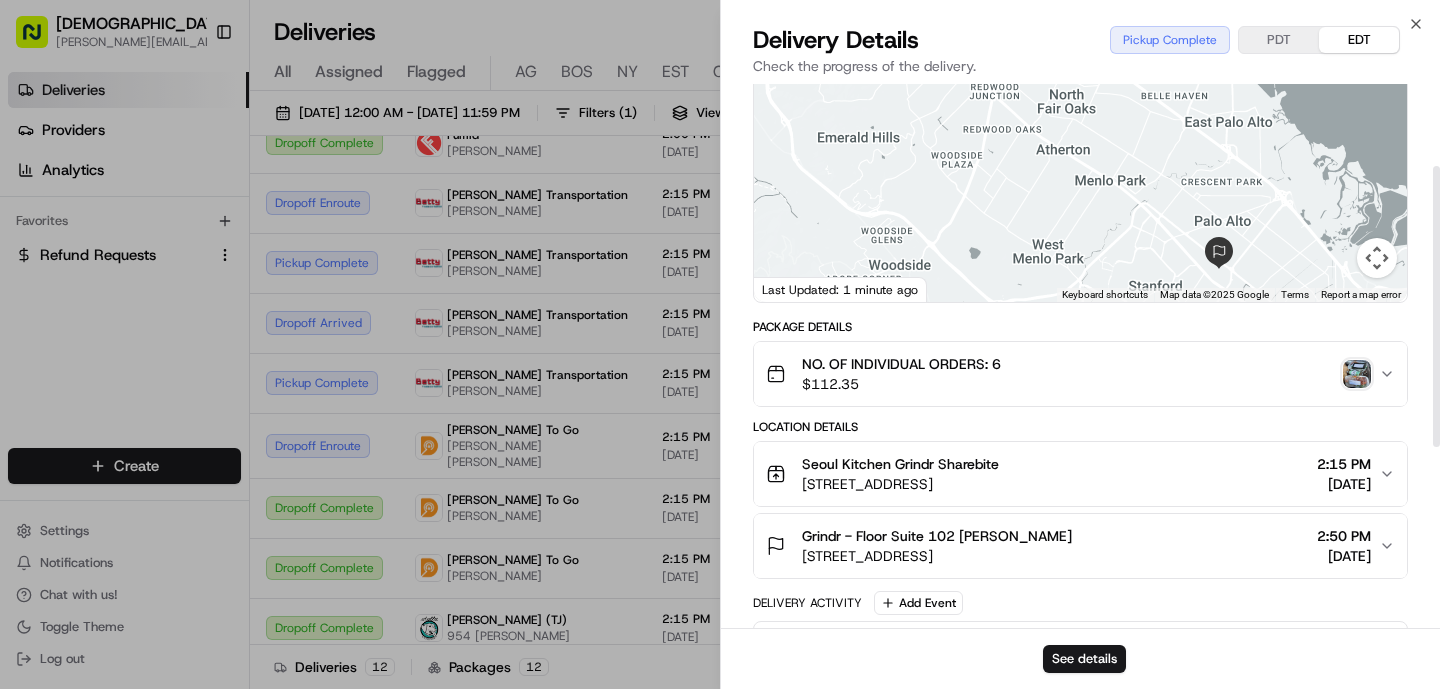scroll, scrollTop: 160, scrollLeft: 0, axis: vertical 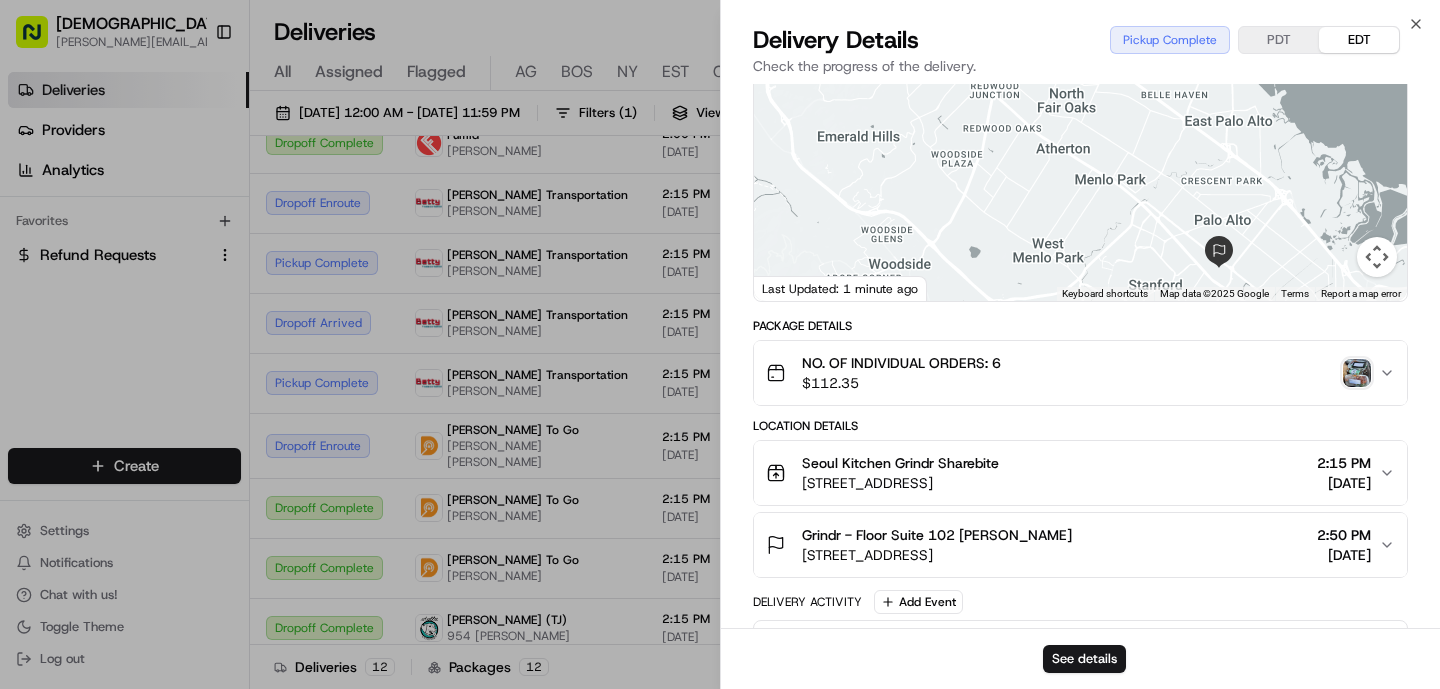drag, startPoint x: 1120, startPoint y: 482, endPoint x: 802, endPoint y: 488, distance: 318.0566 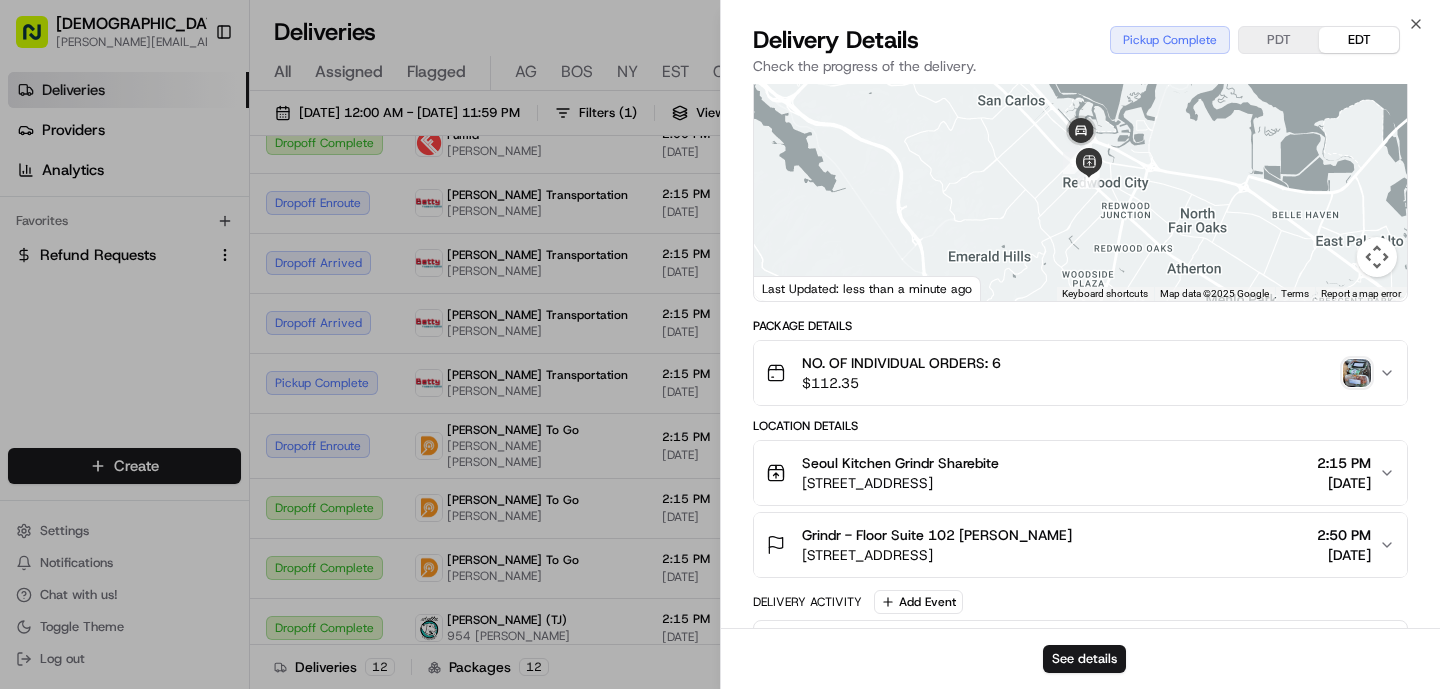 click on "NO. OF INDIVIDUAL ORDERS: 6 $ 112.35" at bounding box center (1072, 373) 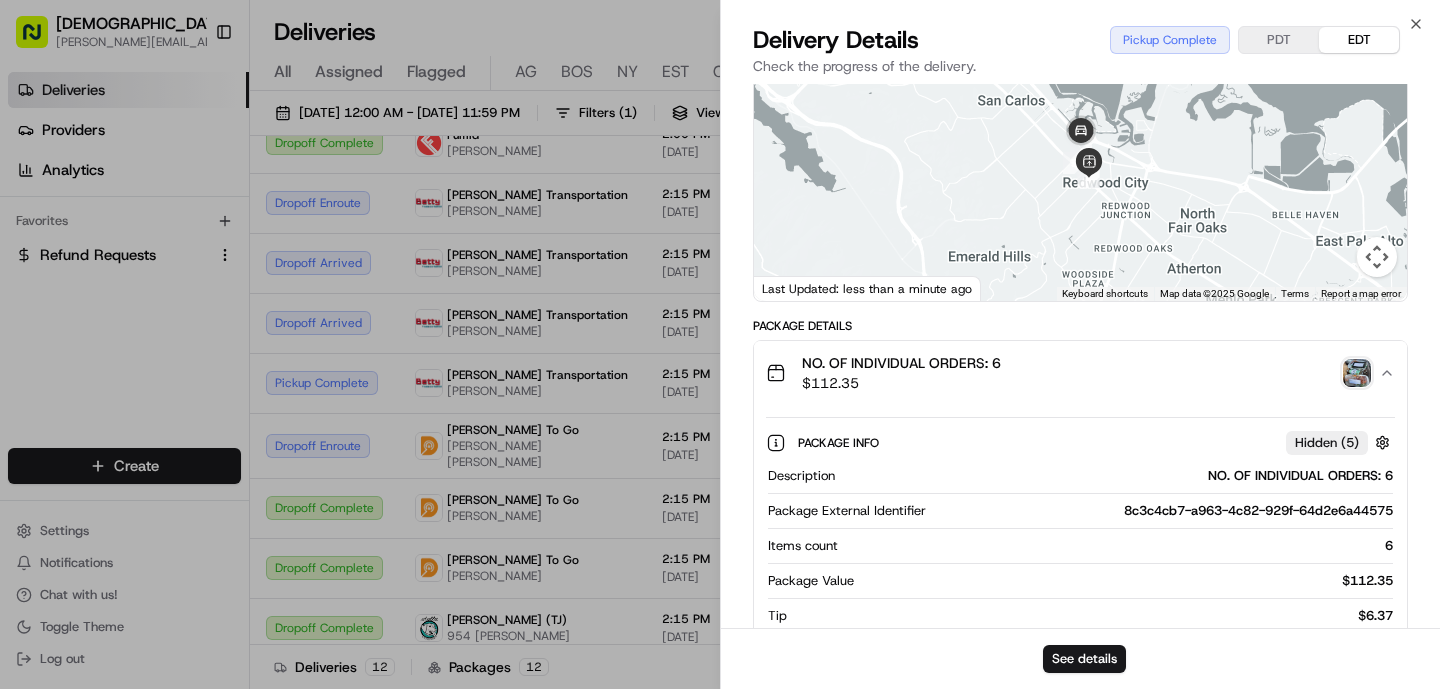 click at bounding box center (1357, 373) 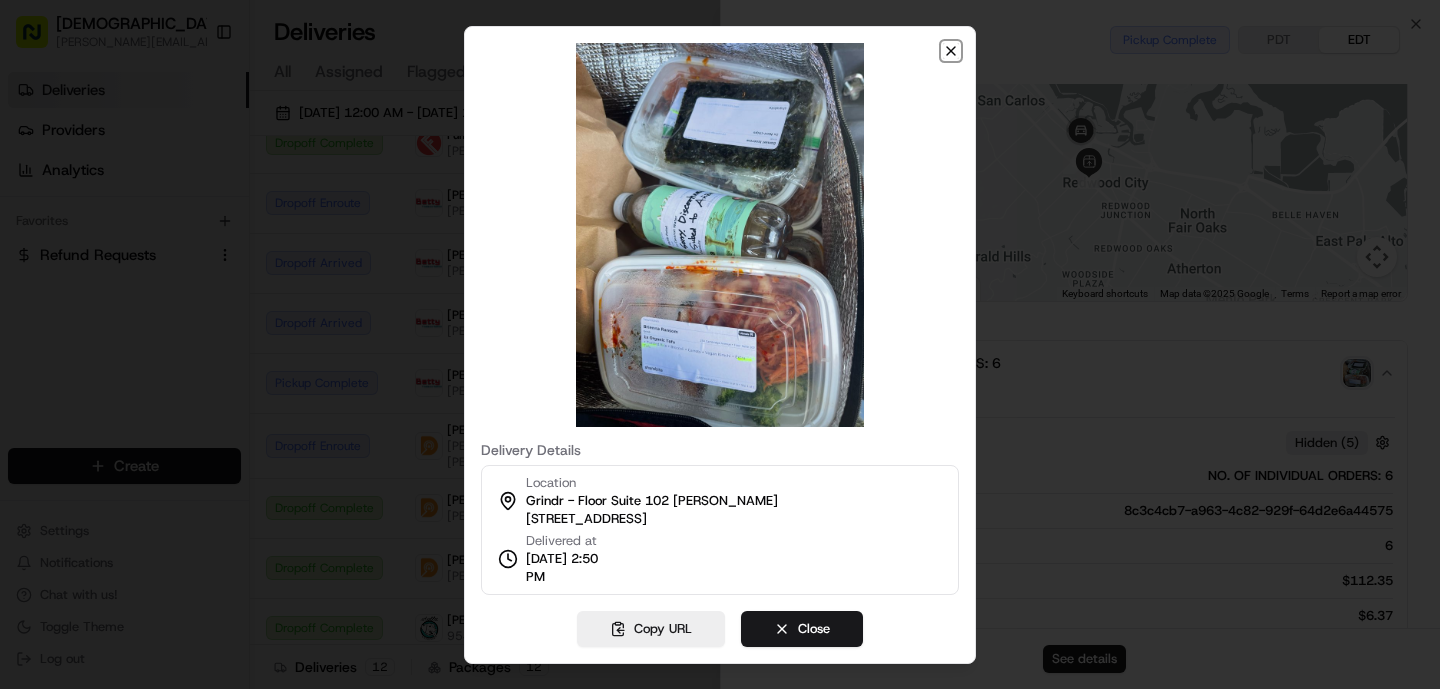 click 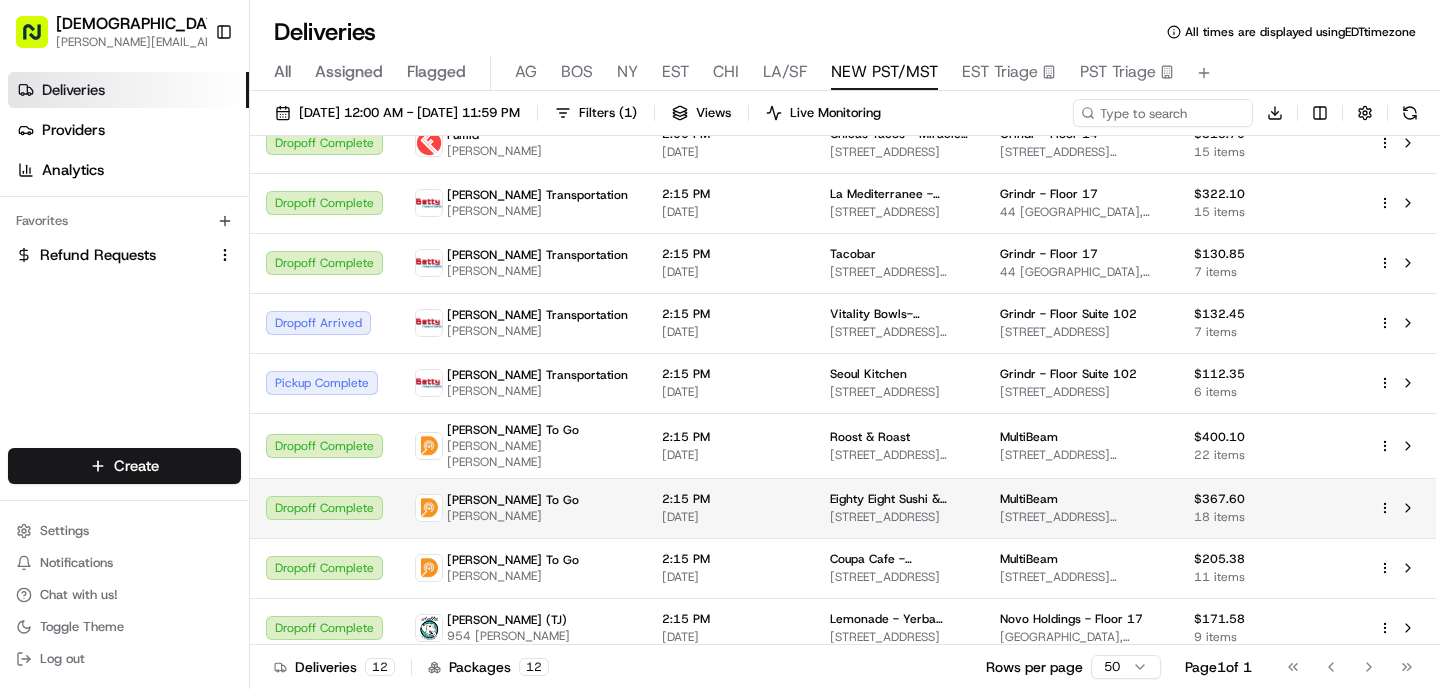 click on "[PERSON_NAME]" at bounding box center [513, 516] 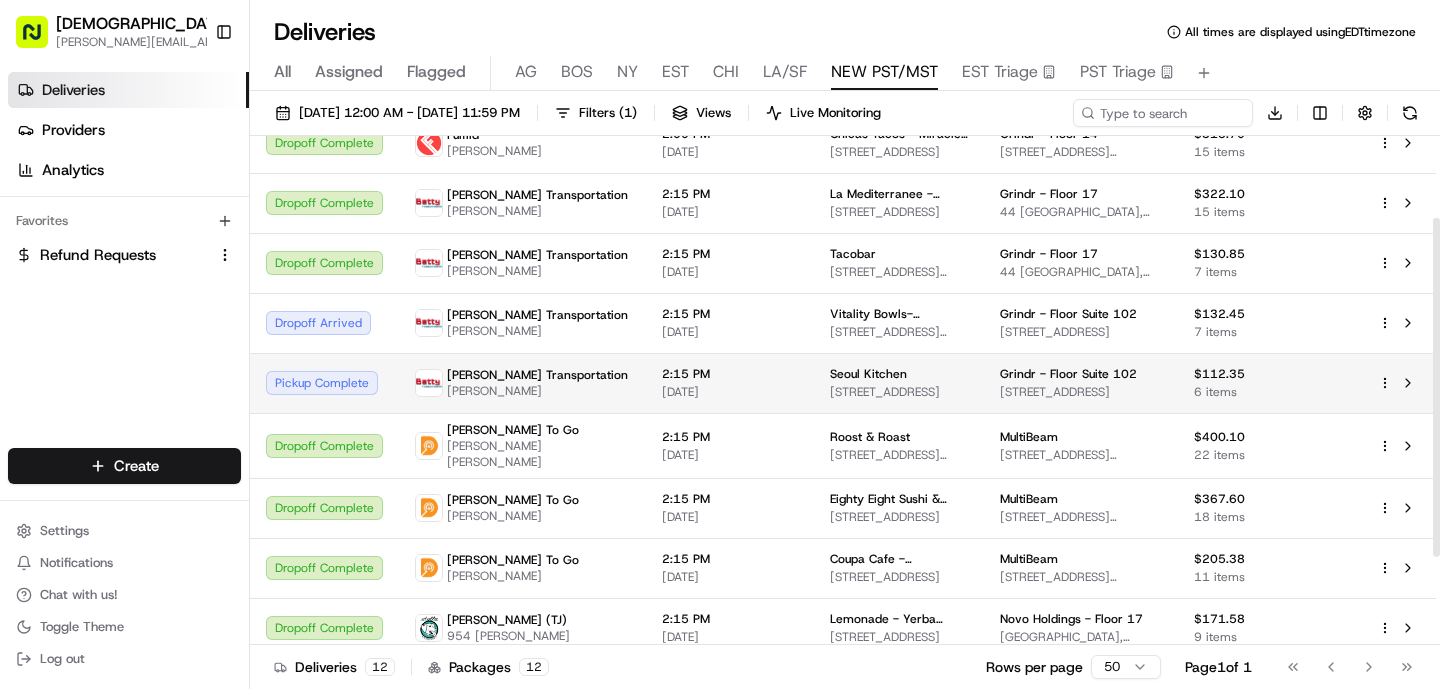 click on "[PERSON_NAME] Transportation [PERSON_NAME]" at bounding box center (522, 383) 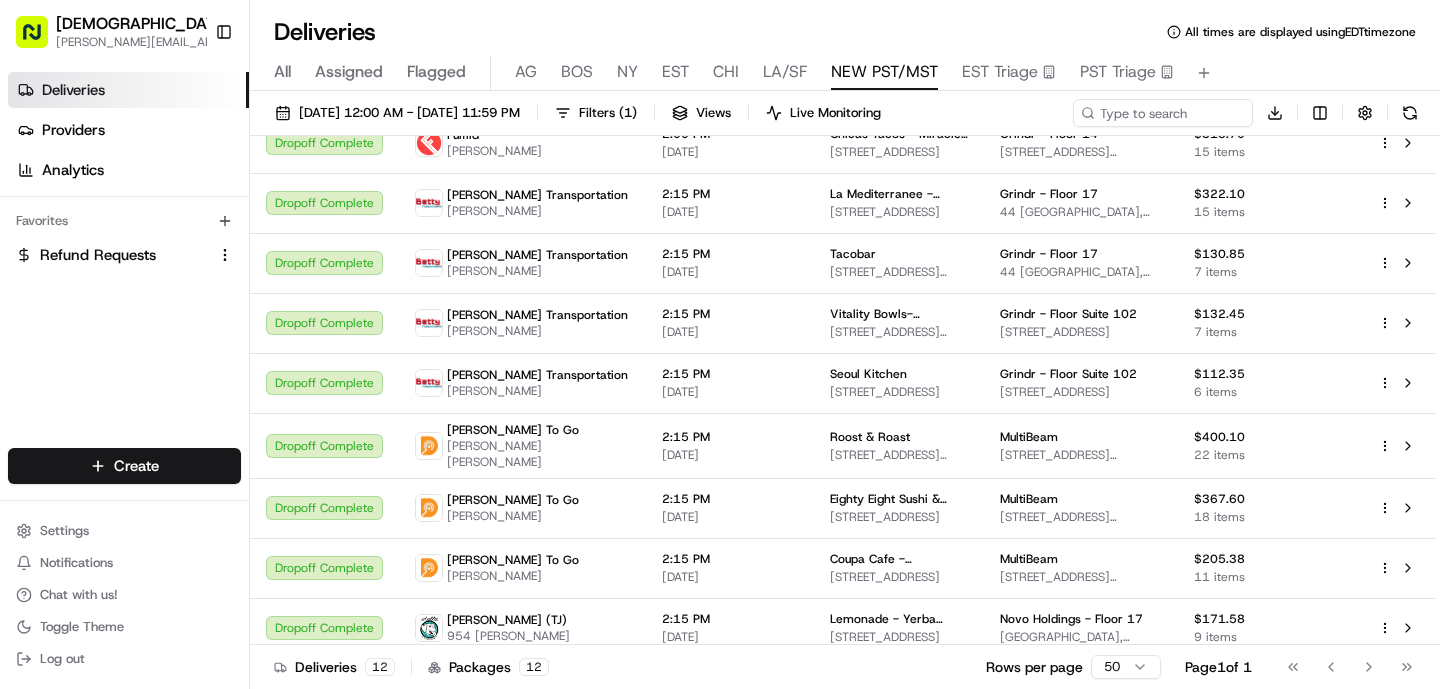 click on "All Assigned Flagged [PERSON_NAME] NY EST CHI LA/SF NEW PST/MST EST Triage  PST Triage" at bounding box center [845, 73] 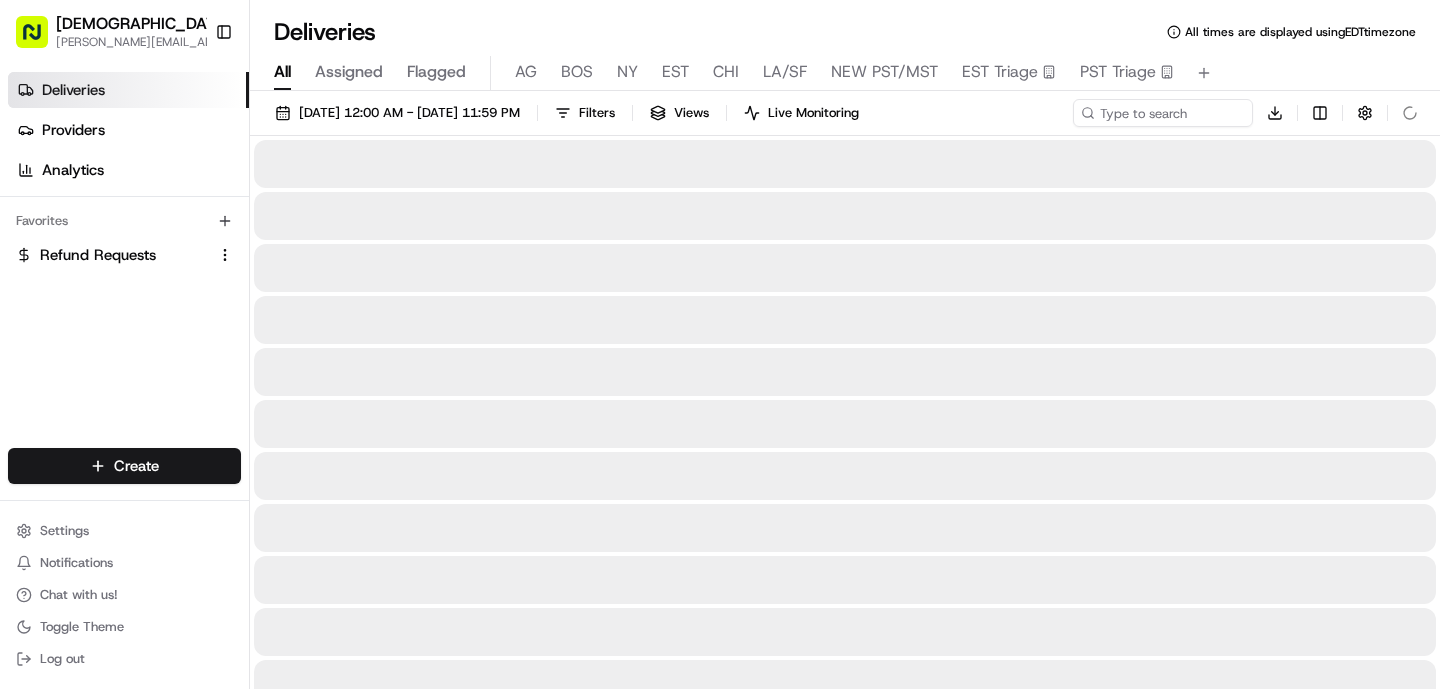 click on "All" at bounding box center (282, 72) 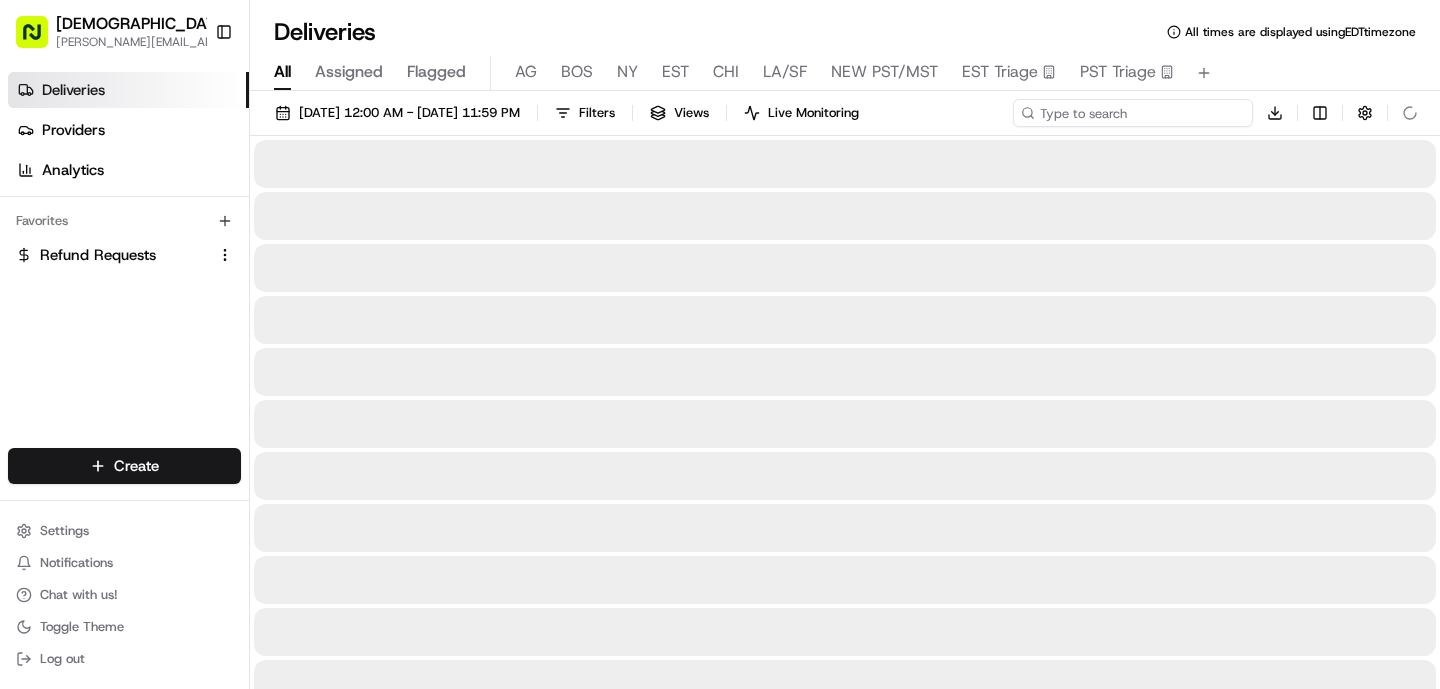 click at bounding box center (1133, 113) 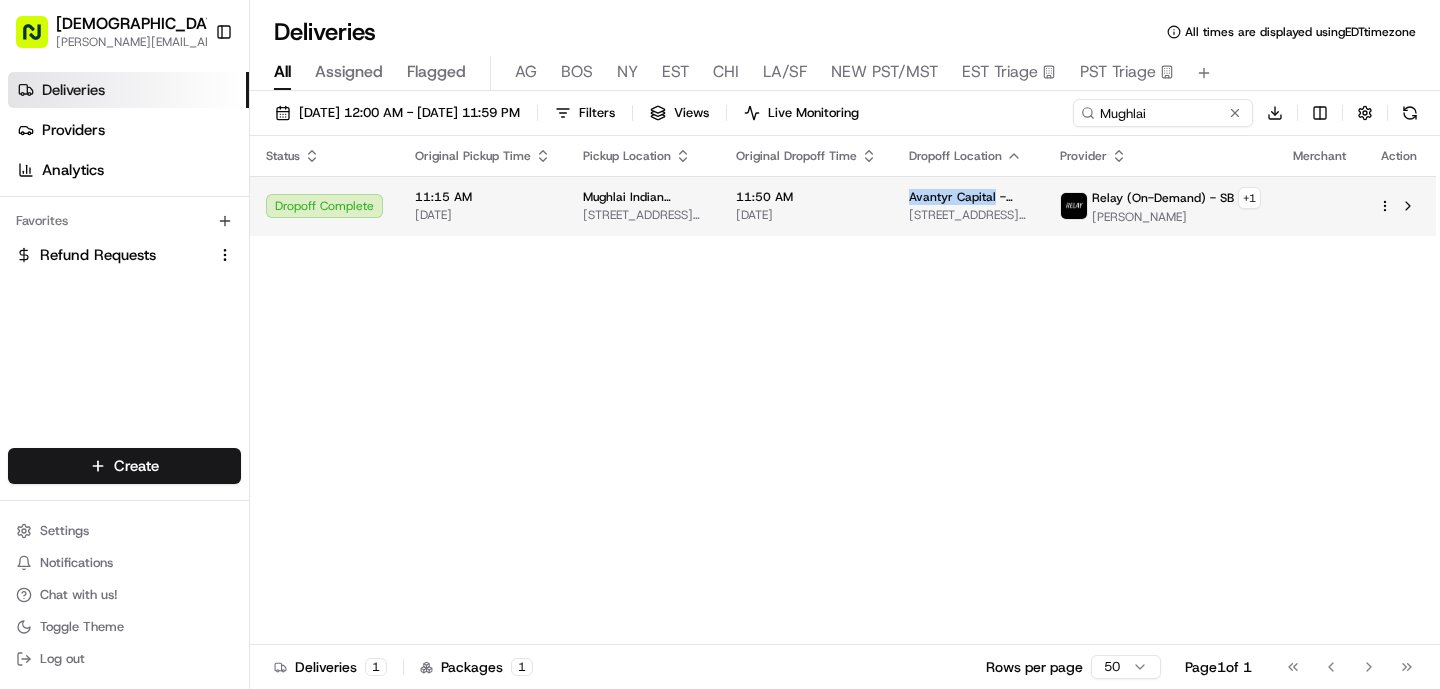 drag, startPoint x: 905, startPoint y: 195, endPoint x: 987, endPoint y: 198, distance: 82.05486 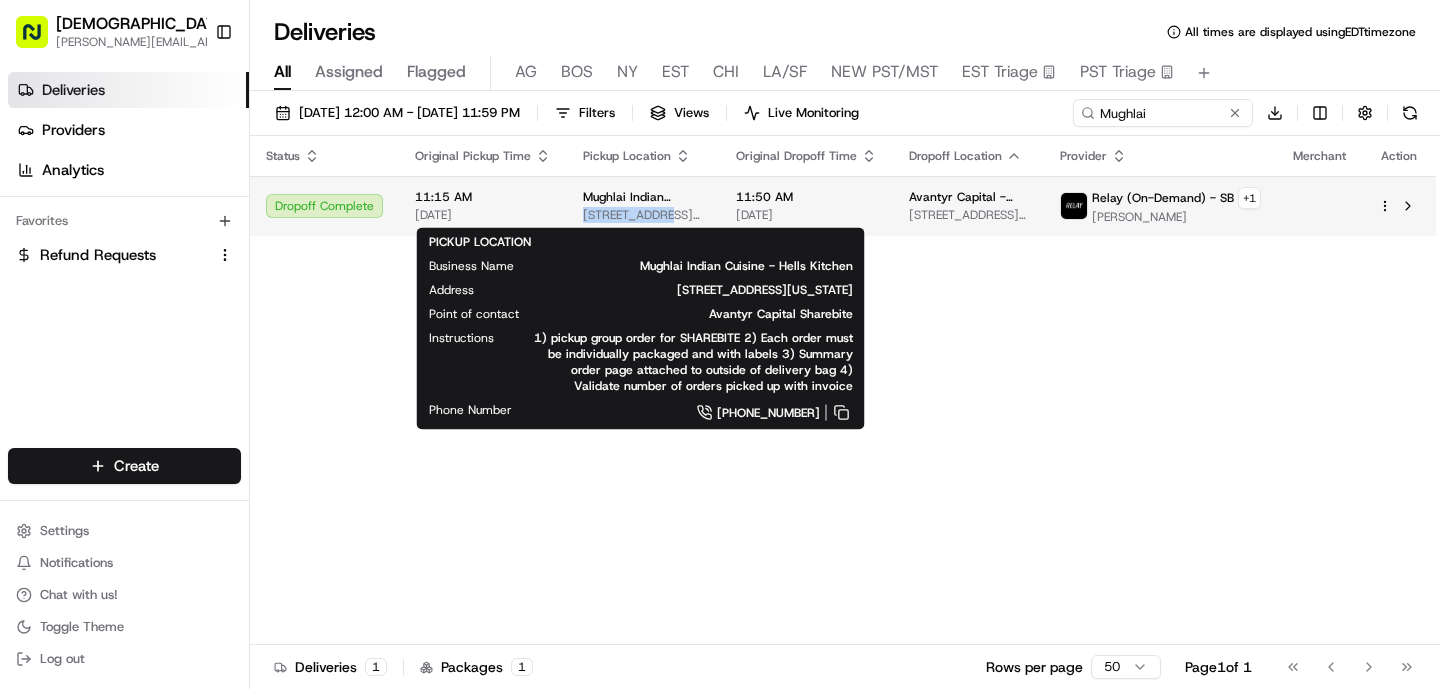 drag, startPoint x: 574, startPoint y: 214, endPoint x: 663, endPoint y: 219, distance: 89.140335 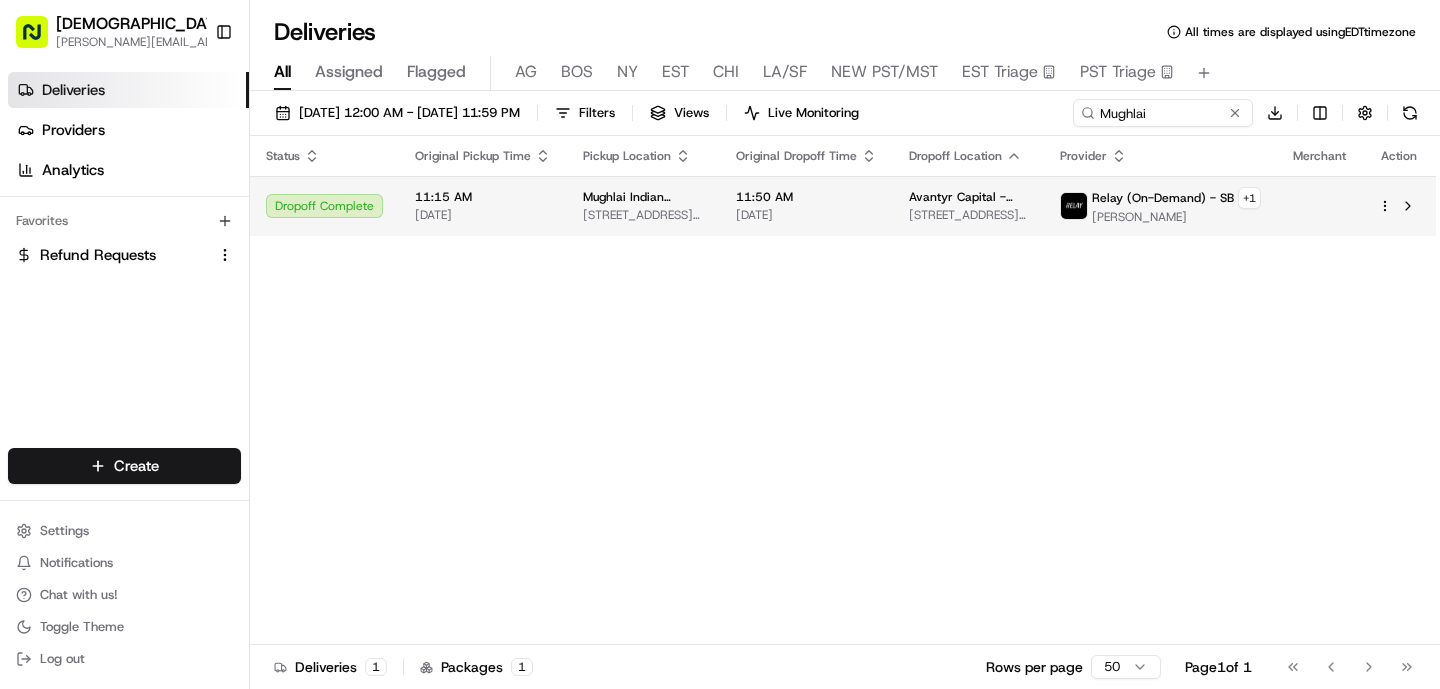 click on "[STREET_ADDRESS][US_STATE]" at bounding box center [643, 215] 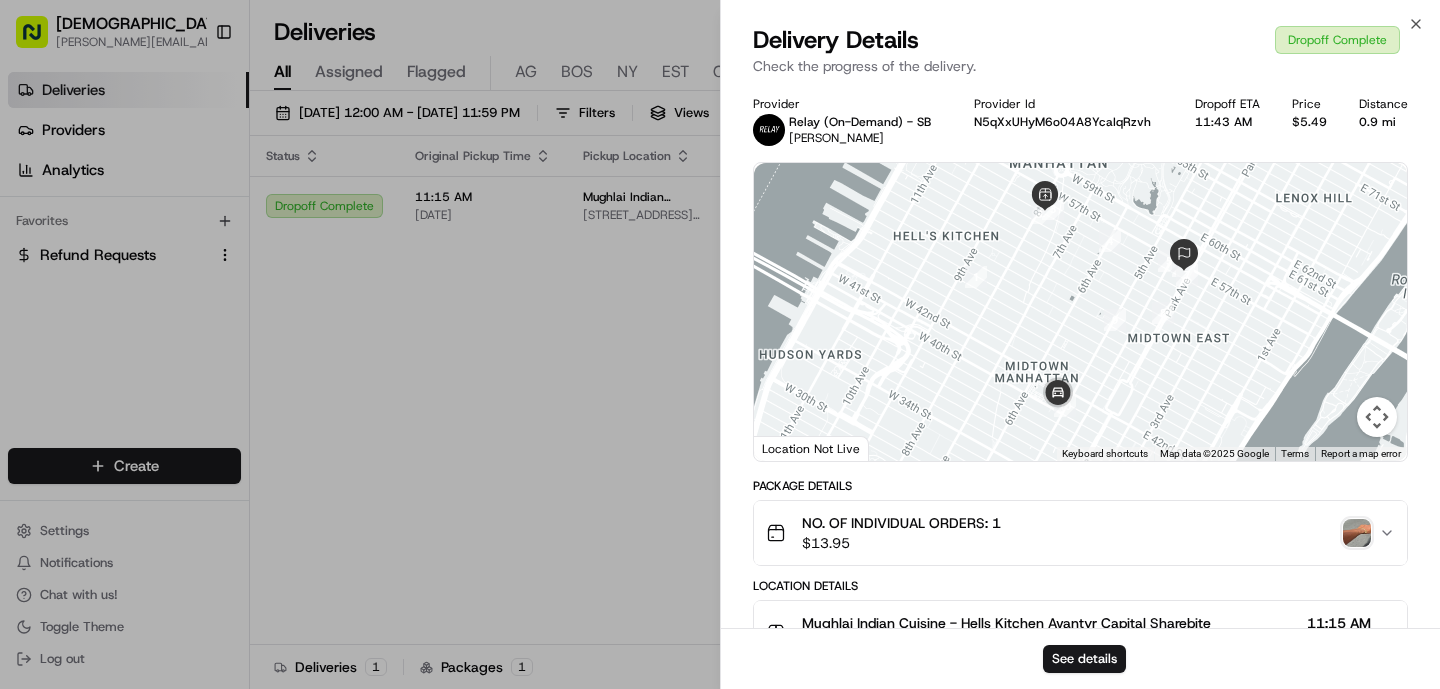 click at bounding box center [1357, 533] 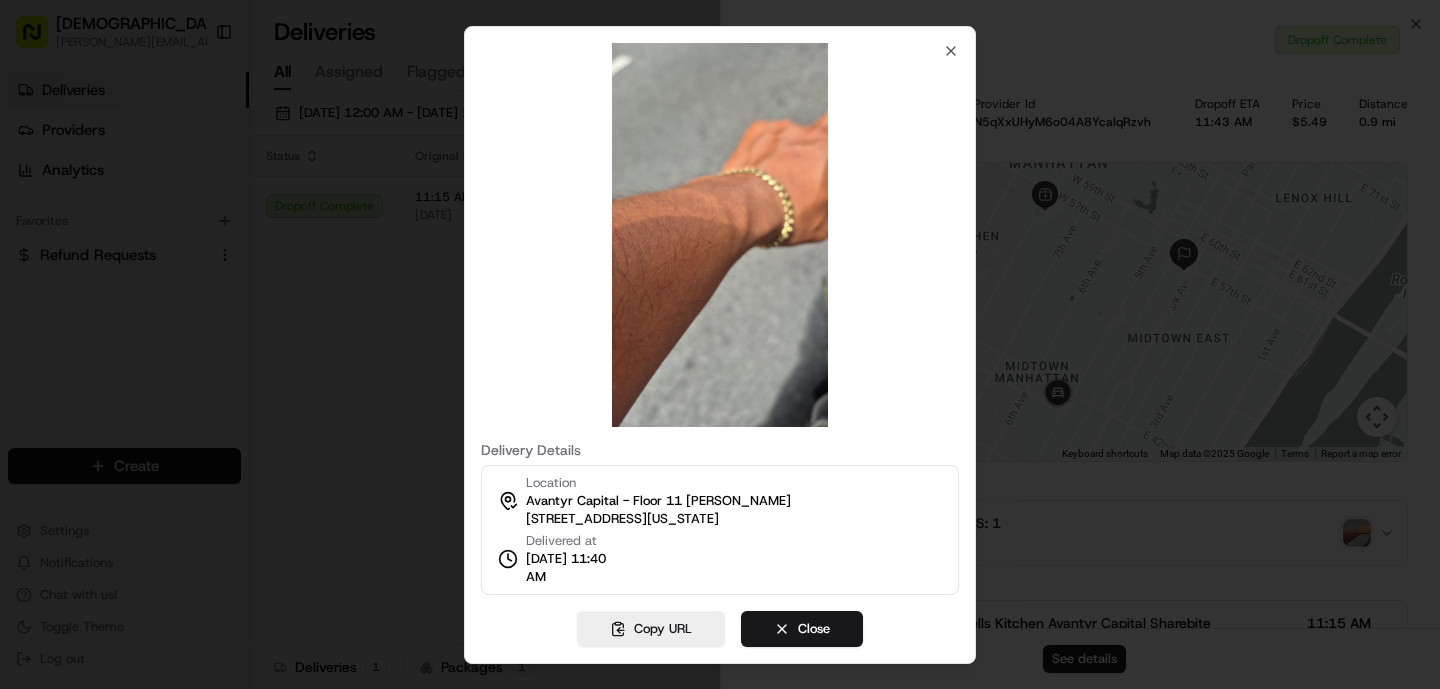 click at bounding box center (720, 235) 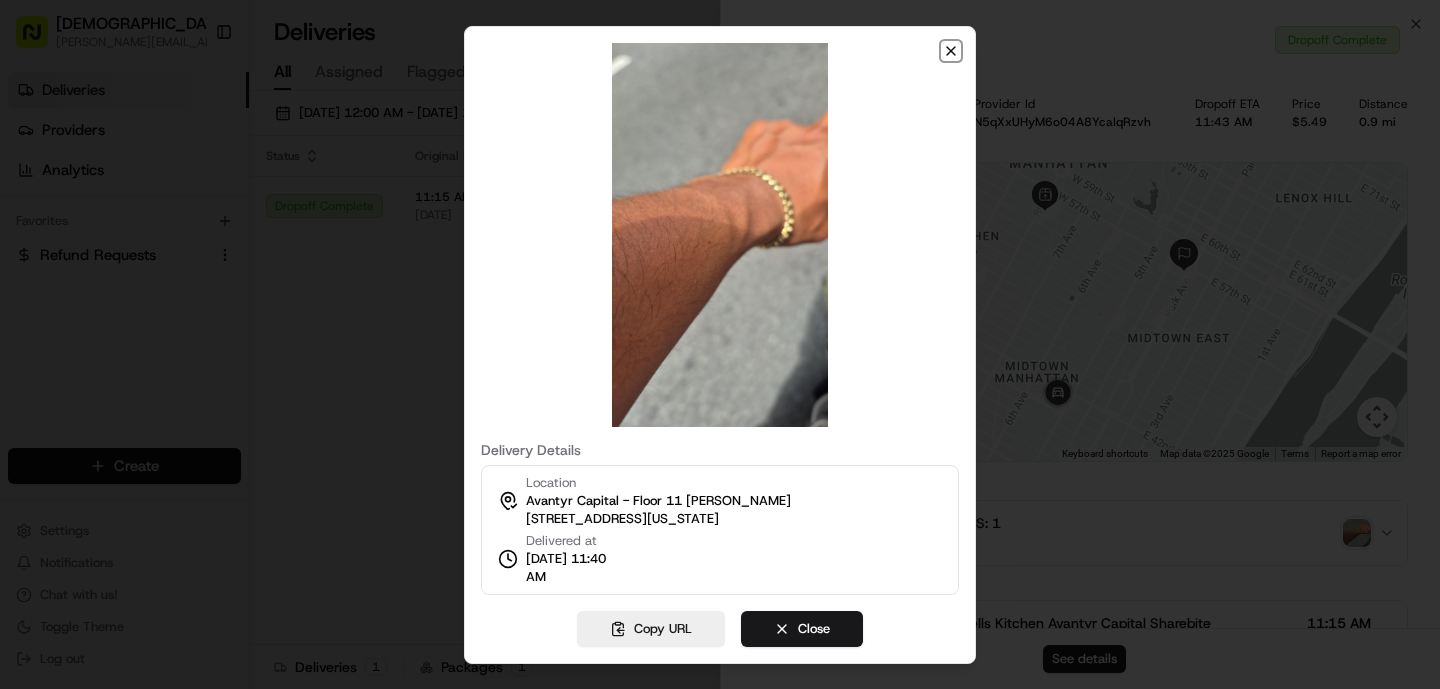 click 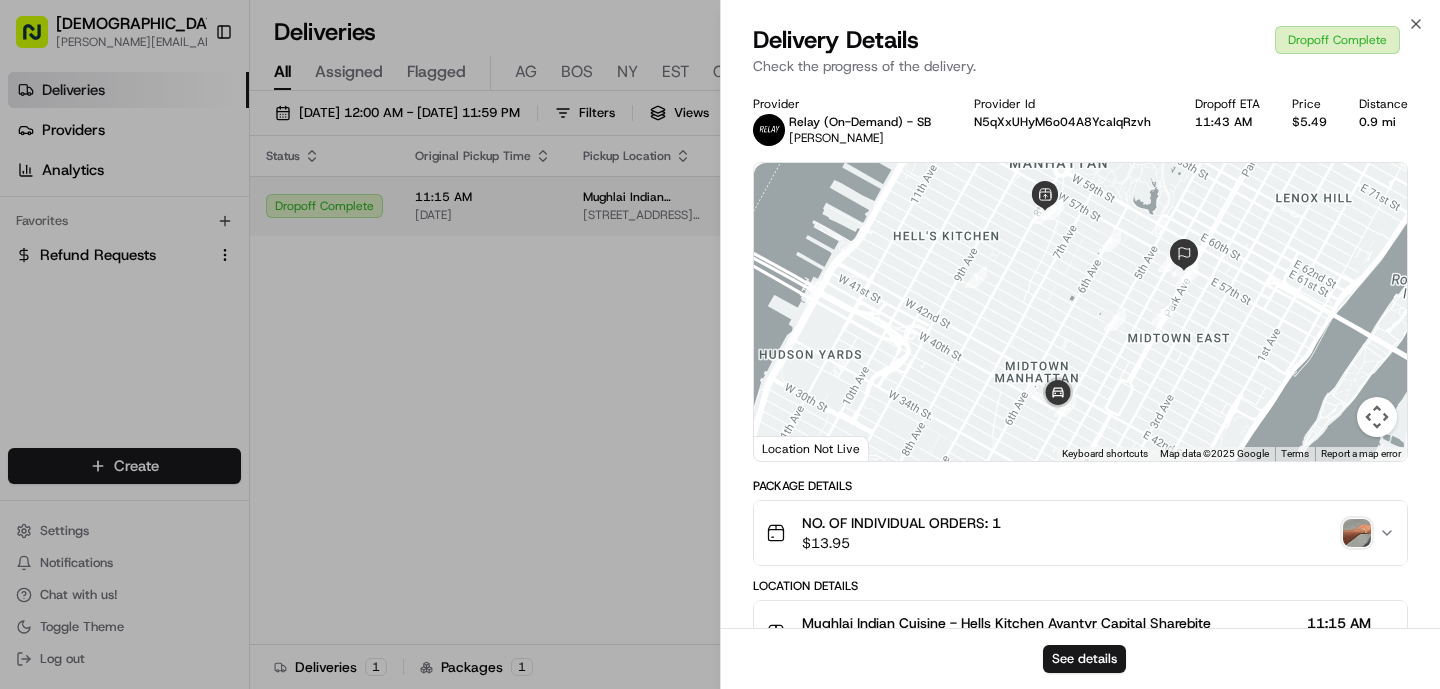 click on "[STREET_ADDRESS][US_STATE]" at bounding box center [643, 215] 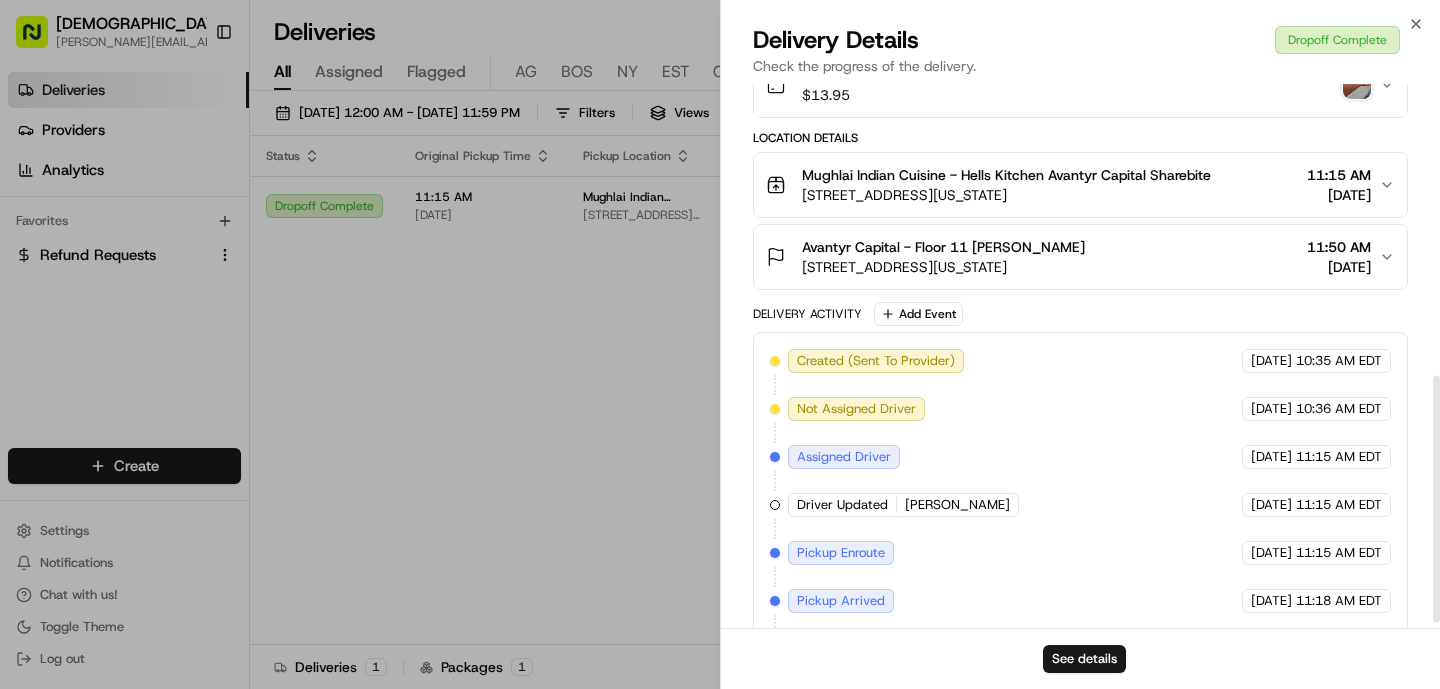 scroll, scrollTop: 654, scrollLeft: 0, axis: vertical 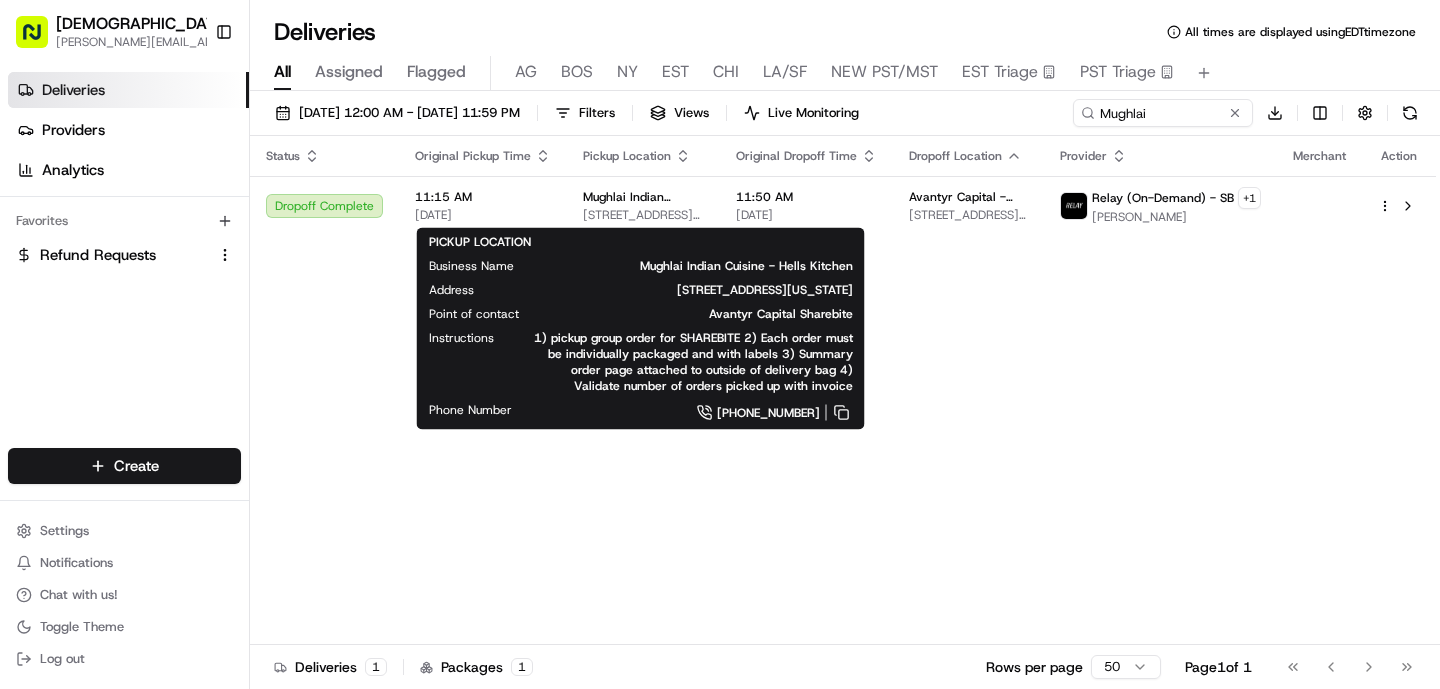 click on "Business Name" at bounding box center (471, 266) 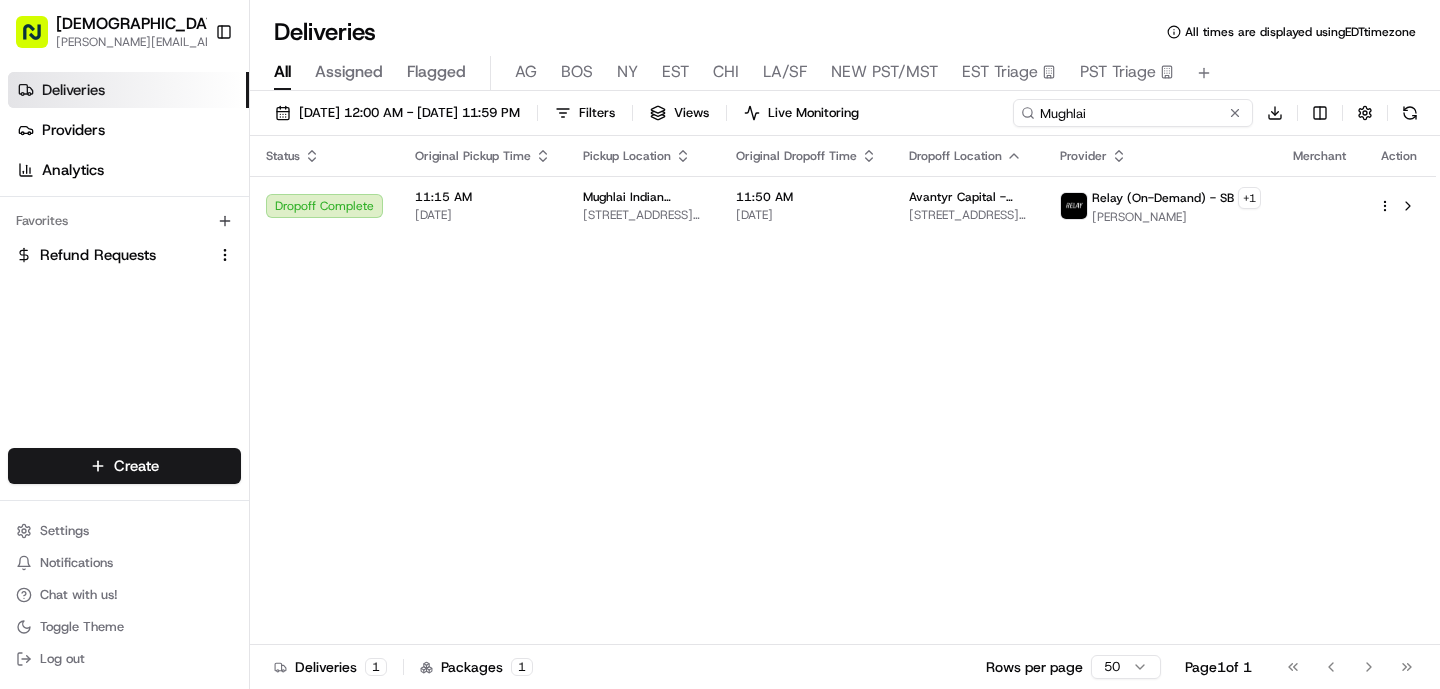 drag, startPoint x: 1159, startPoint y: 116, endPoint x: 1047, endPoint y: 109, distance: 112.21854 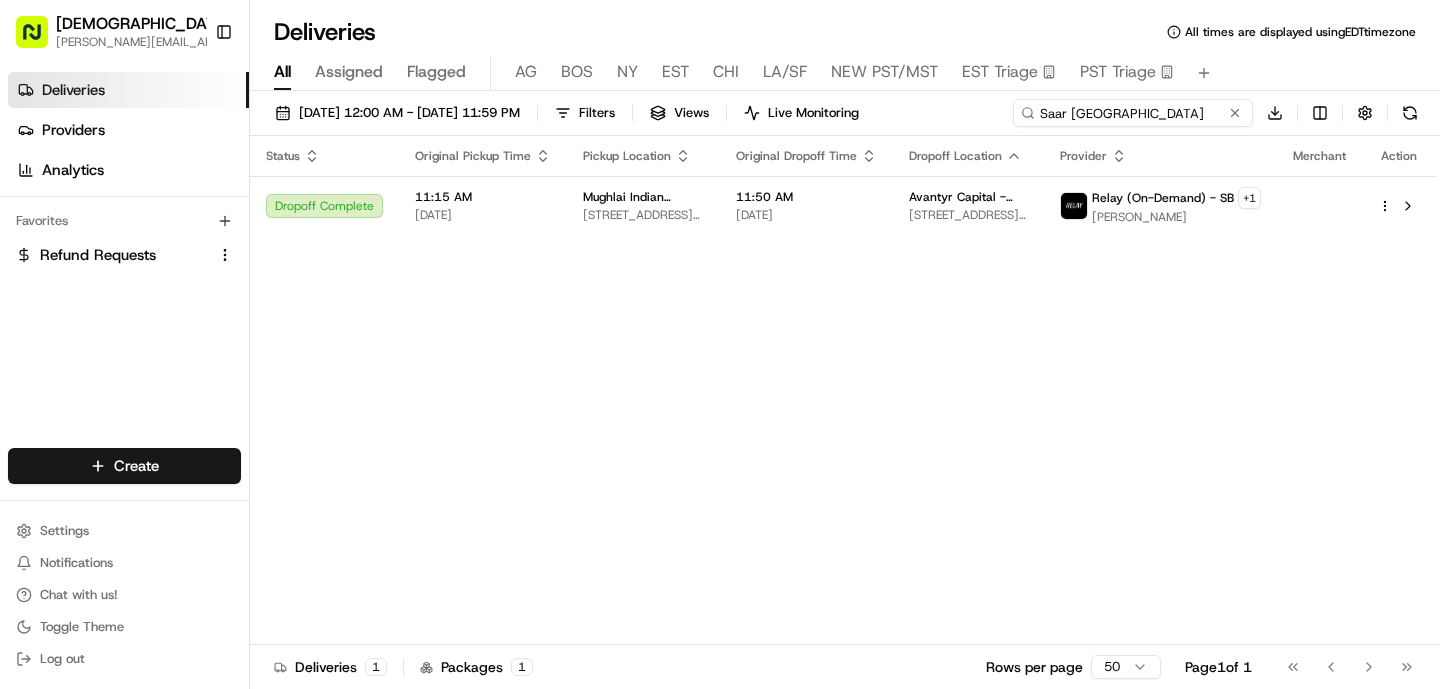 type on "Saar Indian" 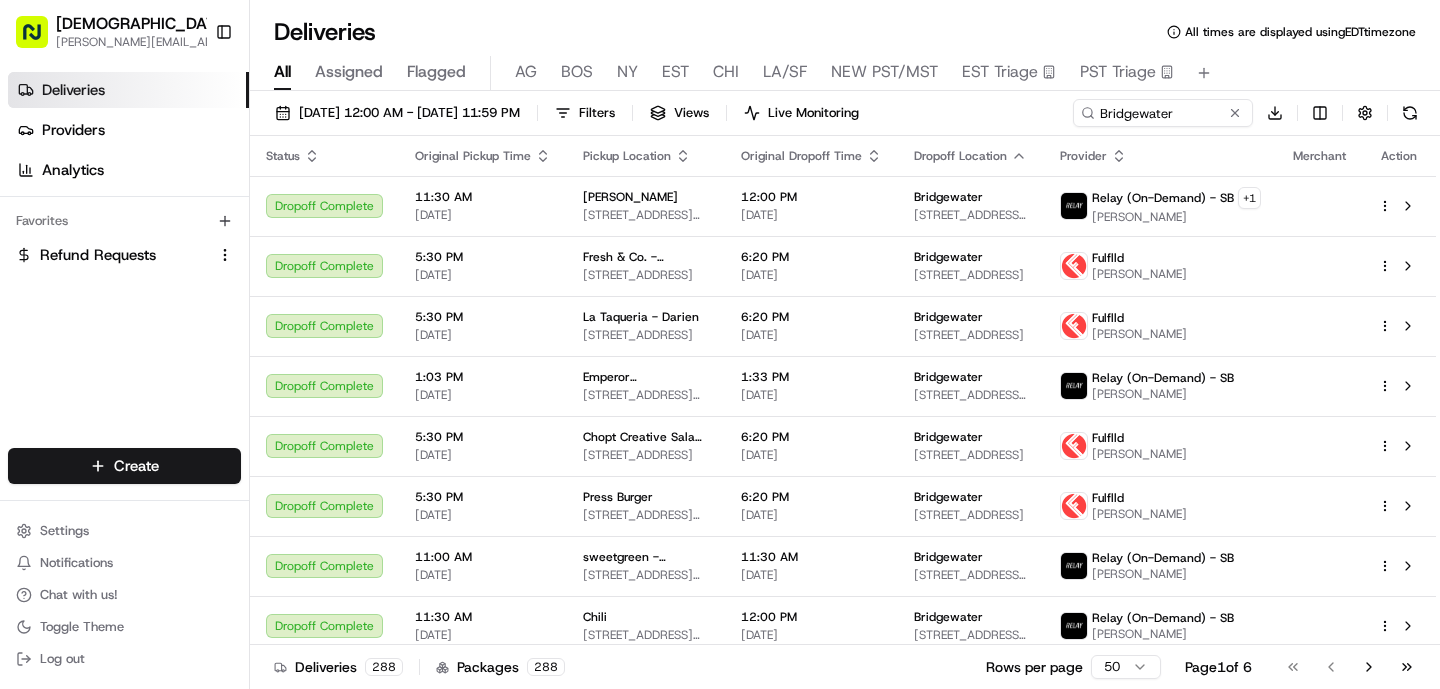 scroll, scrollTop: 0, scrollLeft: 0, axis: both 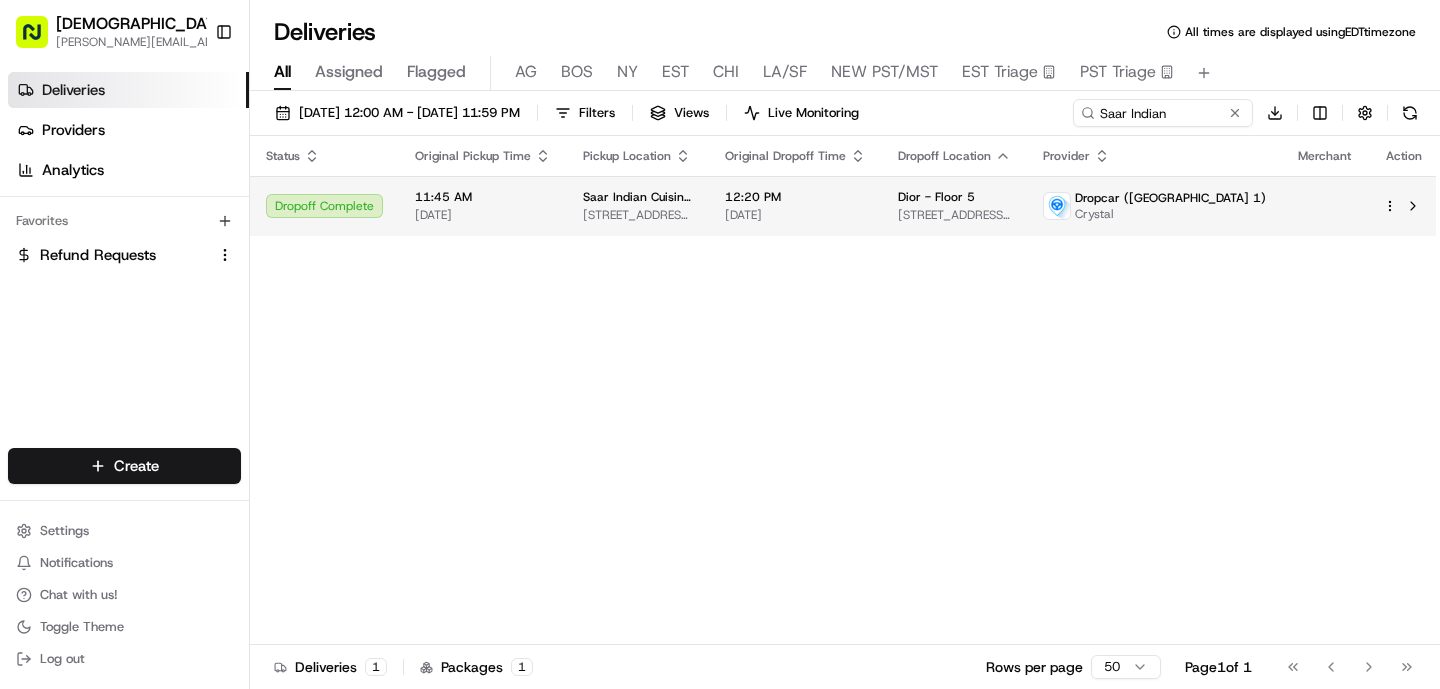 type on "Saar Indian" 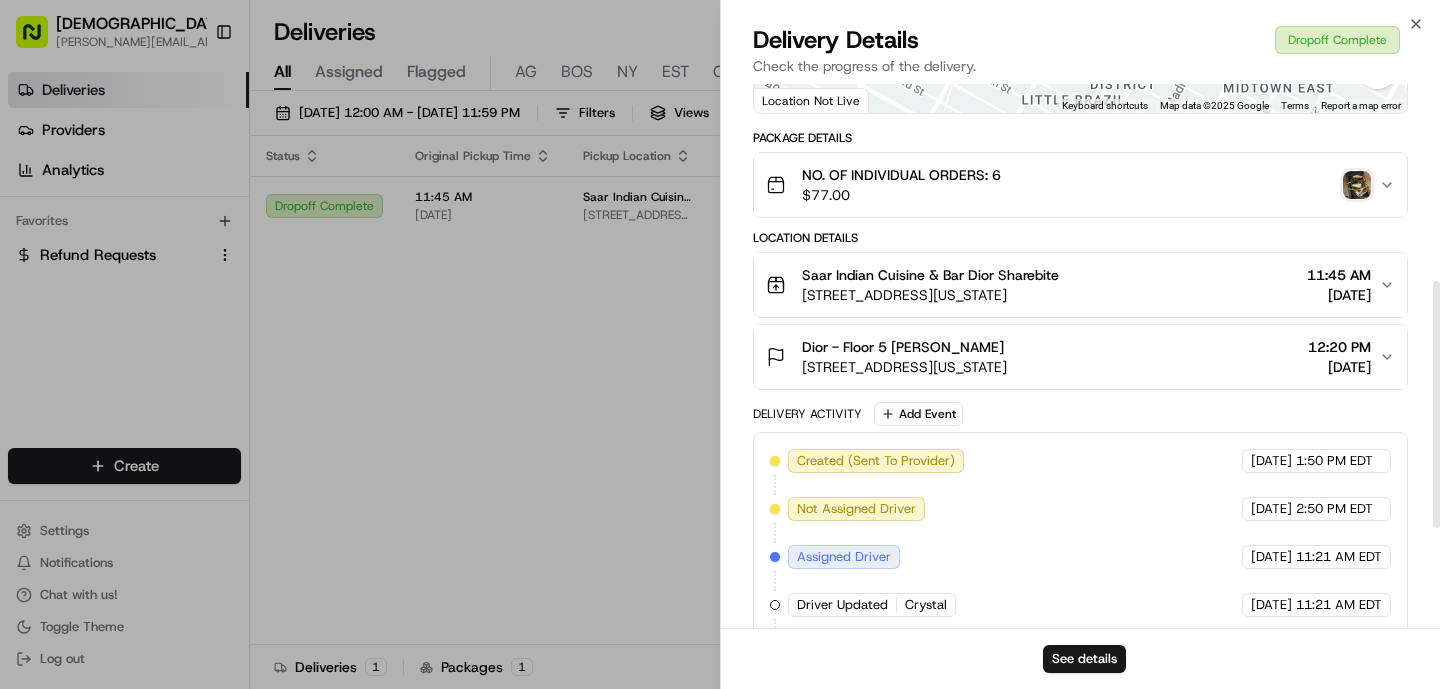 scroll, scrollTop: 38, scrollLeft: 0, axis: vertical 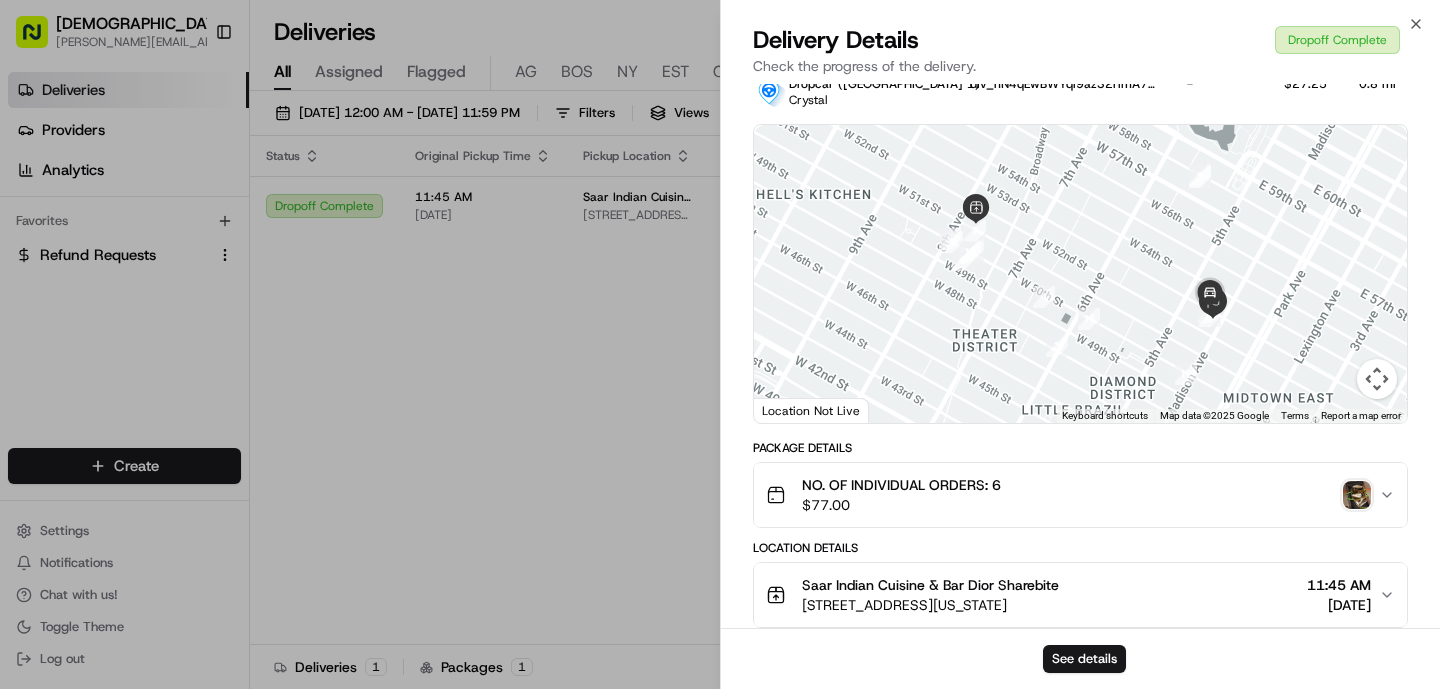 click at bounding box center (1357, 495) 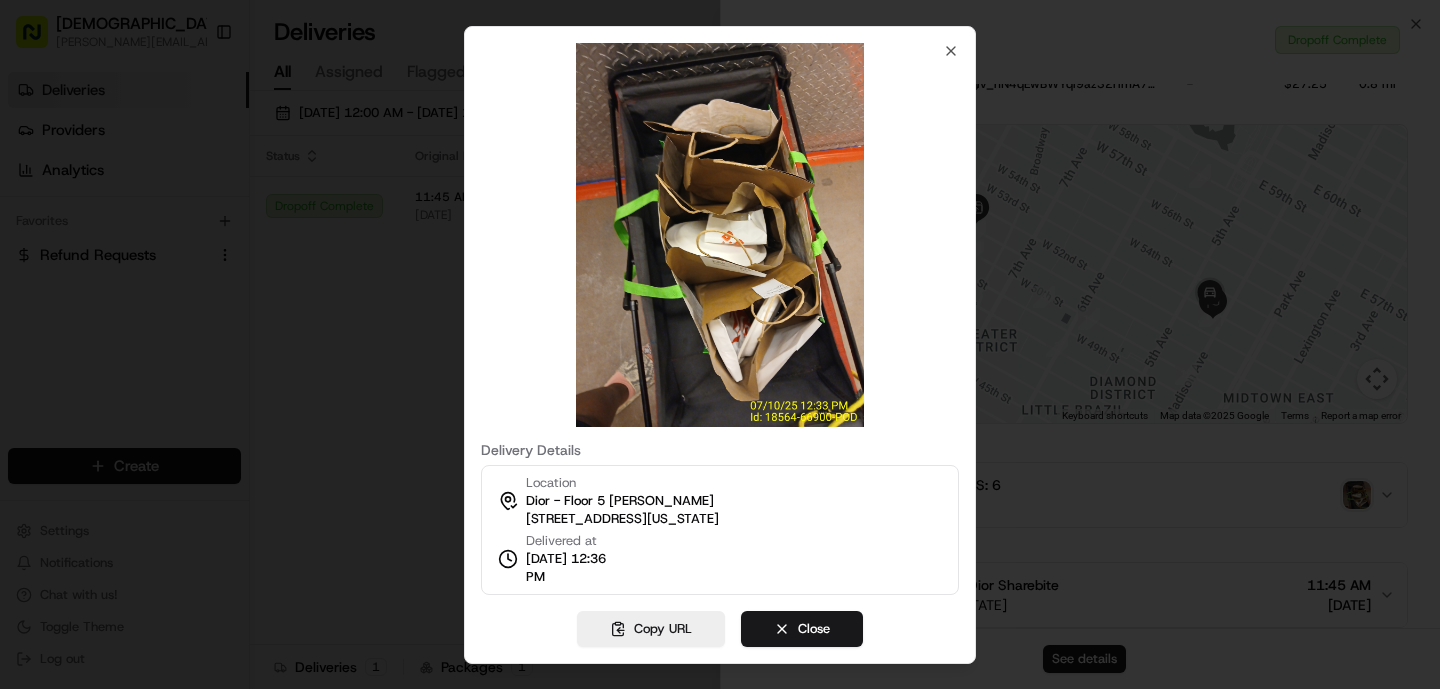 click at bounding box center [720, 344] 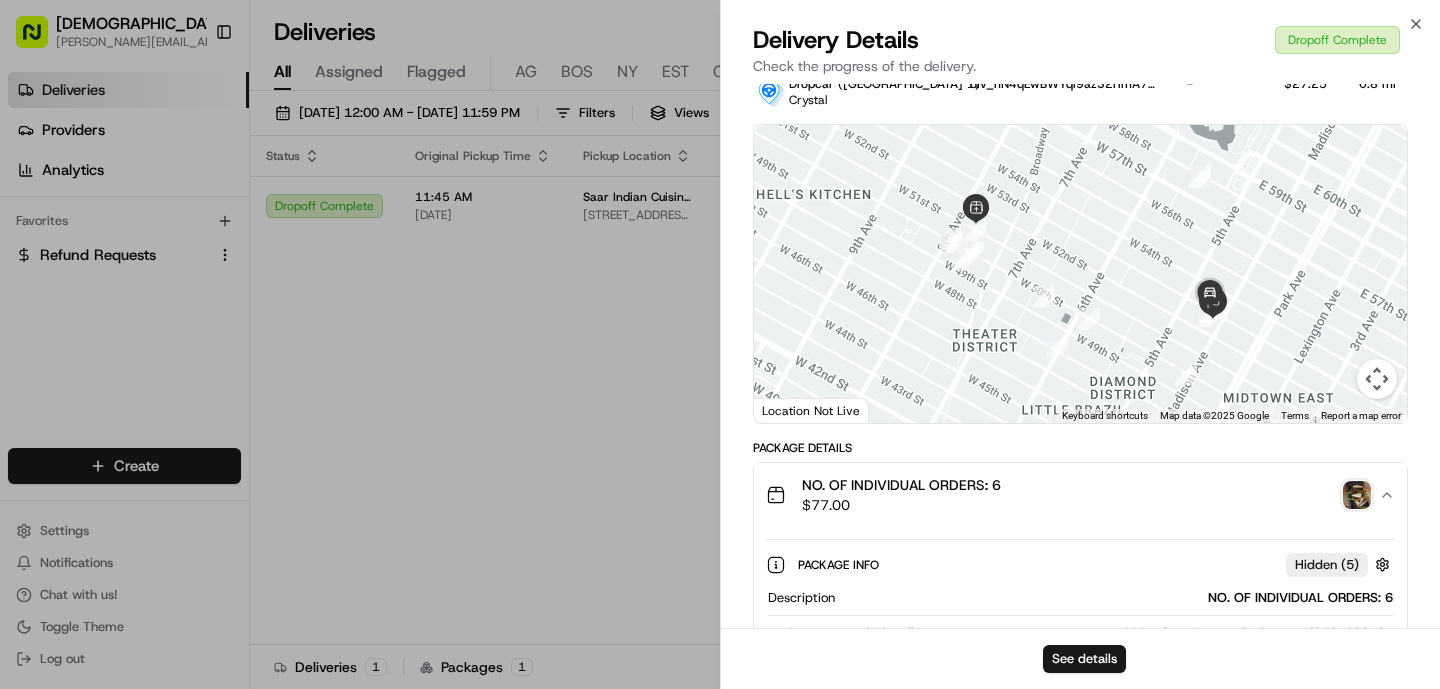 click at bounding box center [1357, 495] 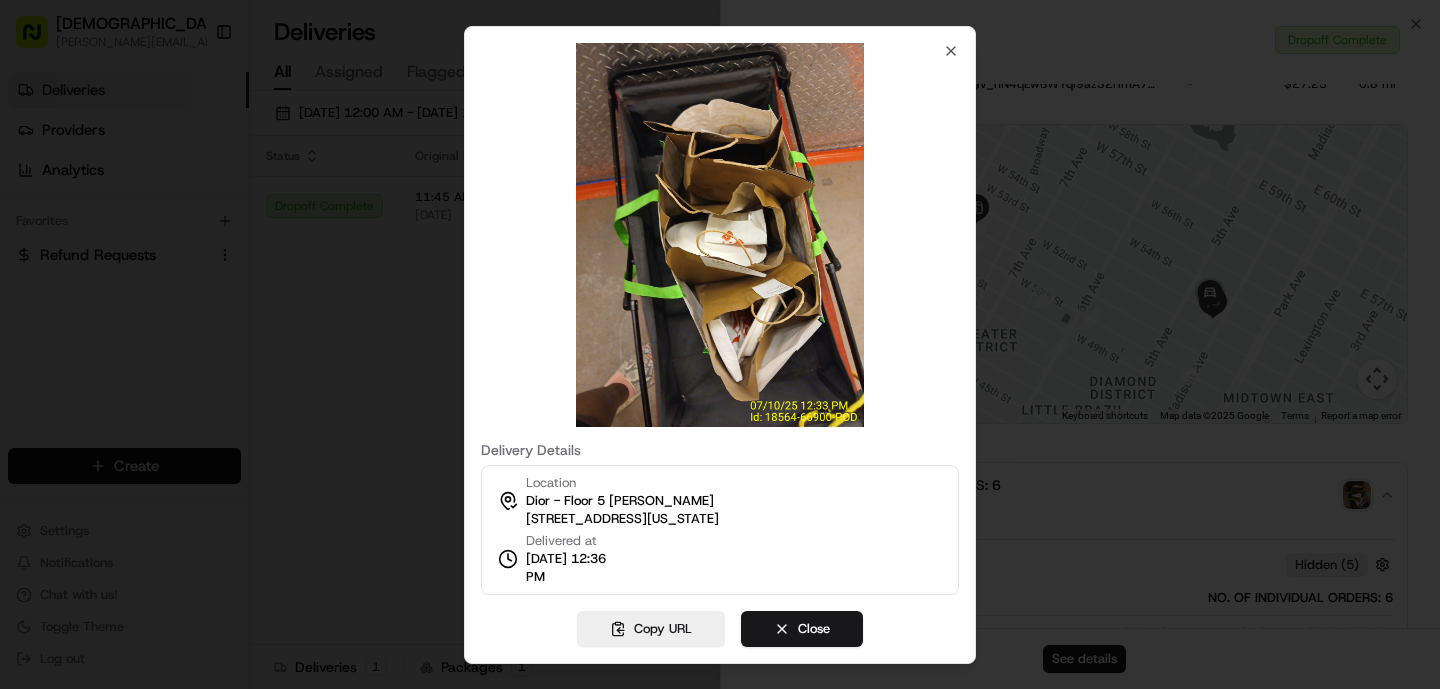 click at bounding box center [720, 344] 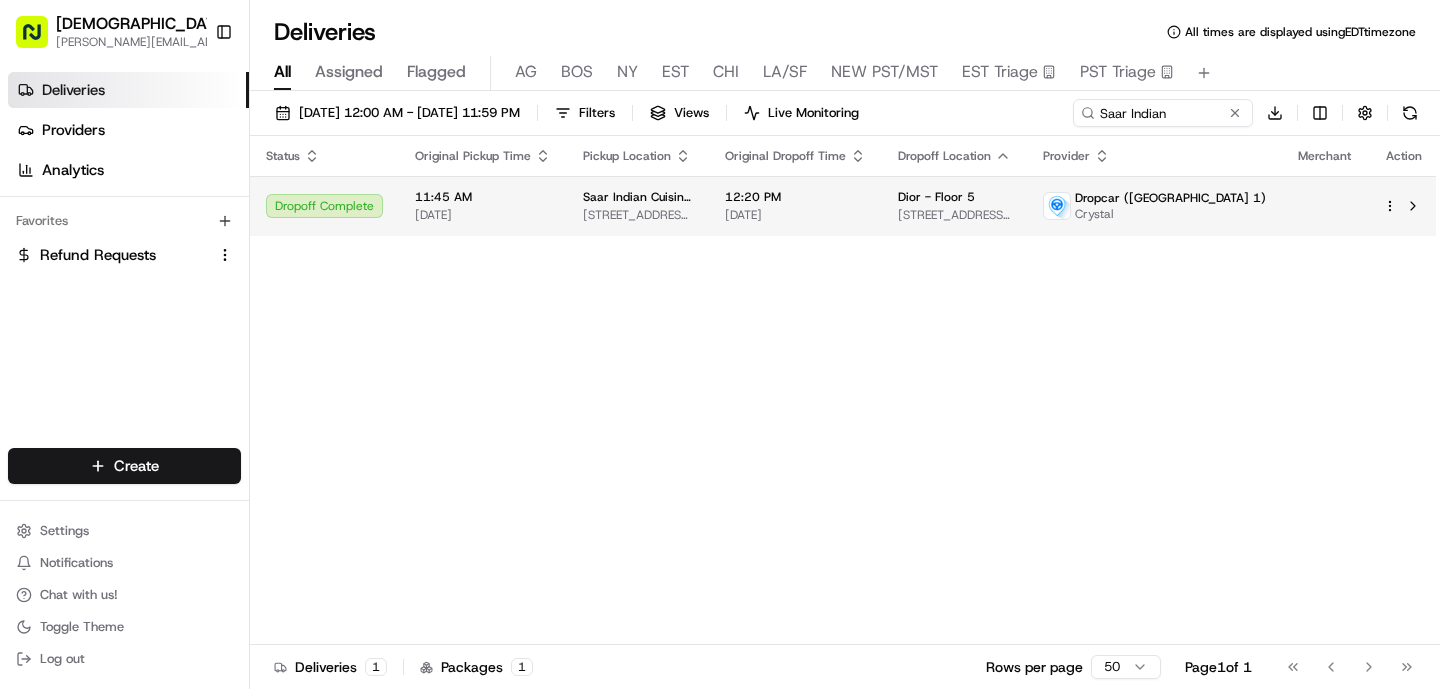 click on "241 W 51st St, New York, NY 10019, USA" at bounding box center [638, 215] 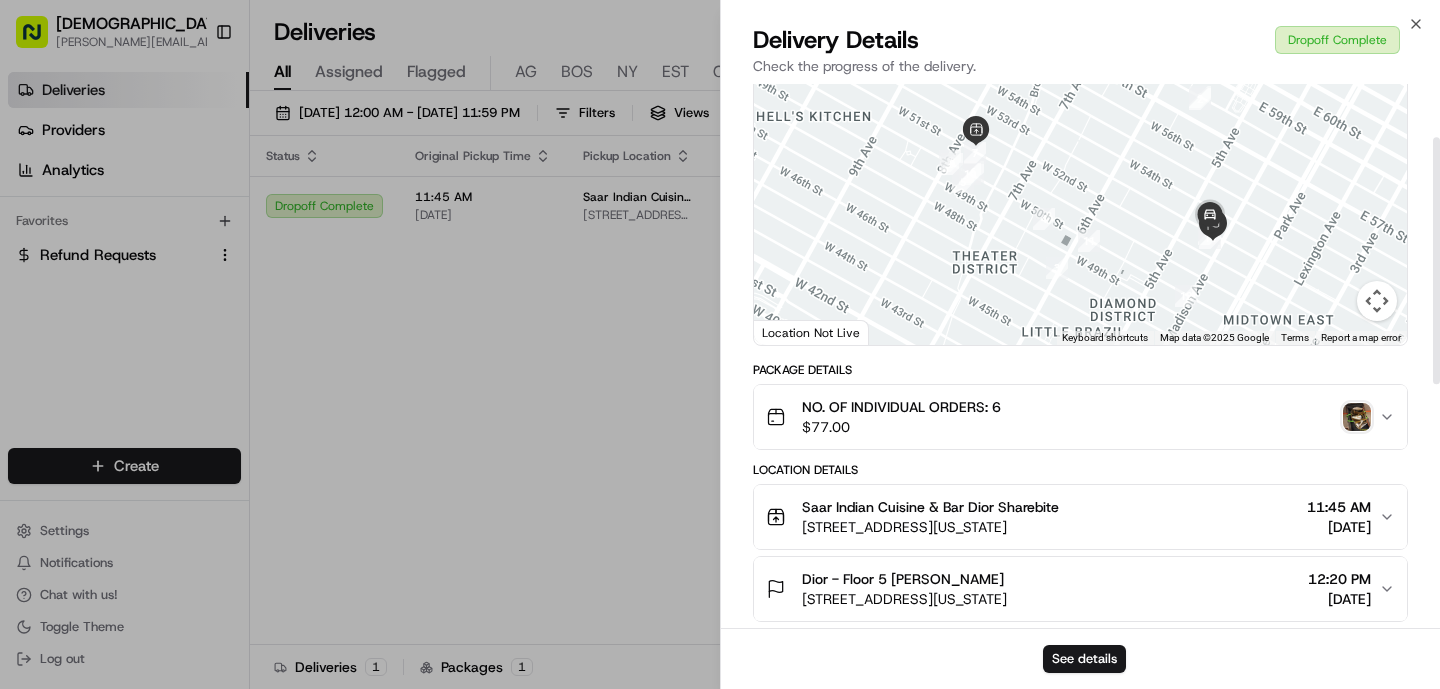 scroll, scrollTop: 117, scrollLeft: 0, axis: vertical 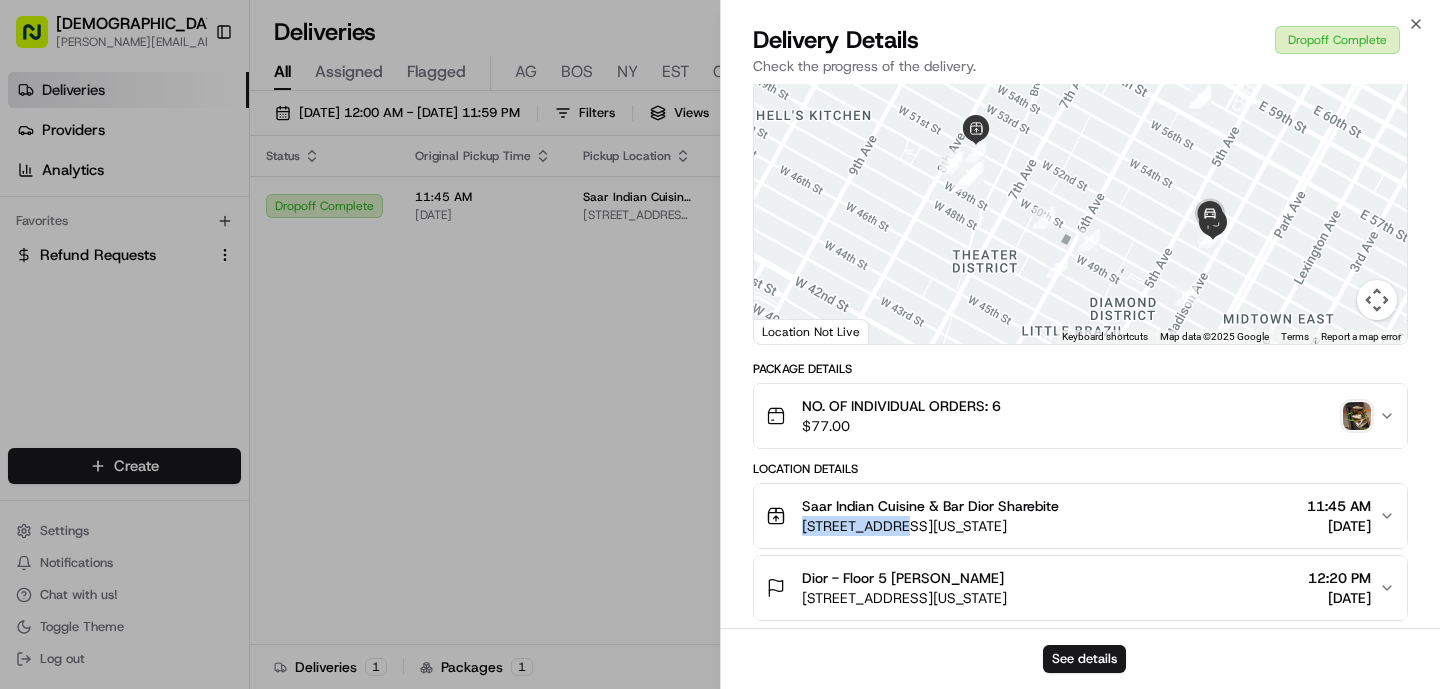type 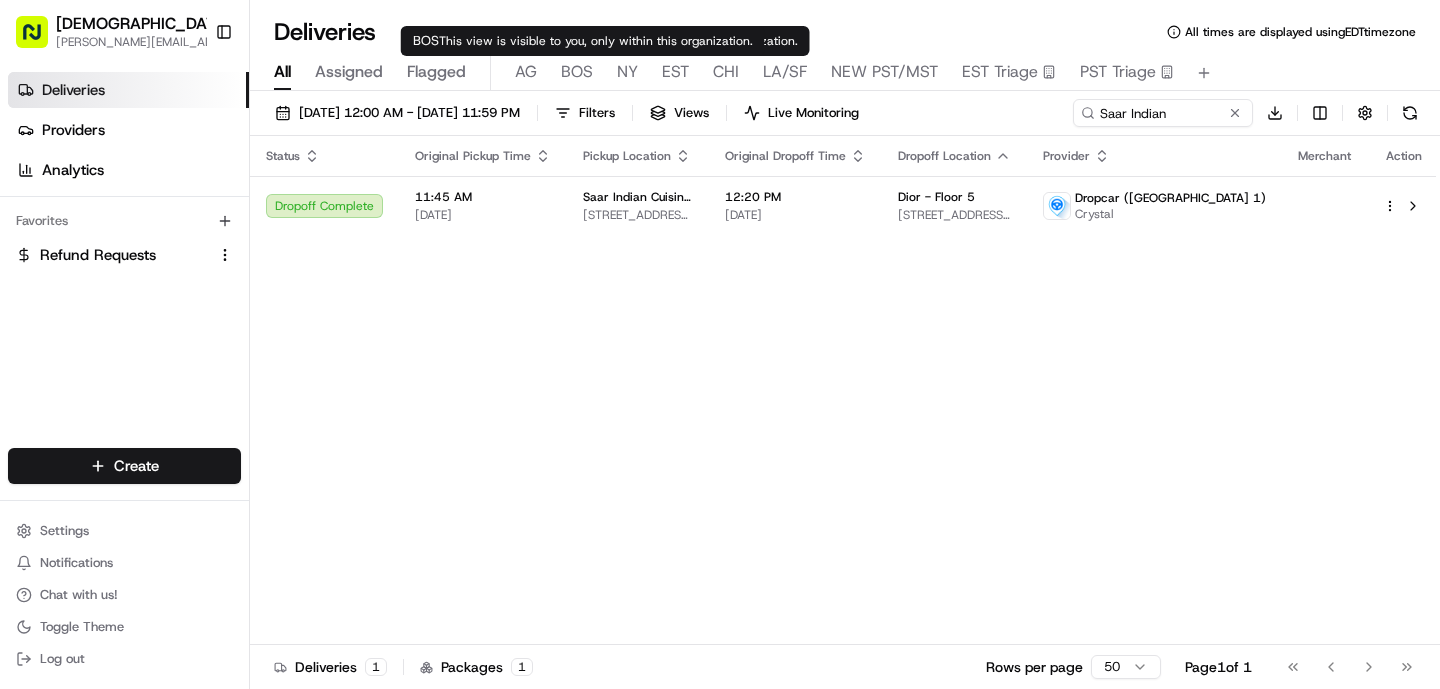 click on "AG" at bounding box center (526, 72) 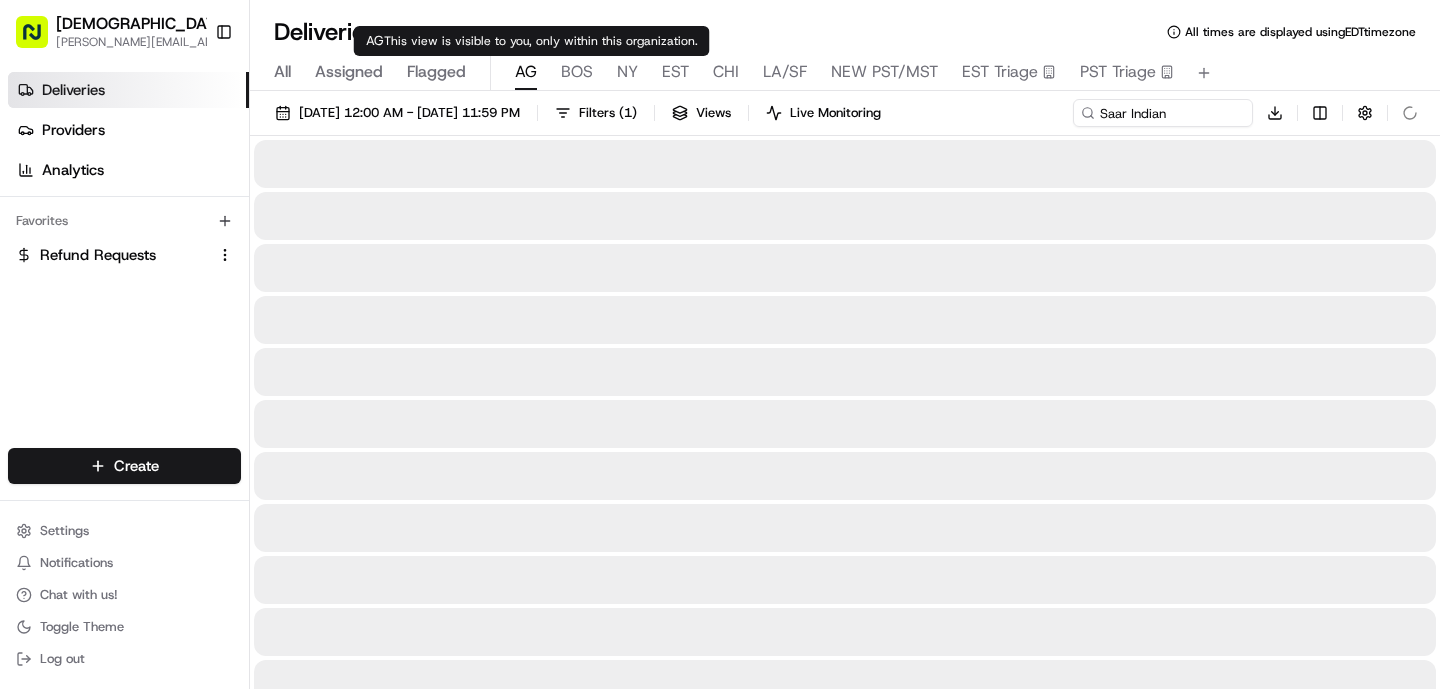 type 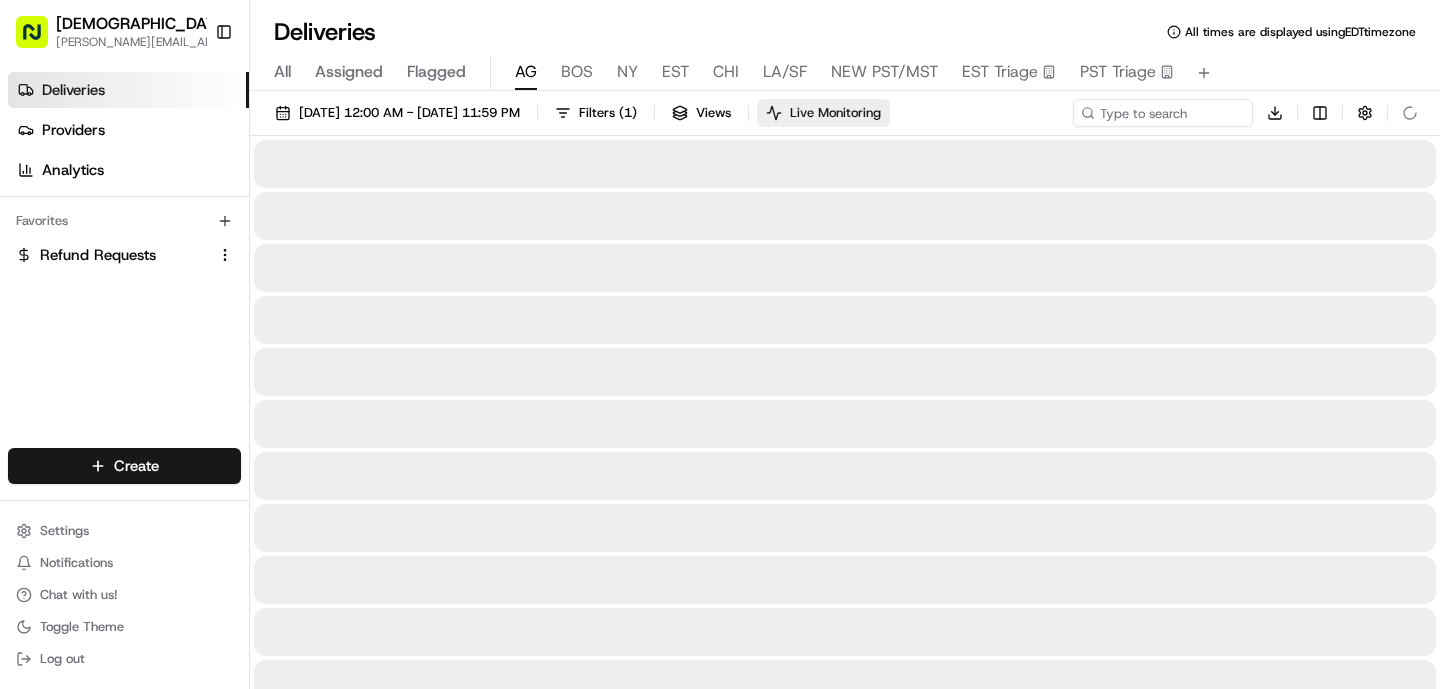 click on "Live Monitoring" at bounding box center [823, 113] 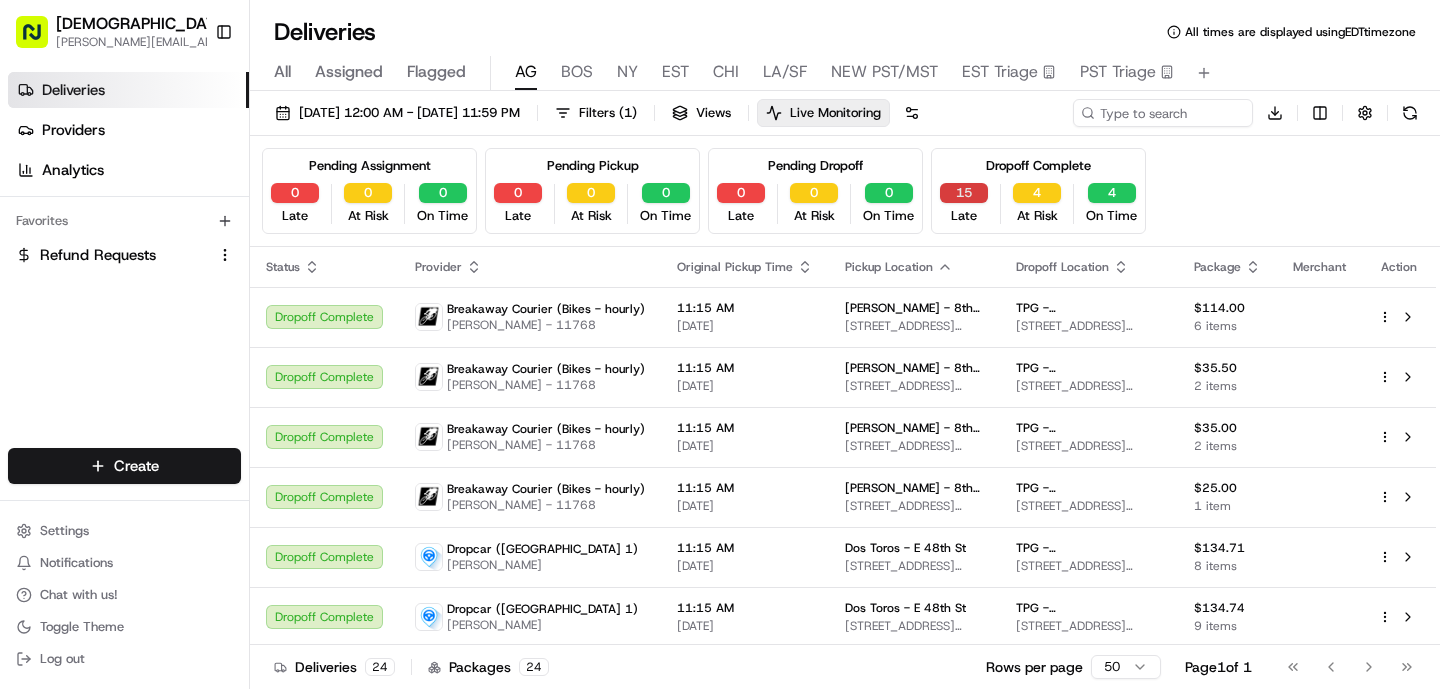 click on "15" at bounding box center (964, 193) 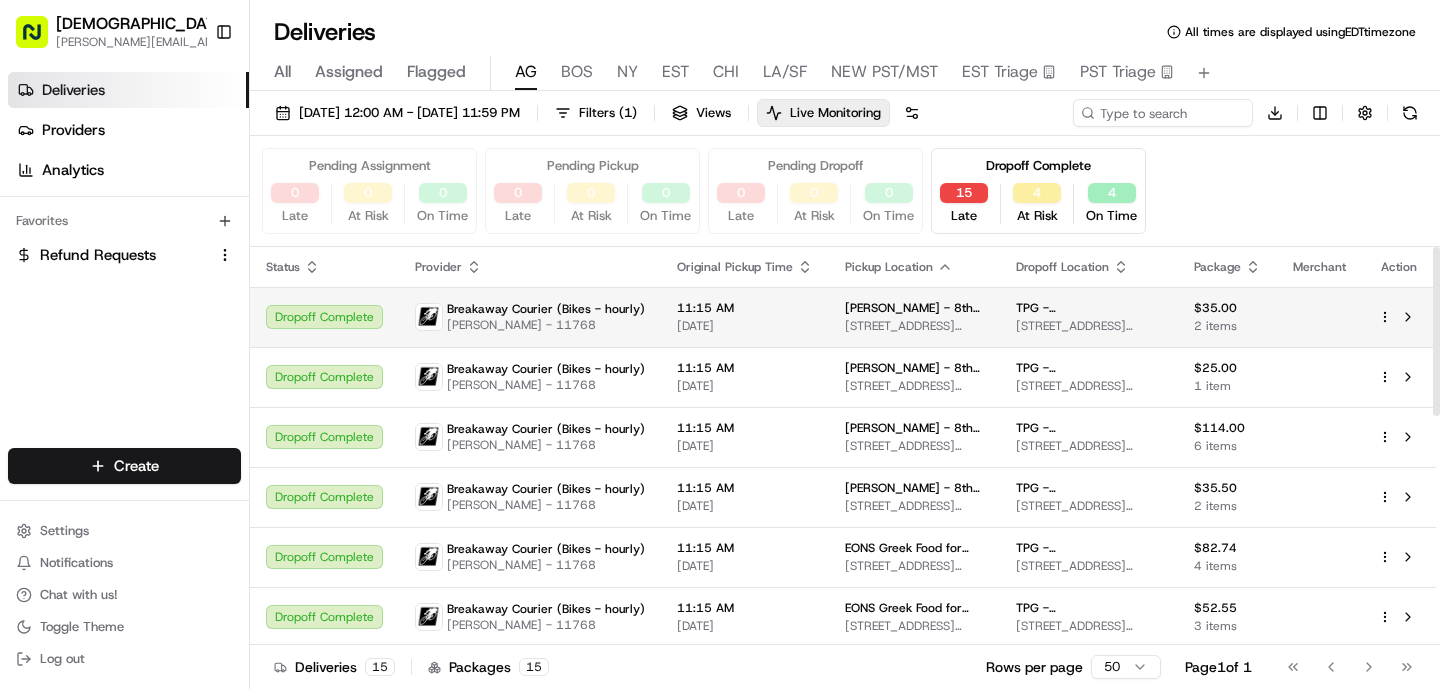 click on "Azuki Sushi - 8th Ave" at bounding box center (914, 308) 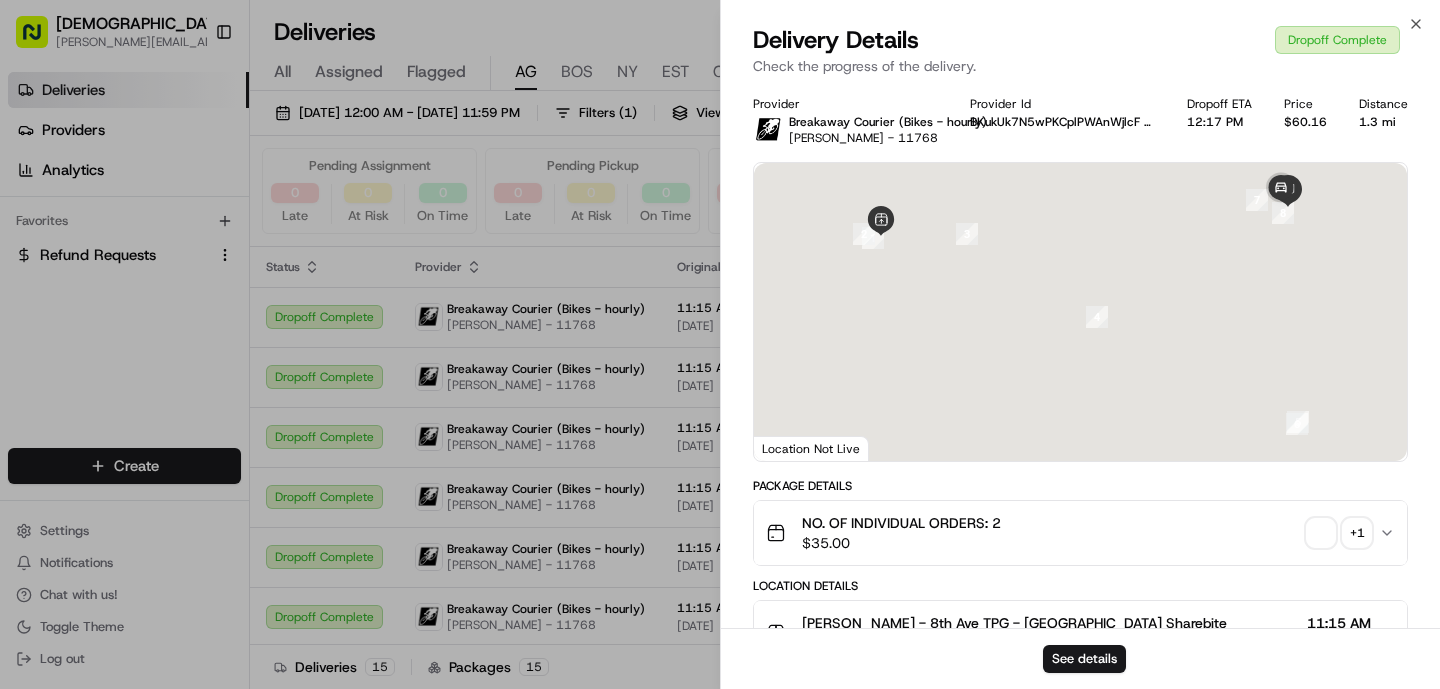 scroll, scrollTop: 702, scrollLeft: 0, axis: vertical 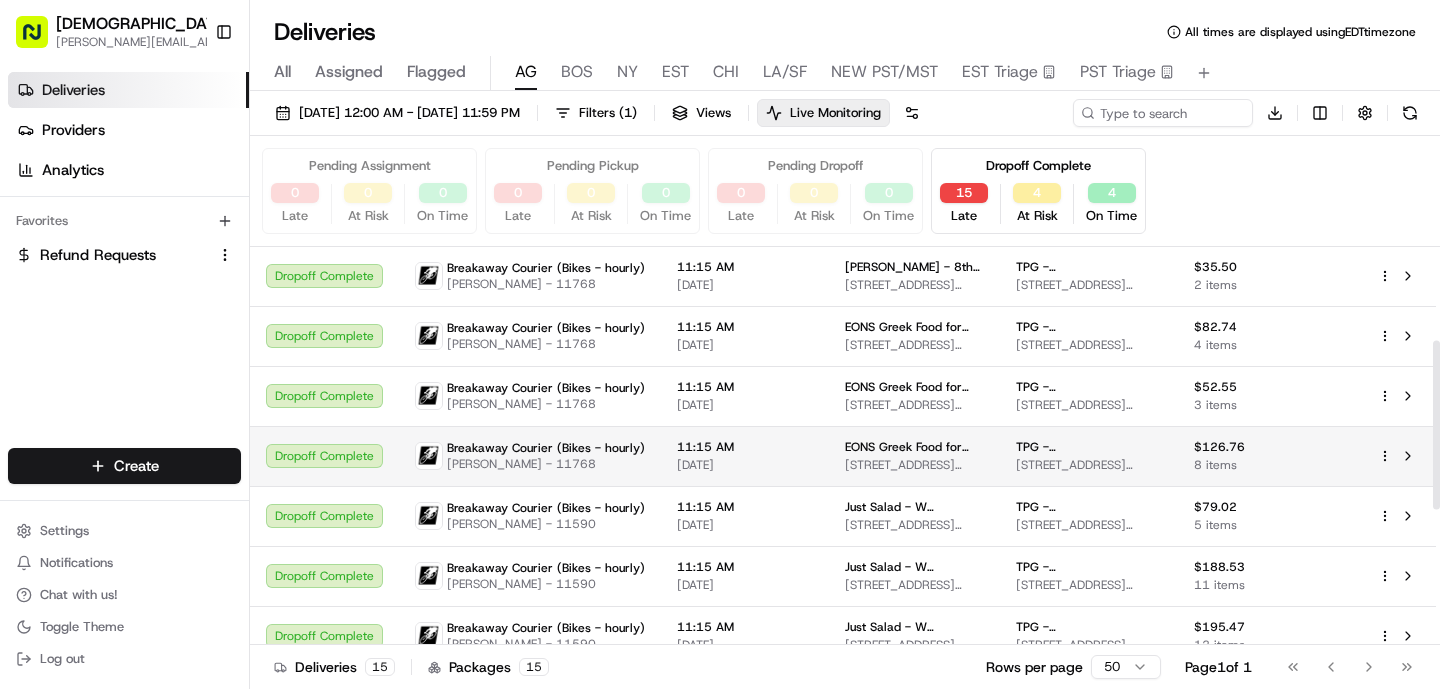 click on "11:15 AM 07/10/2025" at bounding box center (745, 456) 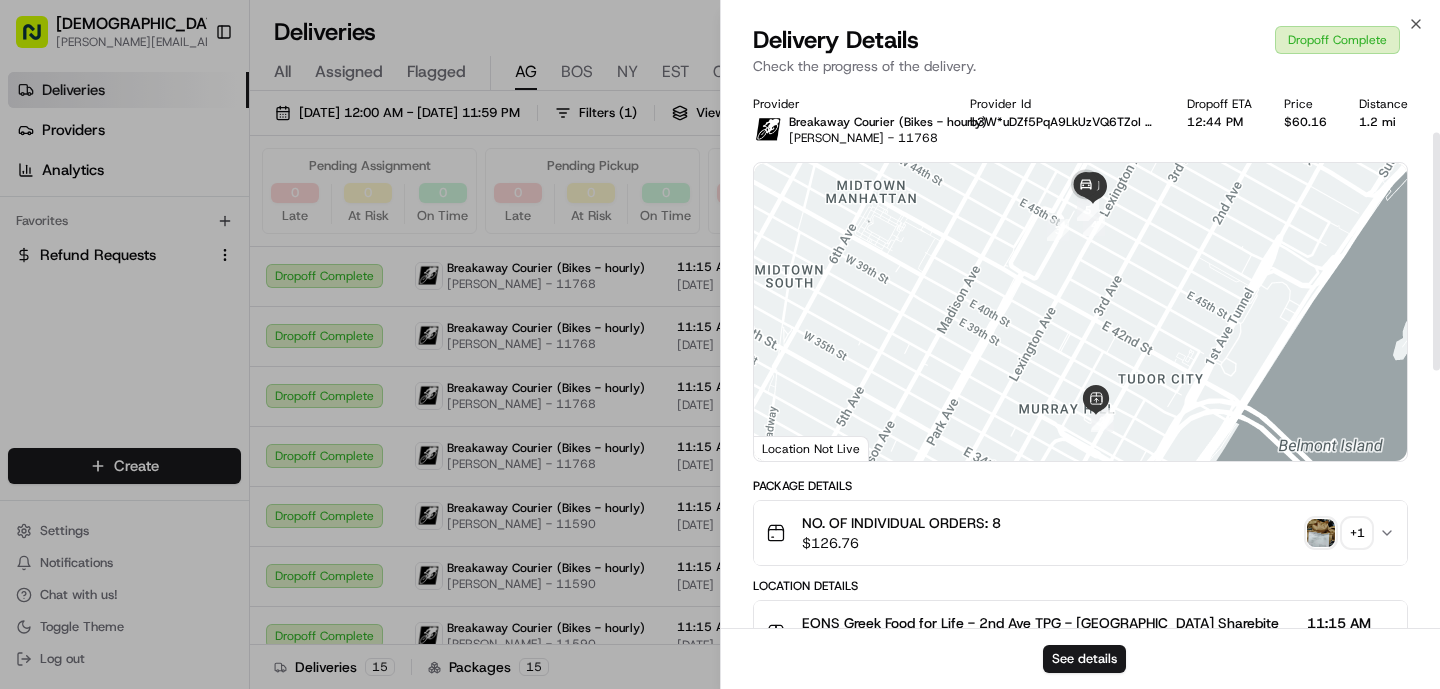scroll, scrollTop: 702, scrollLeft: 0, axis: vertical 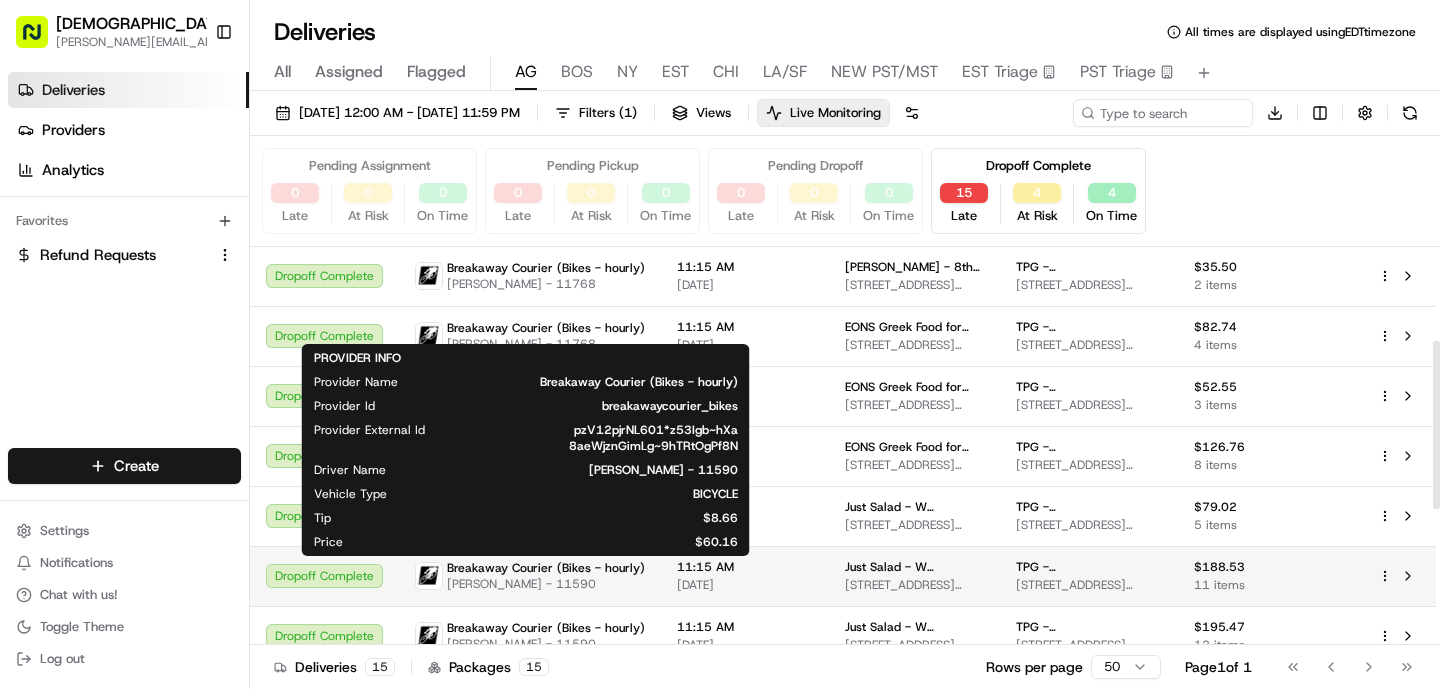 click on "Breakaway Courier (Bikes - hourly)" at bounding box center (546, 568) 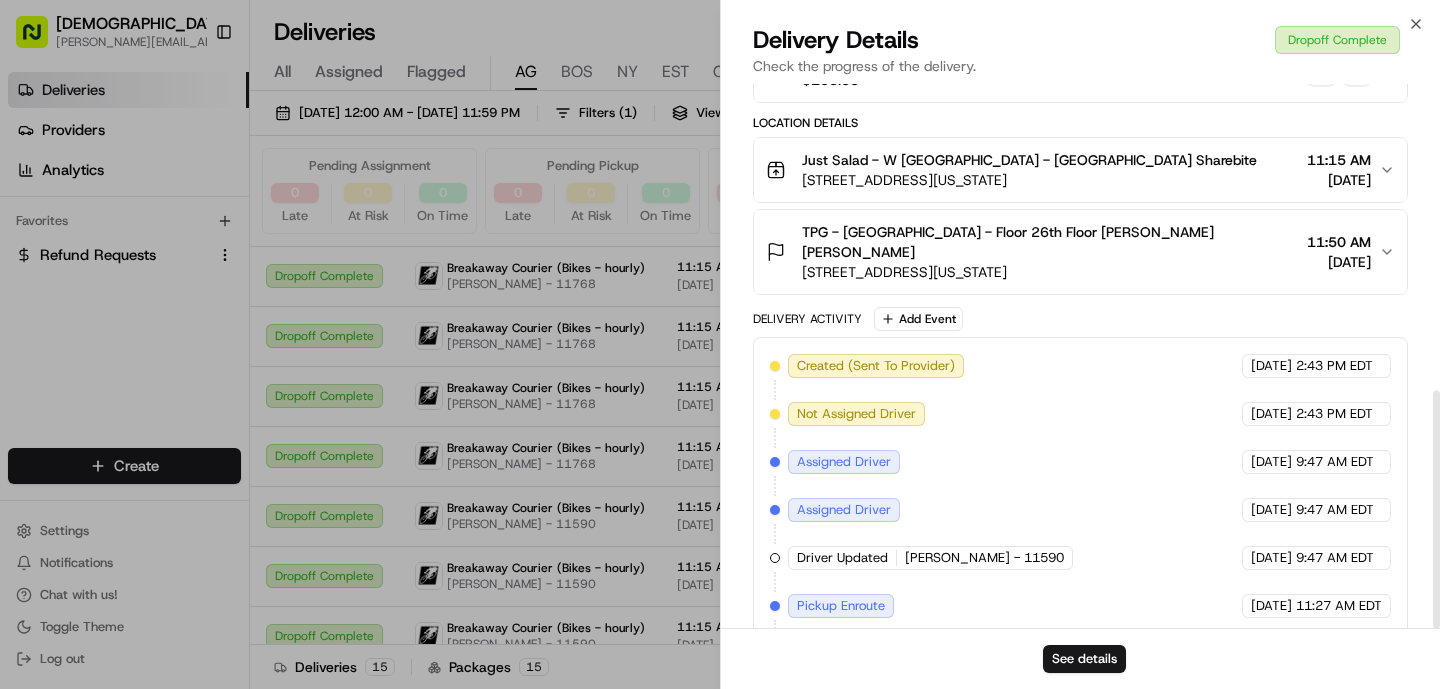scroll, scrollTop: 702, scrollLeft: 0, axis: vertical 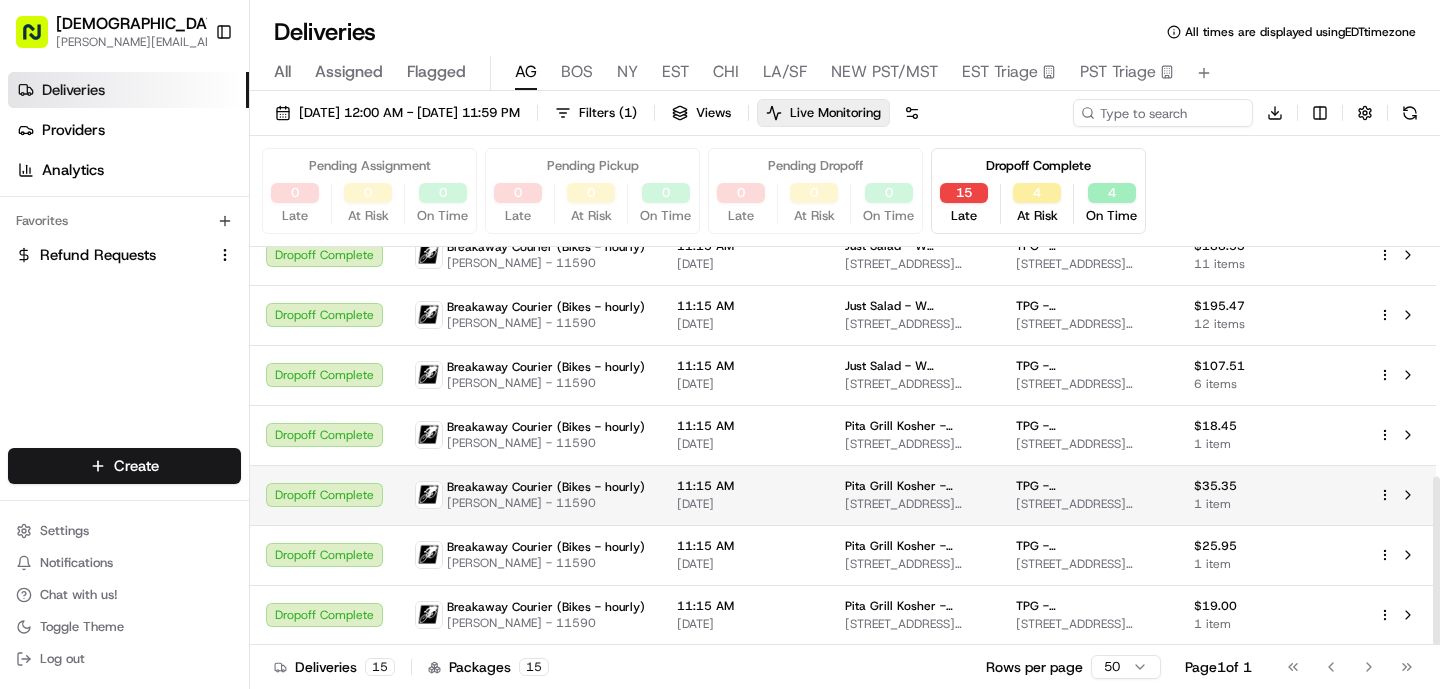 click on "Jaime Choquehuamani - 11590" at bounding box center (546, 503) 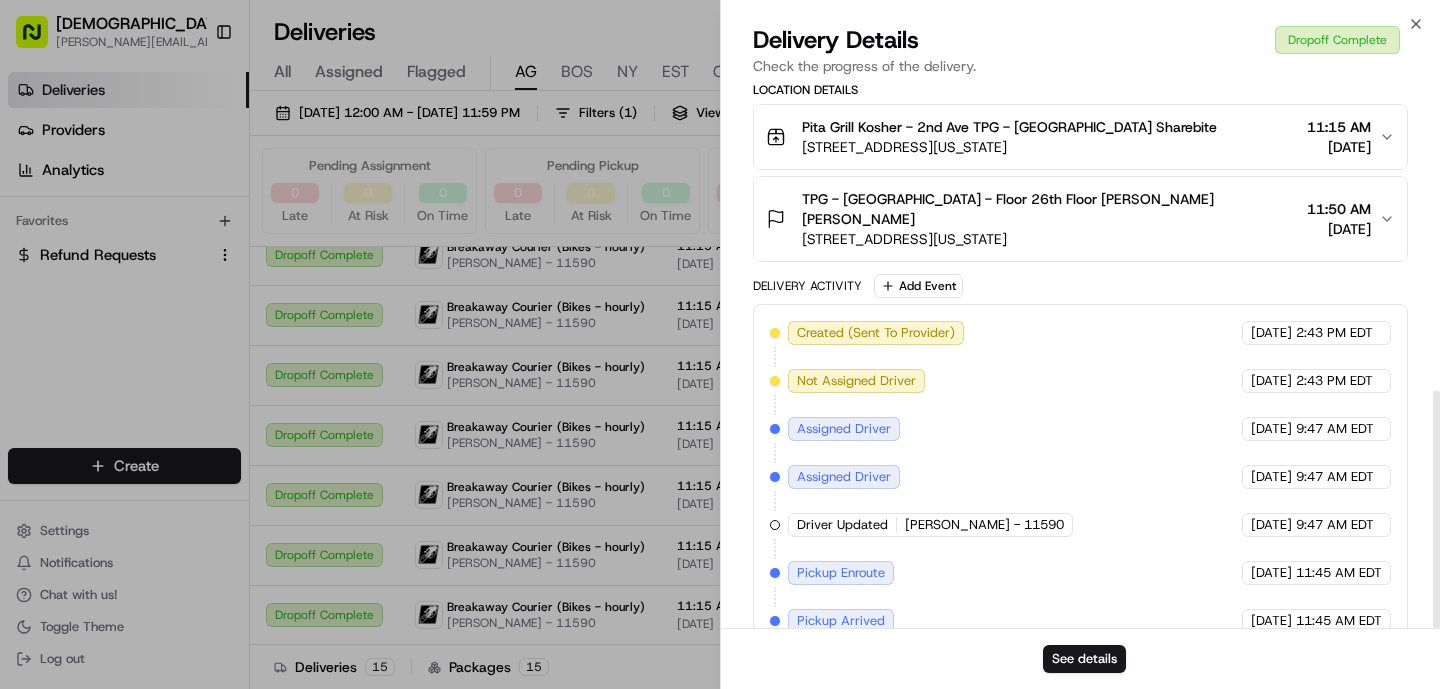 scroll, scrollTop: 702, scrollLeft: 0, axis: vertical 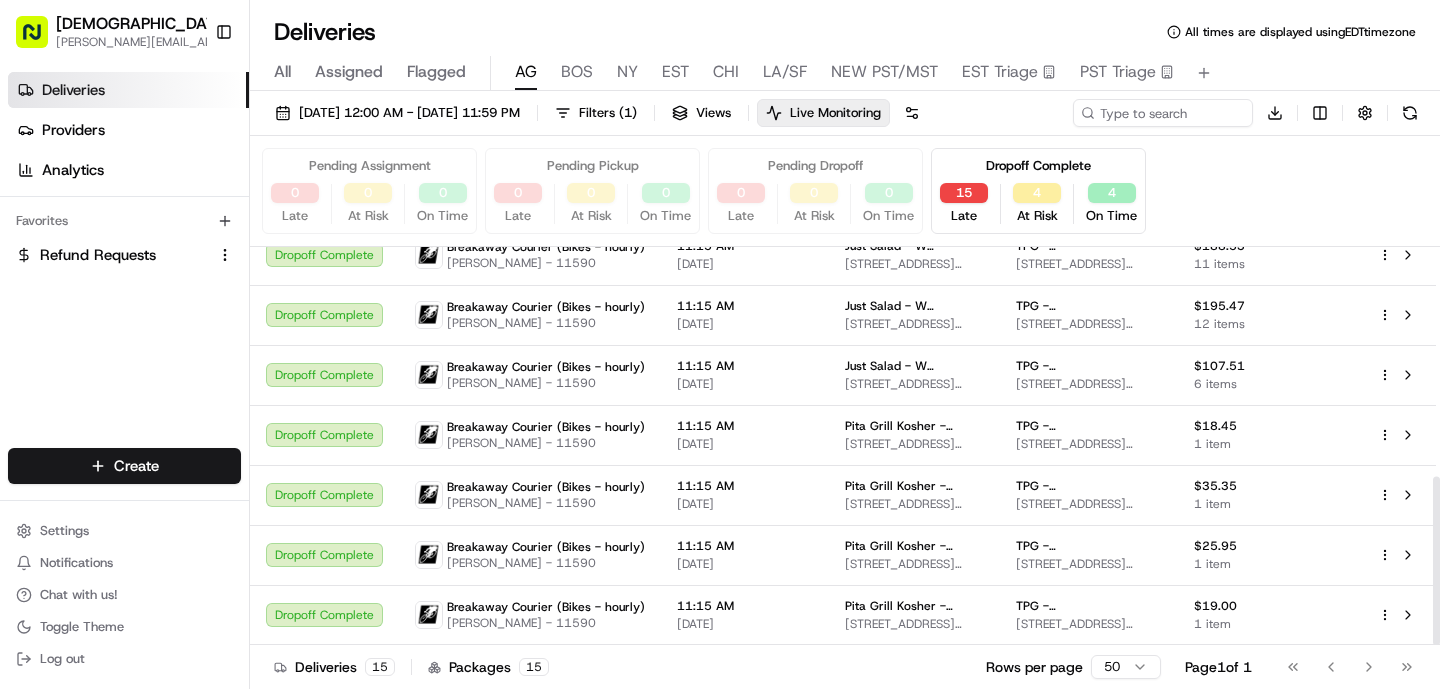 click on "BOS" at bounding box center [577, 72] 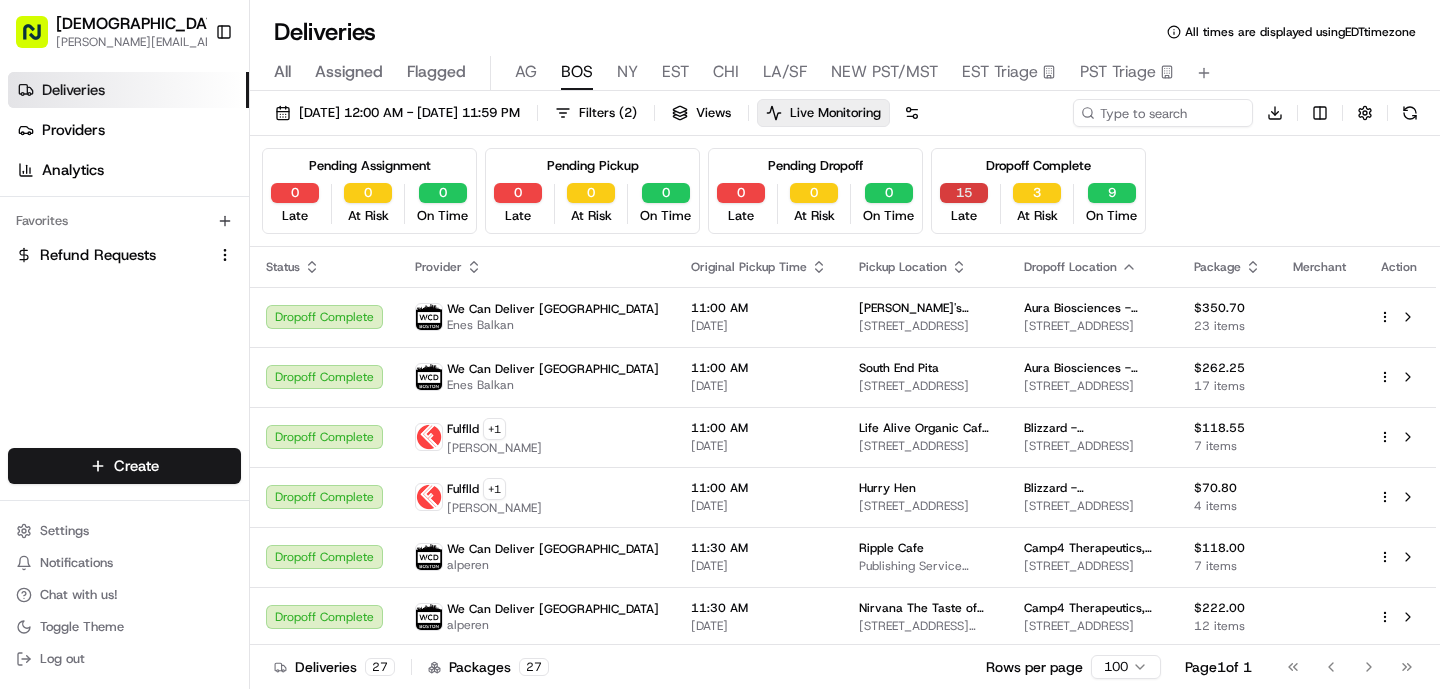 click on "15" at bounding box center (964, 193) 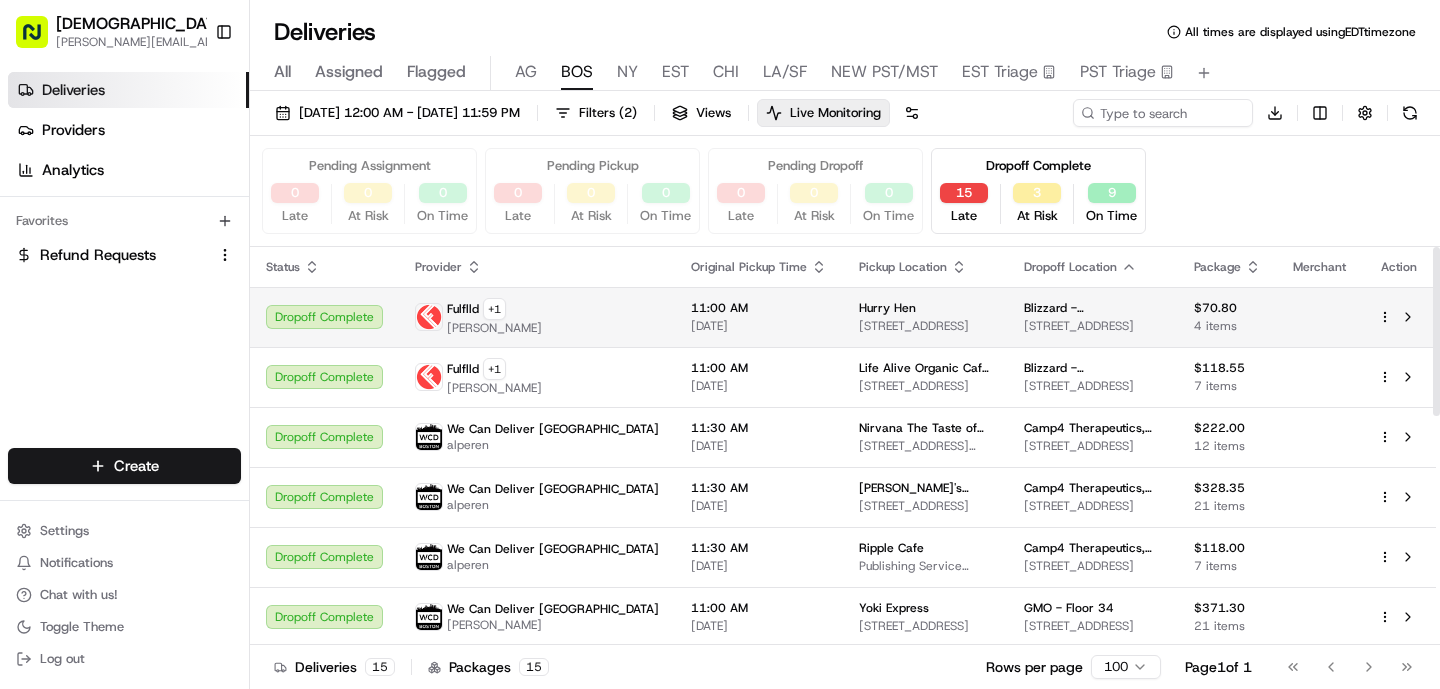 click on "Hurry Hen" at bounding box center [925, 308] 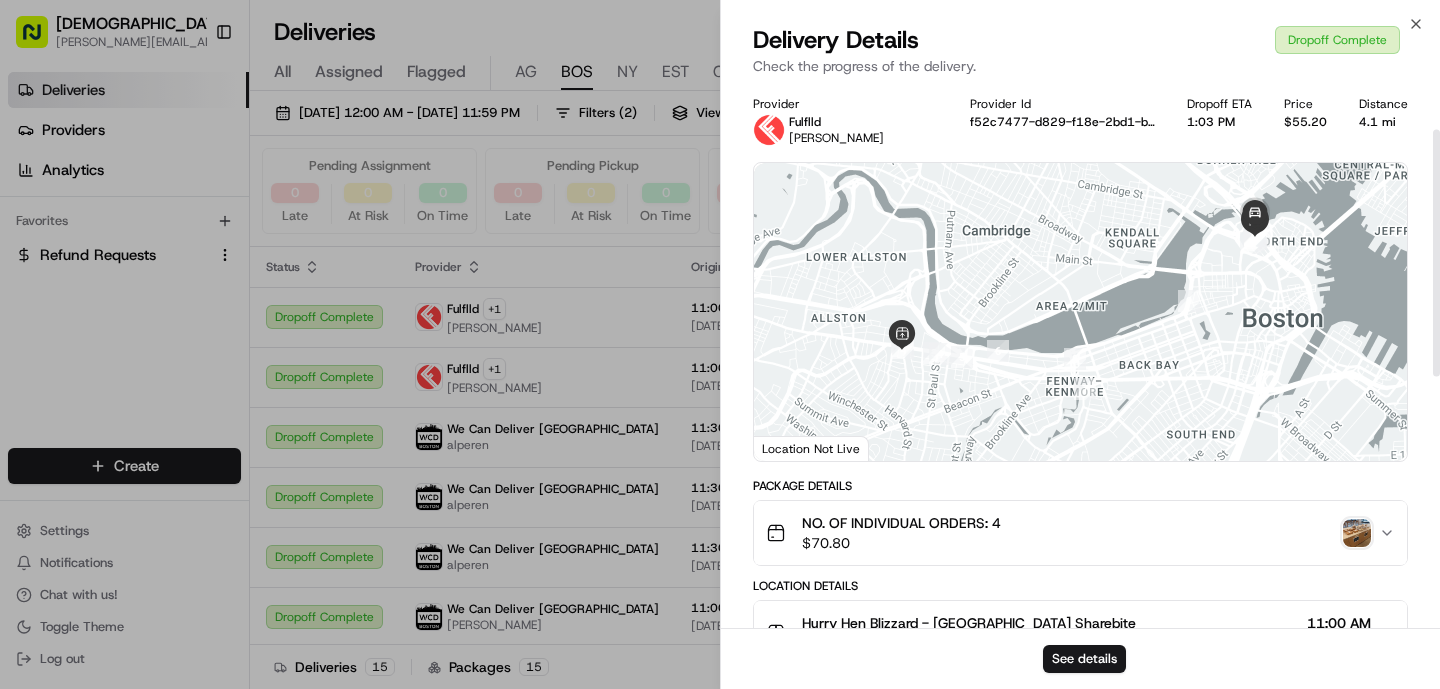 scroll, scrollTop: 654, scrollLeft: 0, axis: vertical 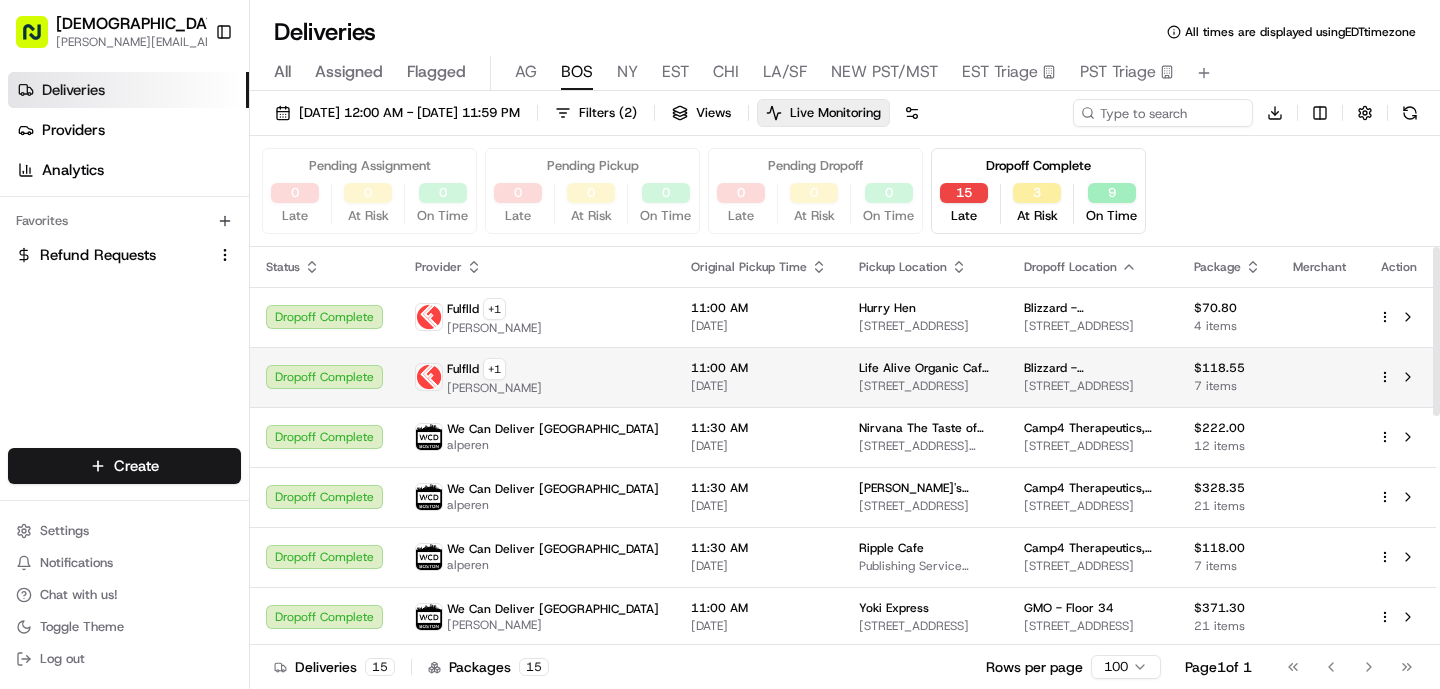 click on "11:00 AM" at bounding box center (759, 368) 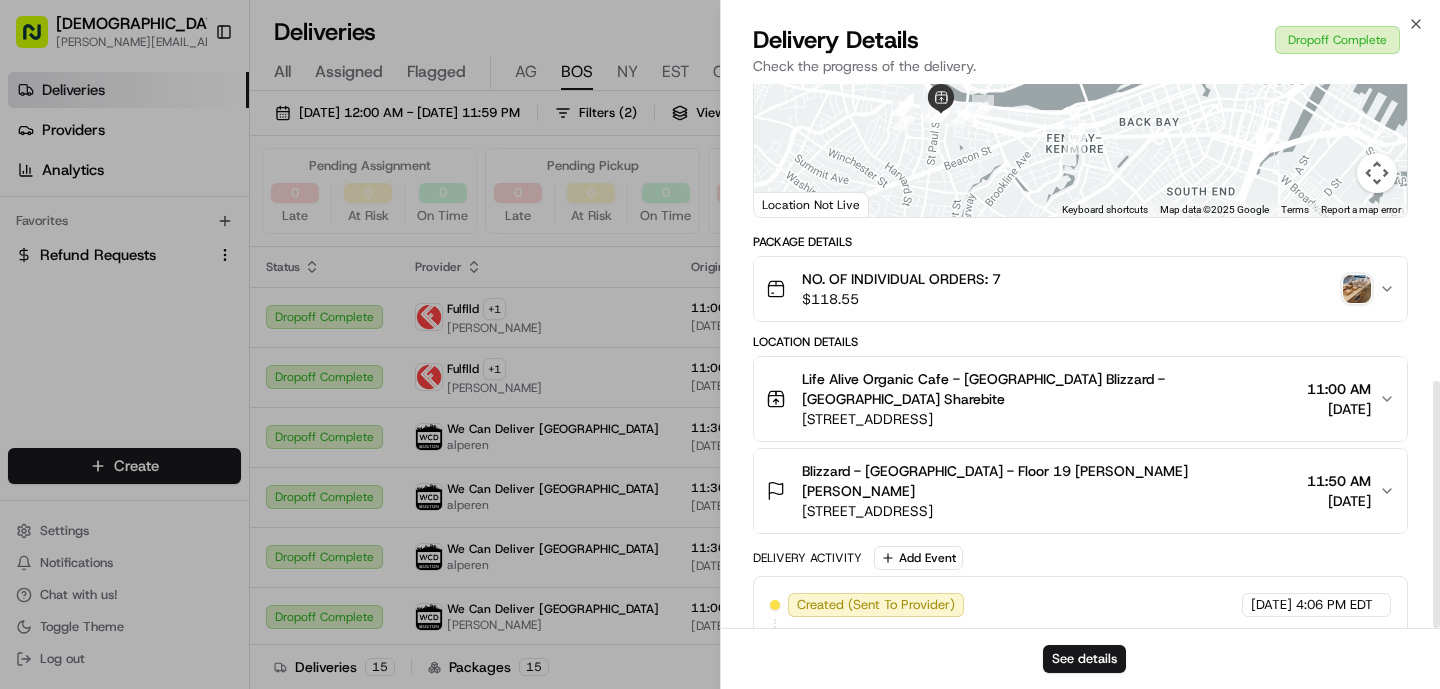 scroll, scrollTop: 654, scrollLeft: 0, axis: vertical 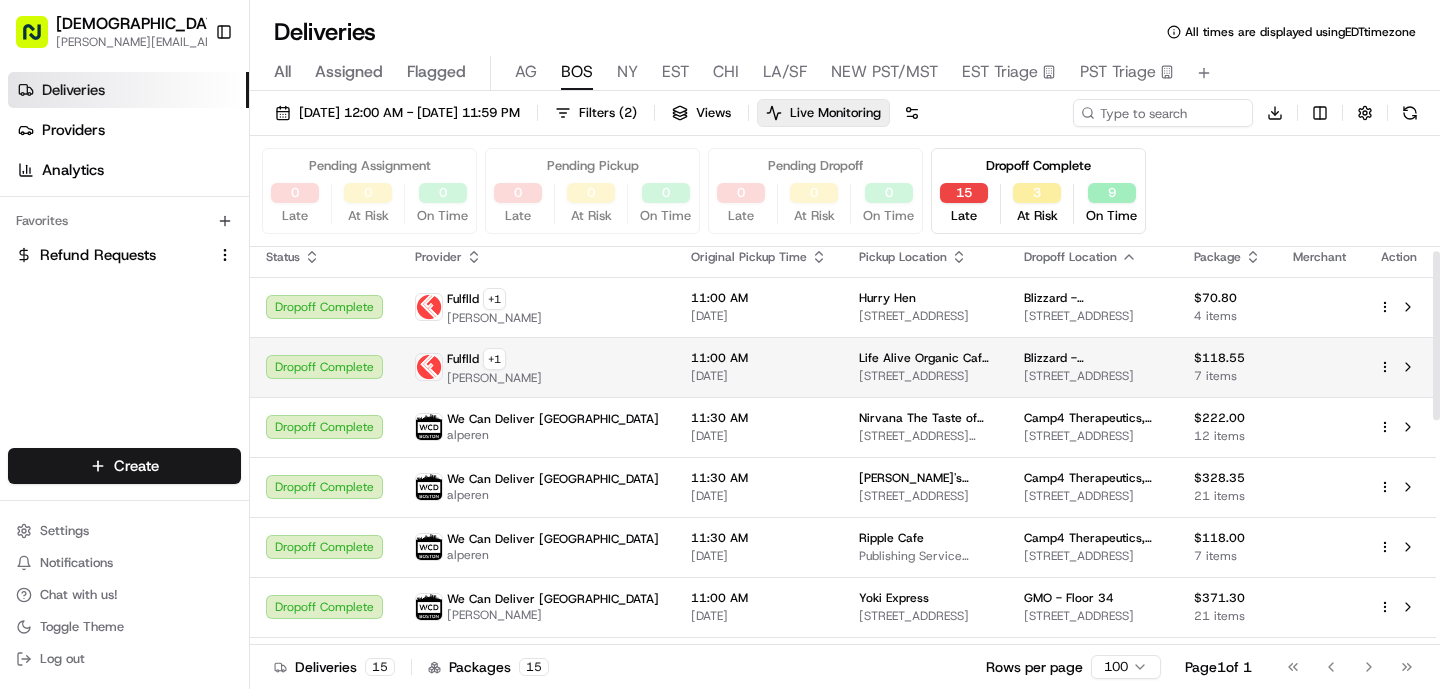 click on "11:00 AM 07/10/2025" at bounding box center [759, 367] 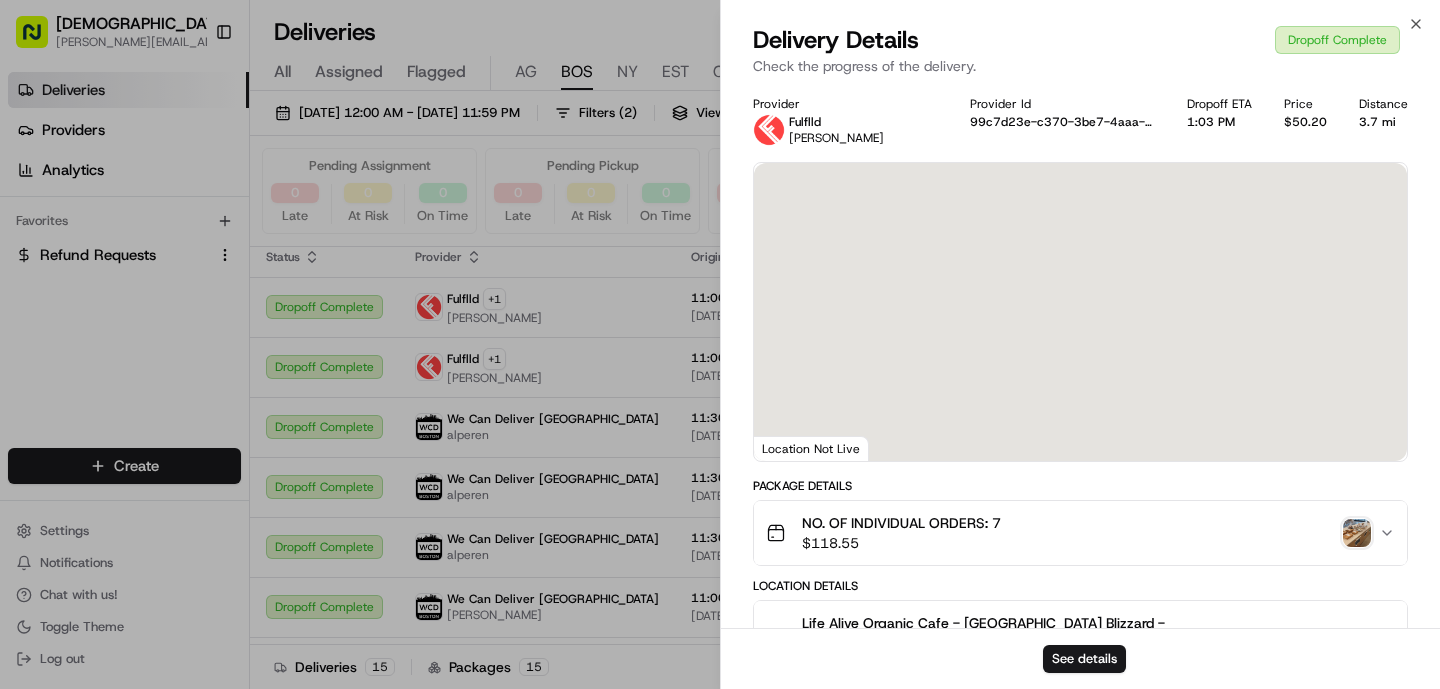 scroll, scrollTop: 654, scrollLeft: 0, axis: vertical 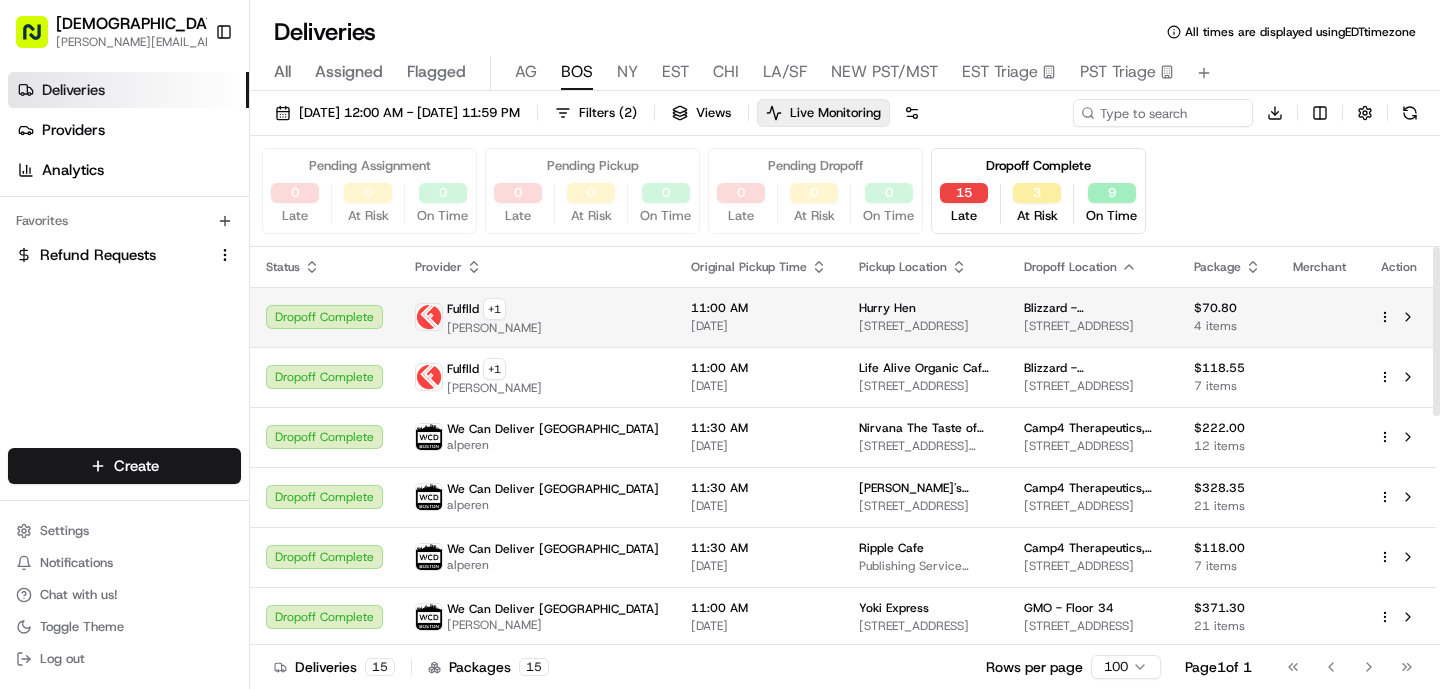 click on "11:00 AM" at bounding box center [759, 308] 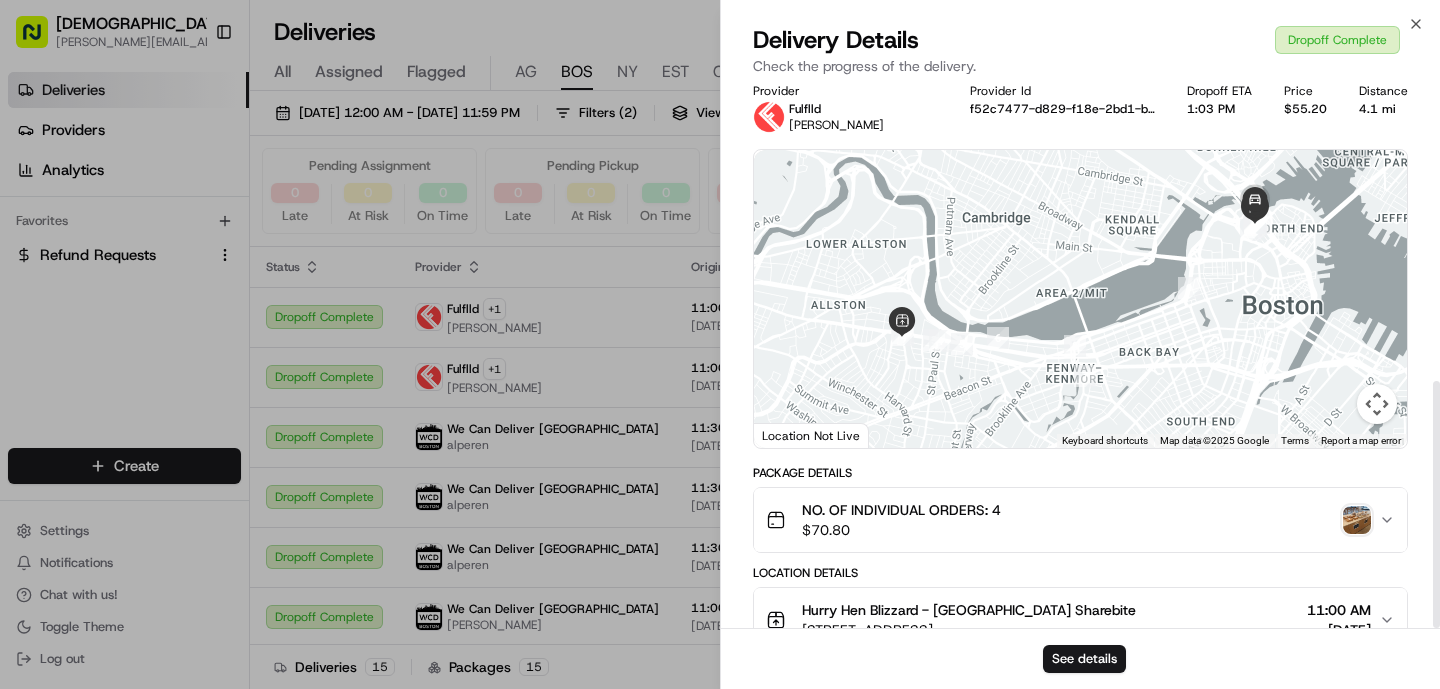 scroll, scrollTop: 654, scrollLeft: 0, axis: vertical 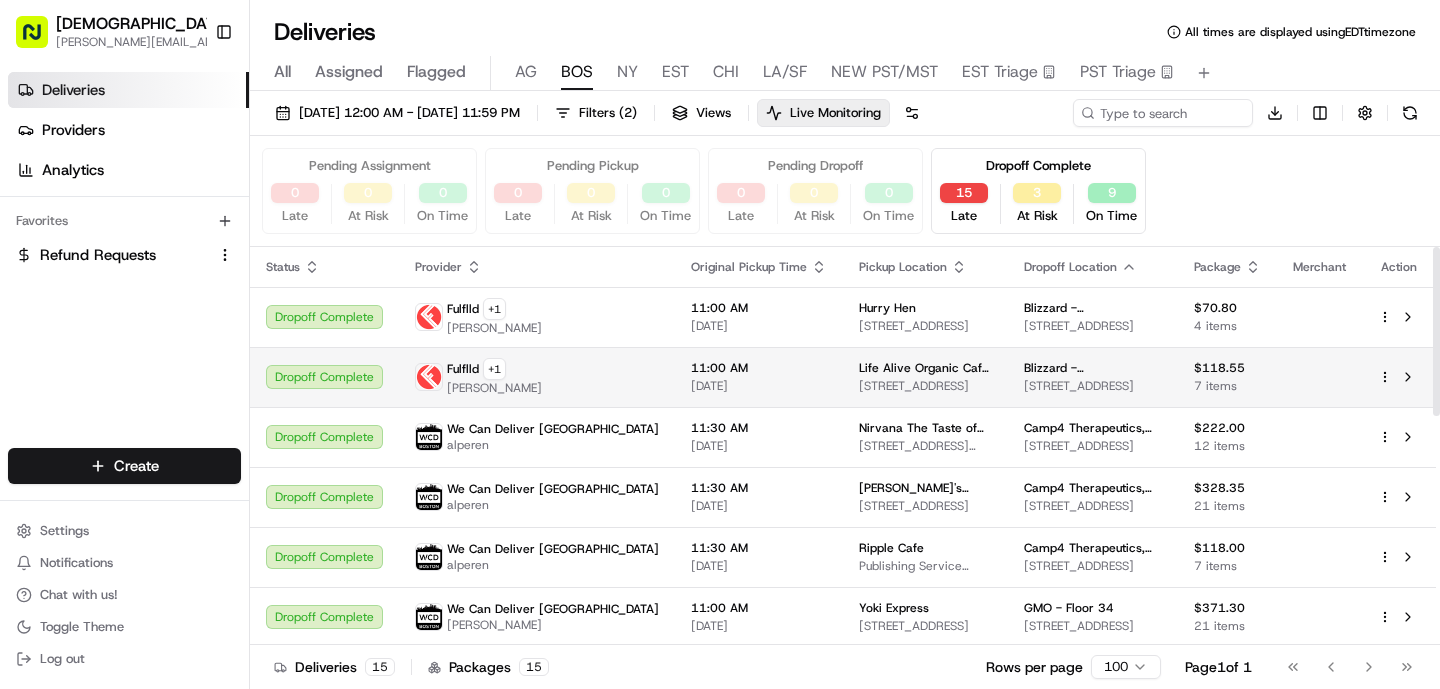 click on "Life Alive Organic Cafe - Boston 888 Commonwealth Ave, Boston, MA 02215, USA" at bounding box center [925, 377] 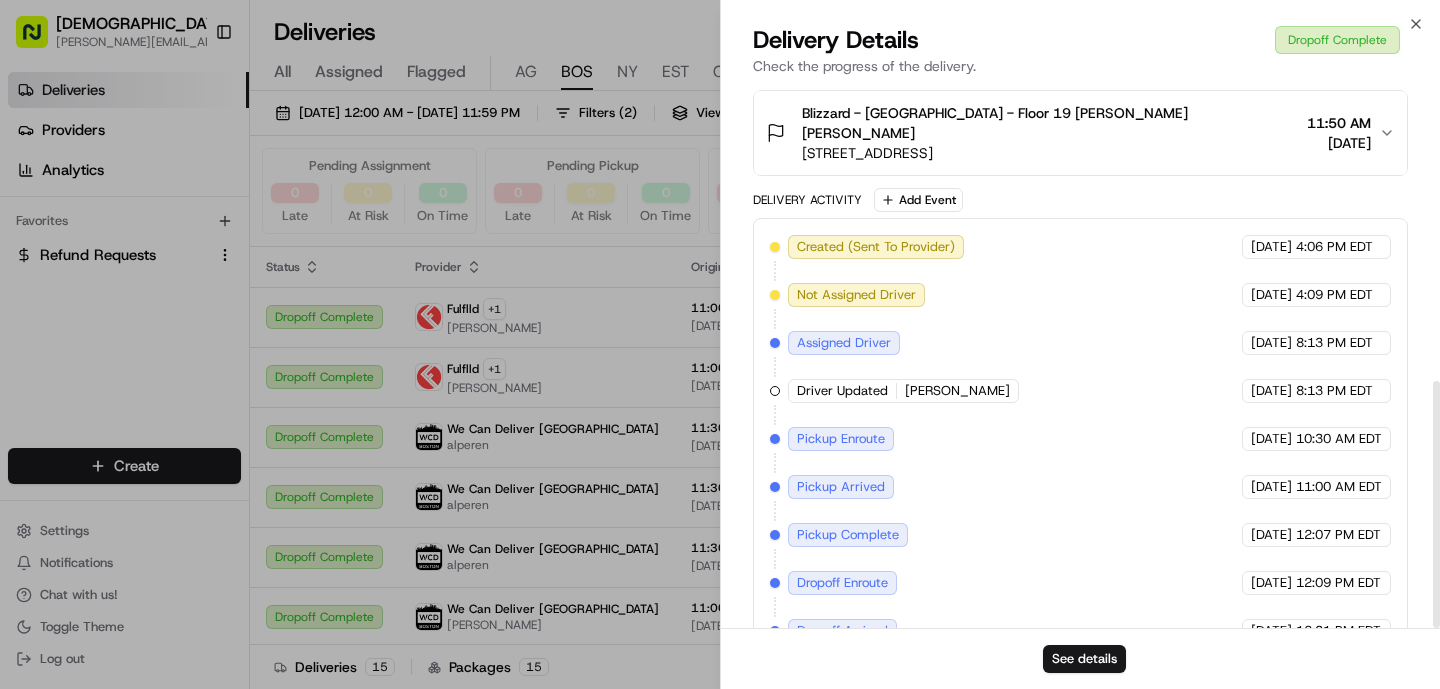 scroll, scrollTop: 654, scrollLeft: 0, axis: vertical 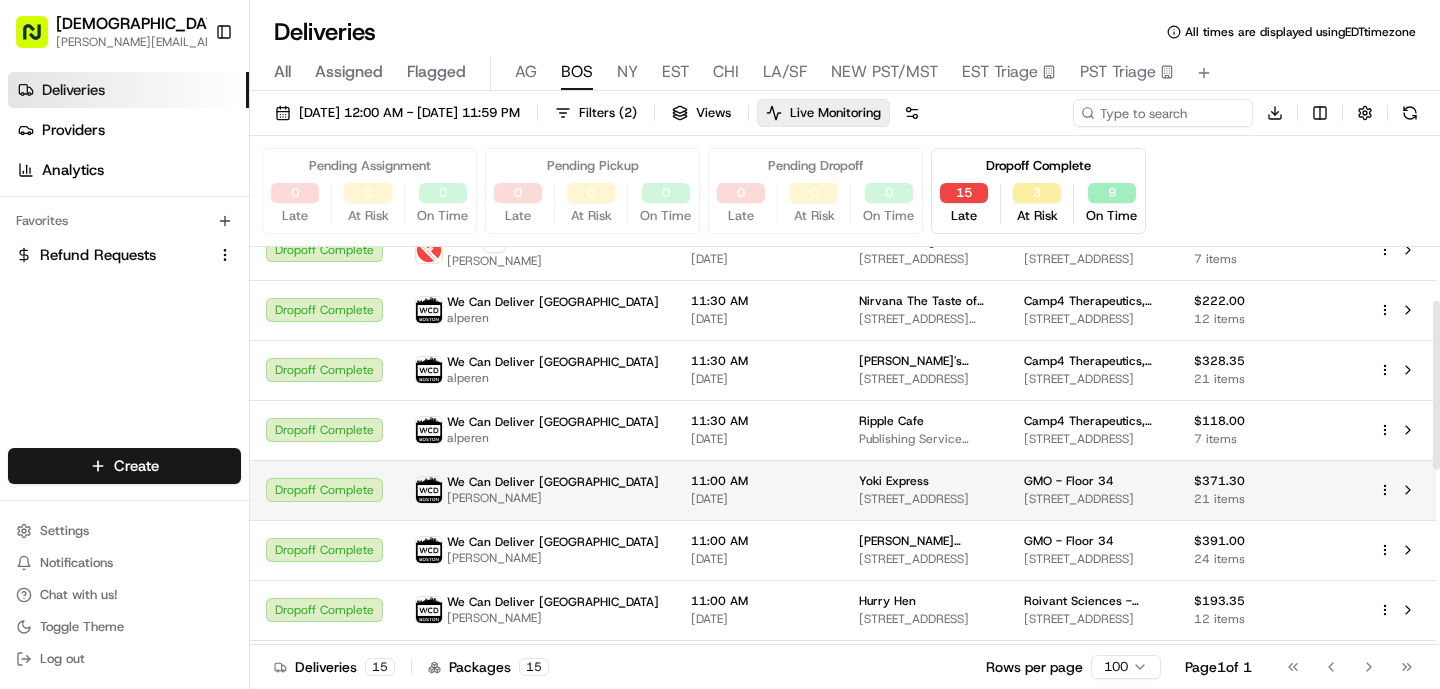 click on "11:00 AM" at bounding box center (759, 481) 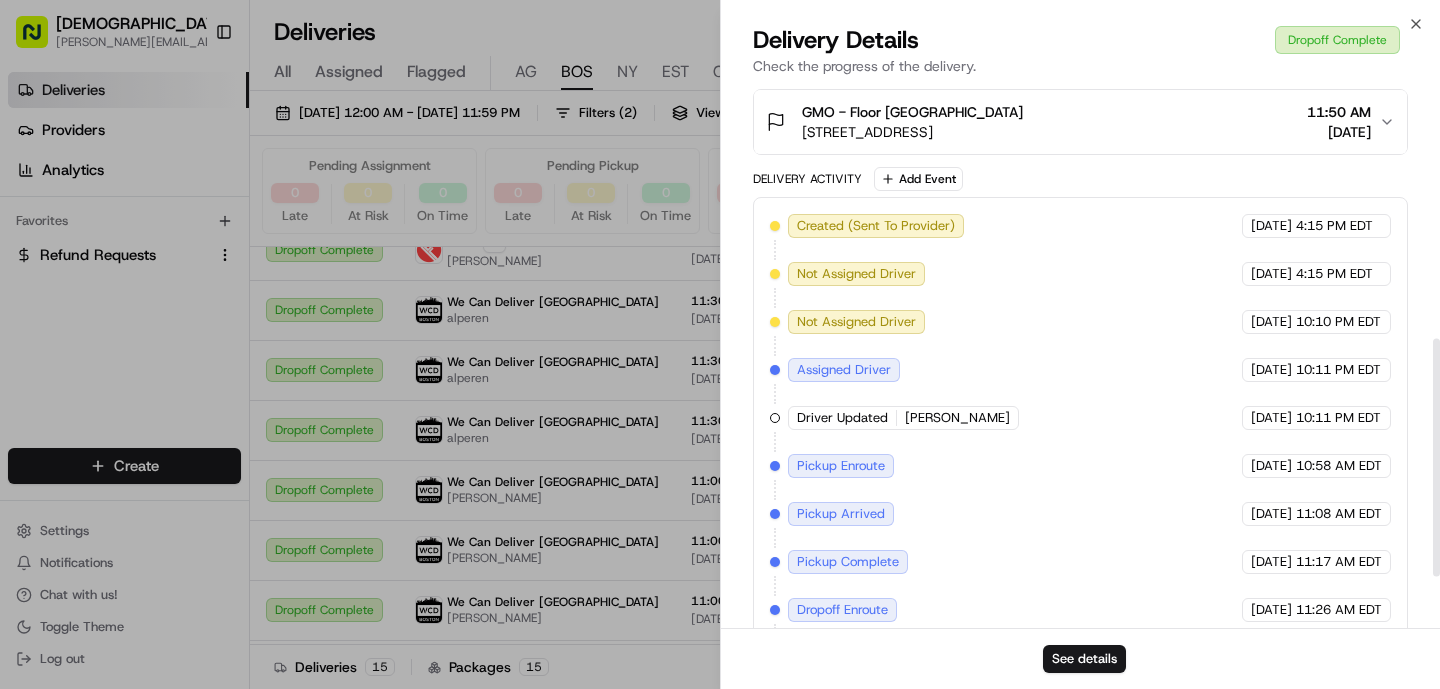 scroll, scrollTop: 702, scrollLeft: 0, axis: vertical 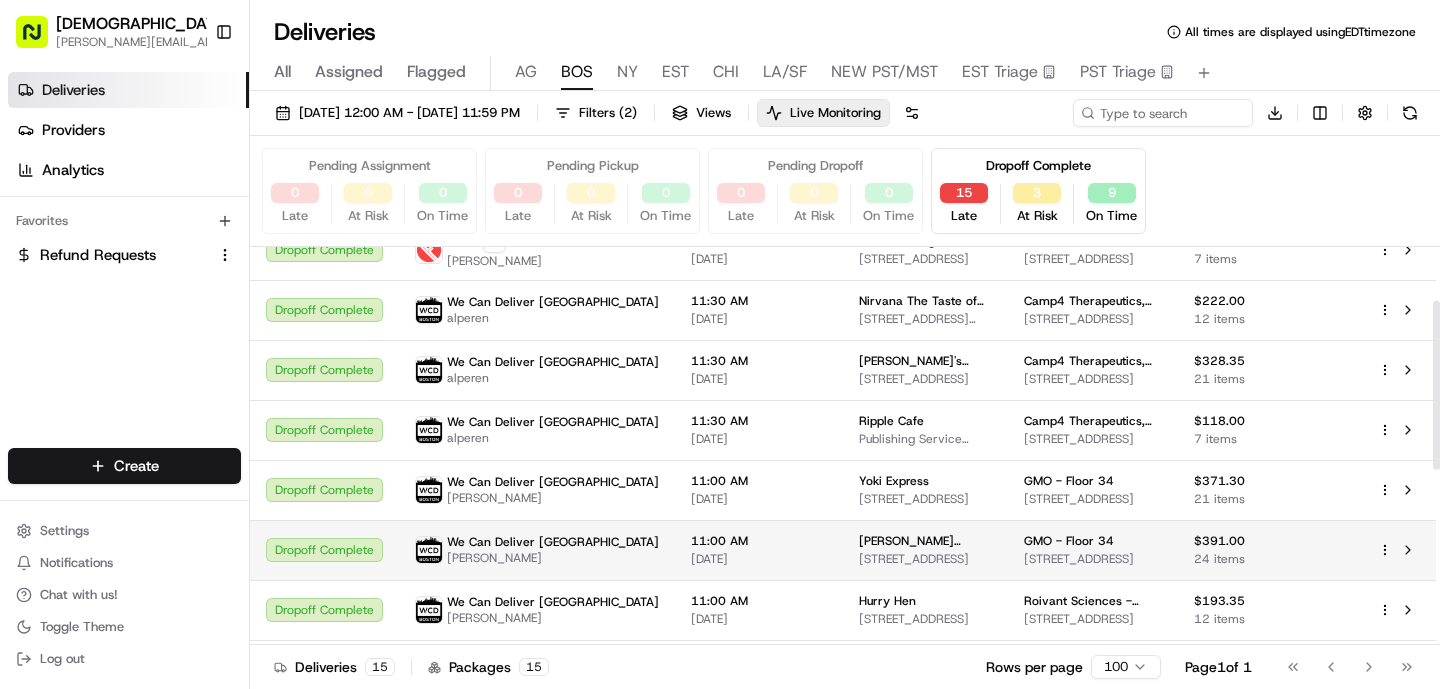 click on "11:00 AM 07/10/2025" at bounding box center [759, 550] 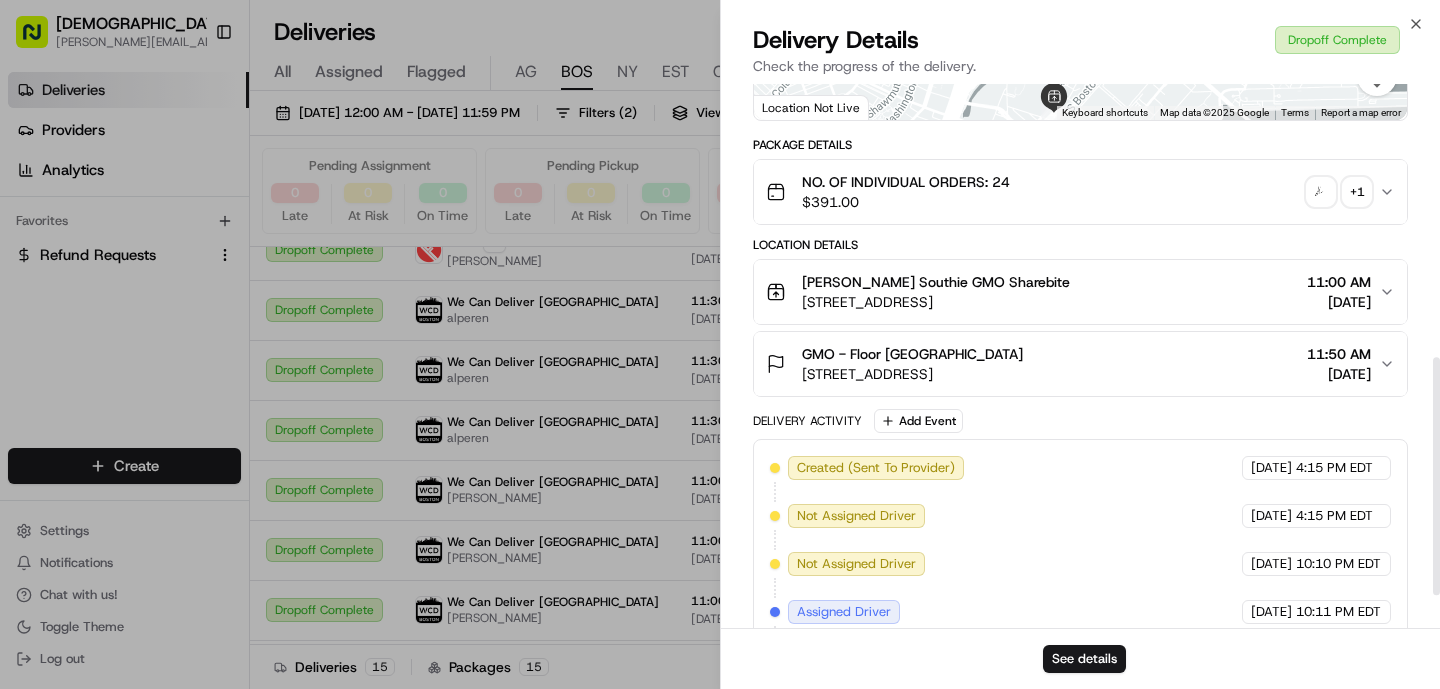 scroll, scrollTop: 702, scrollLeft: 0, axis: vertical 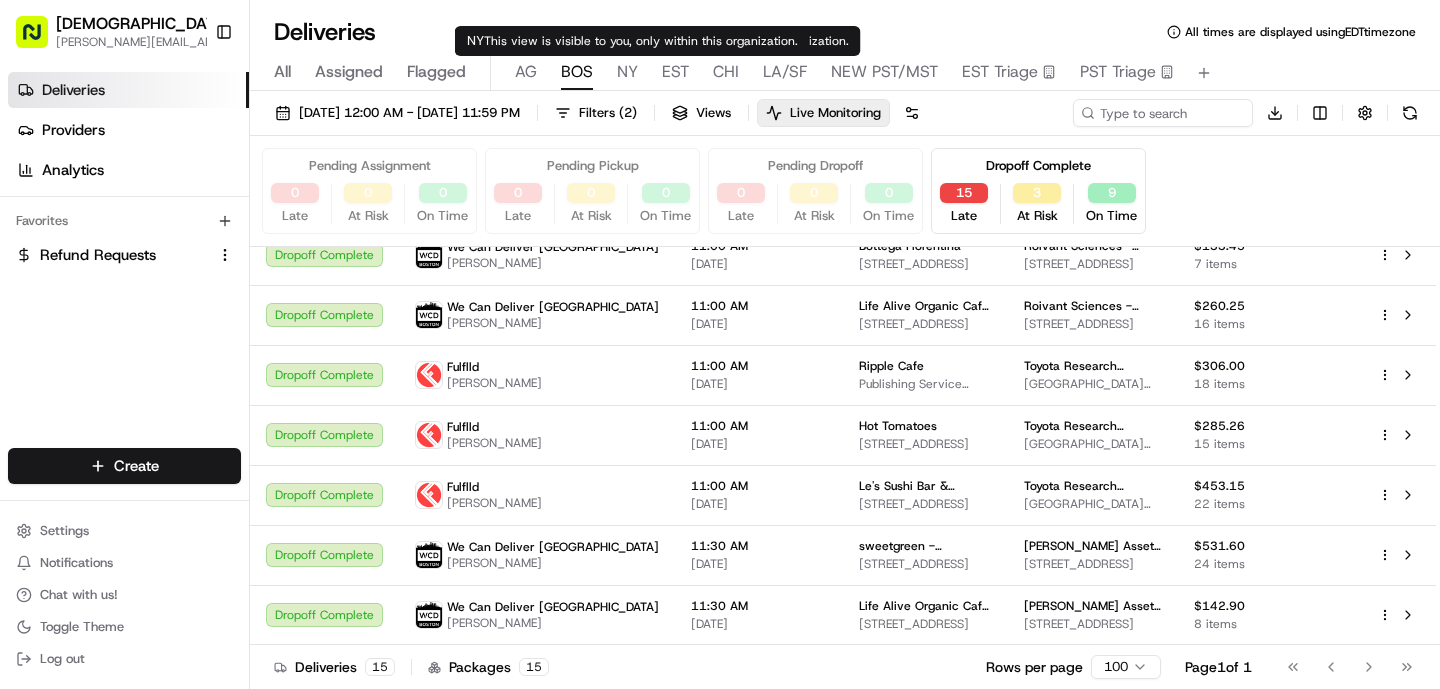 click on "NY" at bounding box center (627, 72) 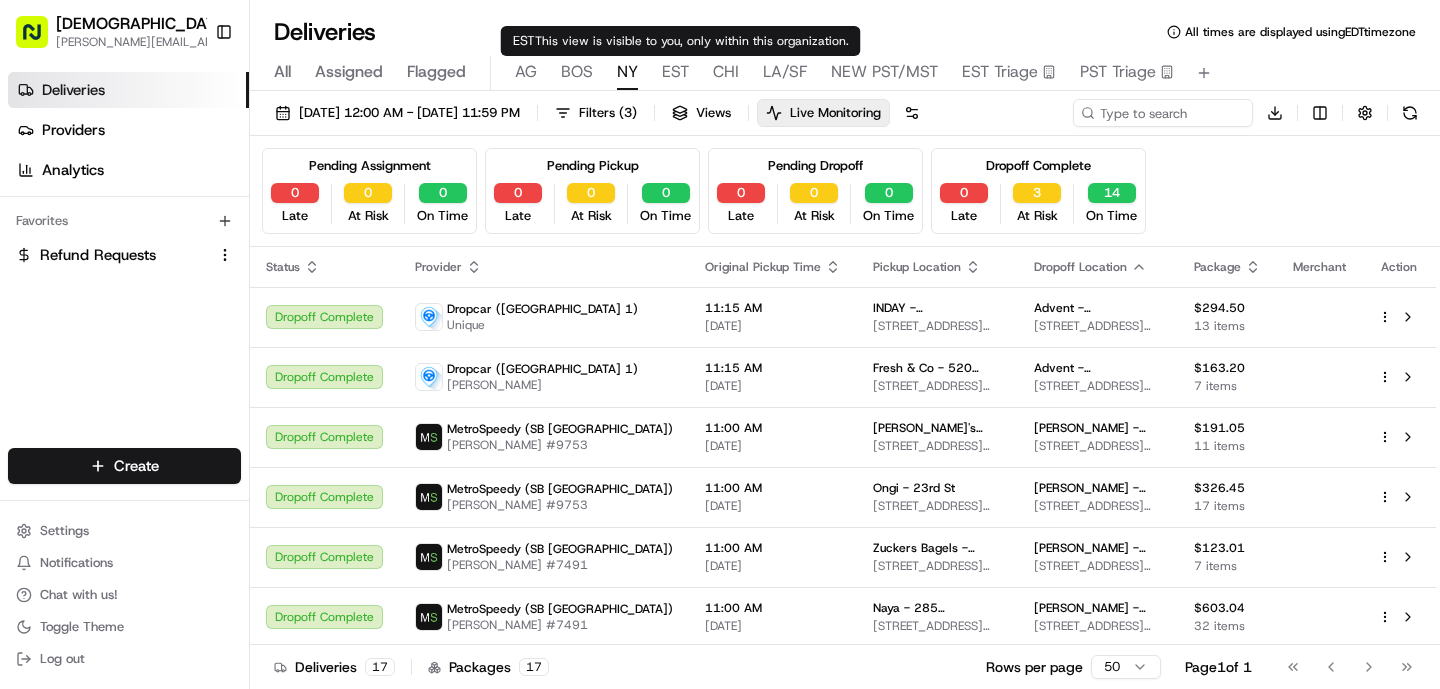 click on "All Assigned Flagged [PERSON_NAME] NY EST CHI LA/SF NEW PST/MST EST Triage  PST Triage" at bounding box center [845, 73] 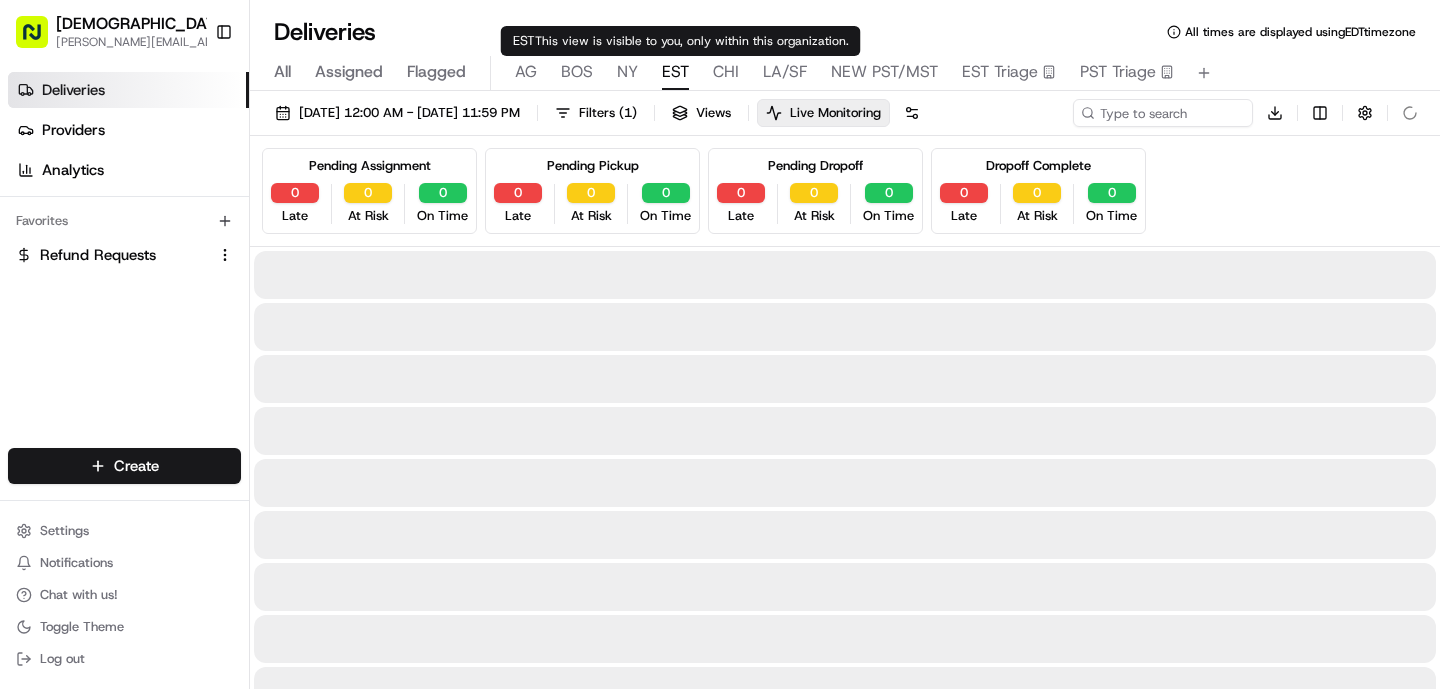 click on "EST" at bounding box center (675, 72) 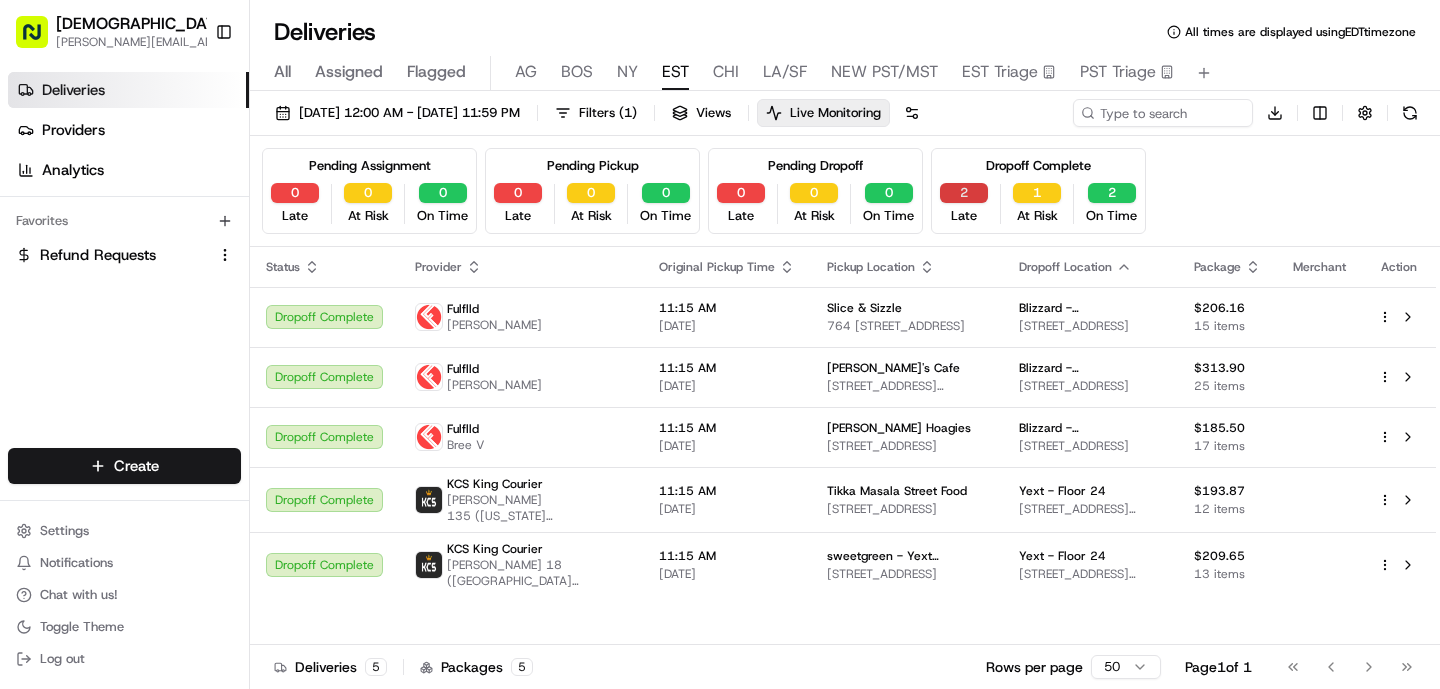 click on "2" at bounding box center (964, 193) 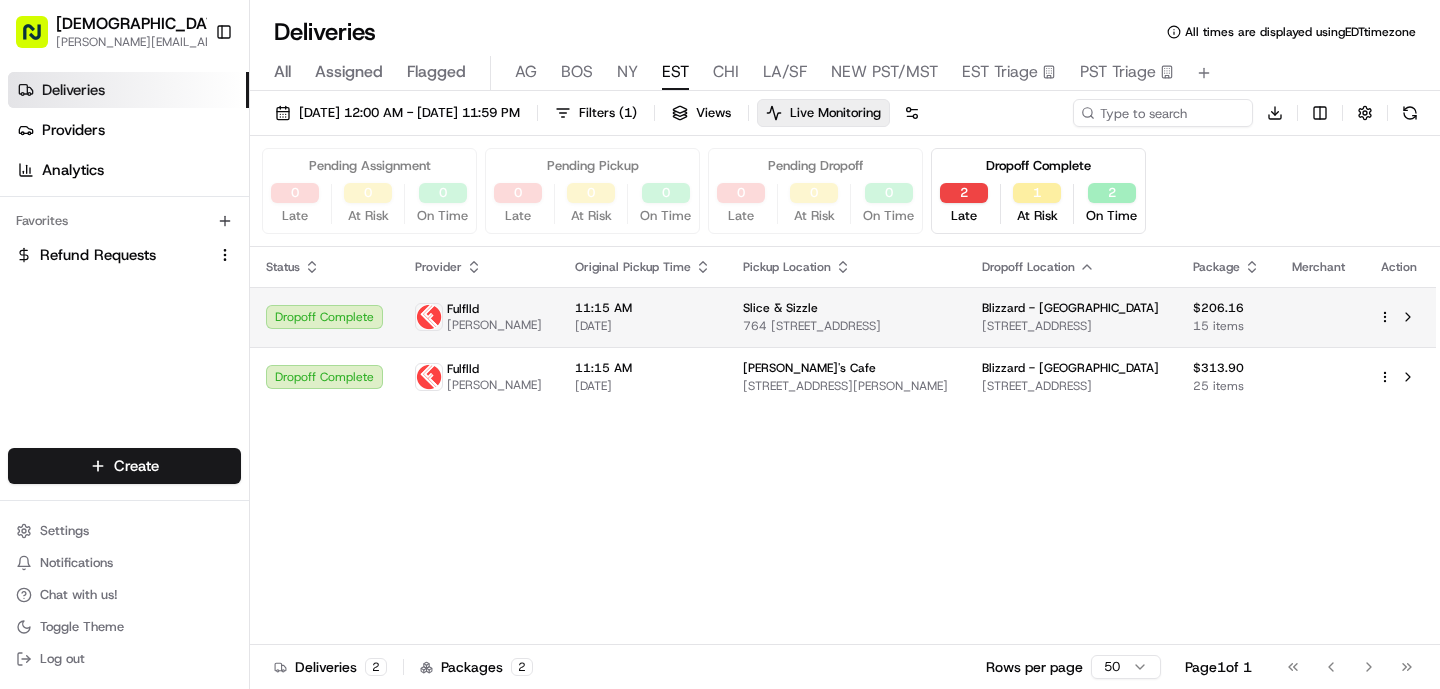 click on "Slice & Sizzle" at bounding box center [780, 308] 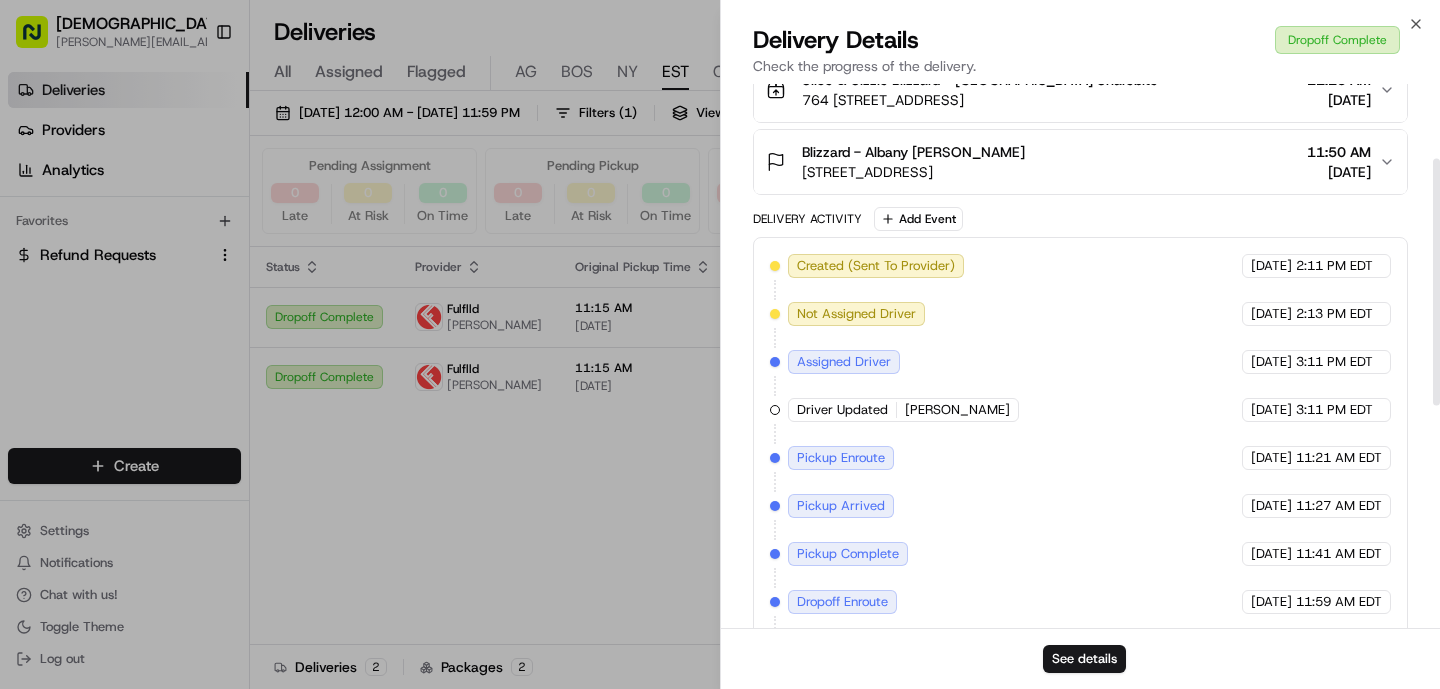 scroll, scrollTop: 654, scrollLeft: 0, axis: vertical 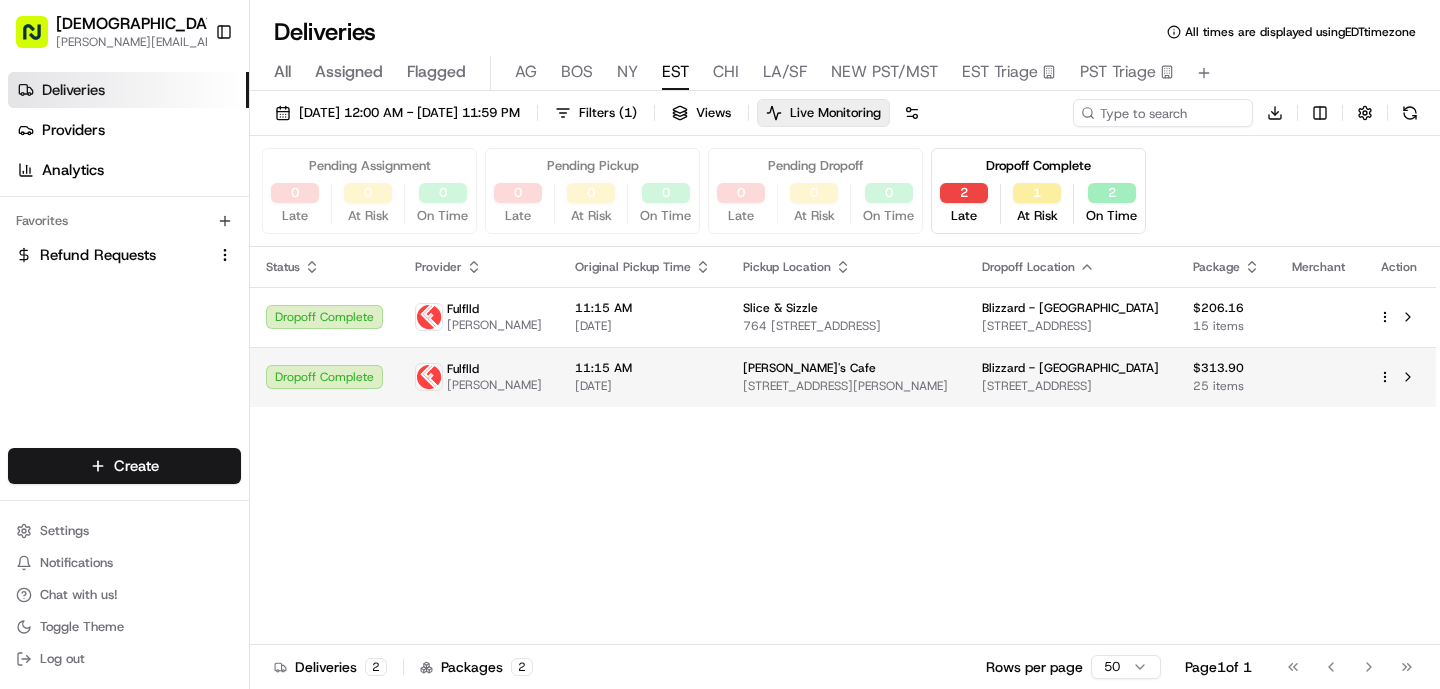click on "[DATE]" at bounding box center [643, 386] 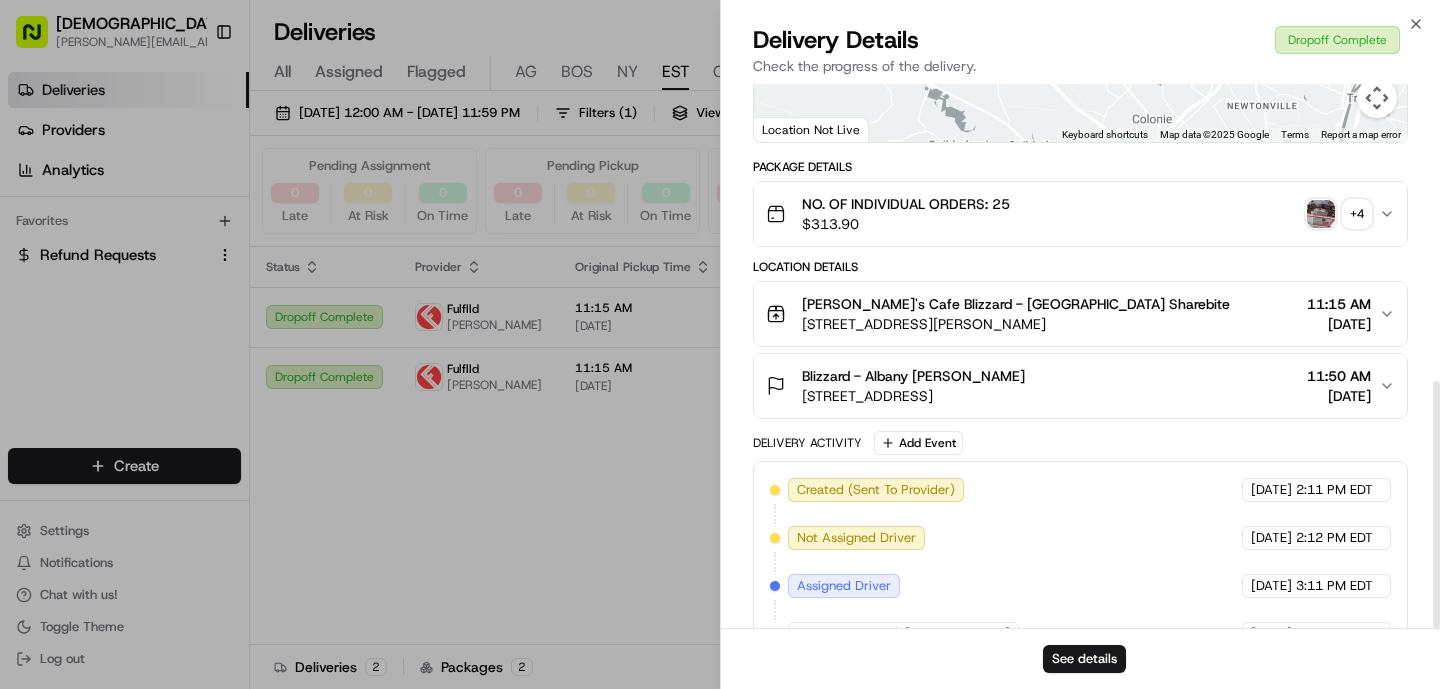 scroll, scrollTop: 654, scrollLeft: 0, axis: vertical 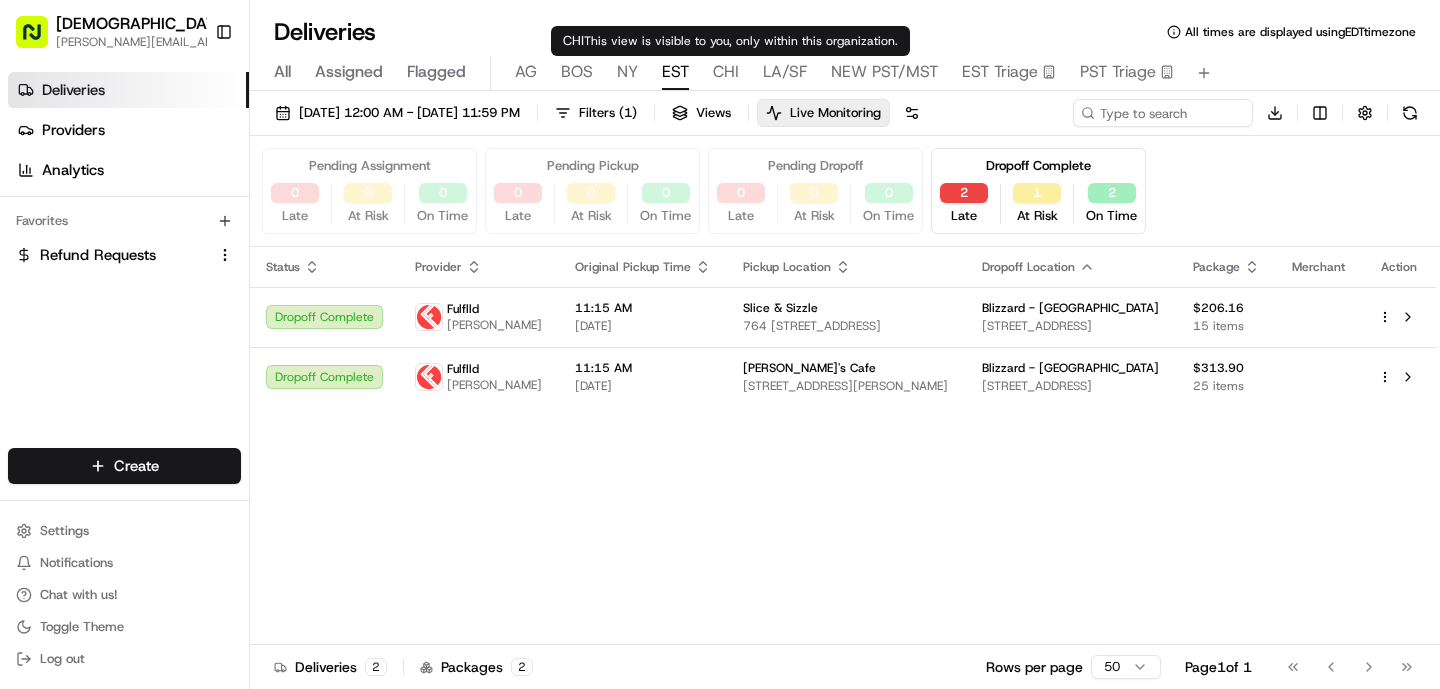 click on "CHI" at bounding box center (726, 72) 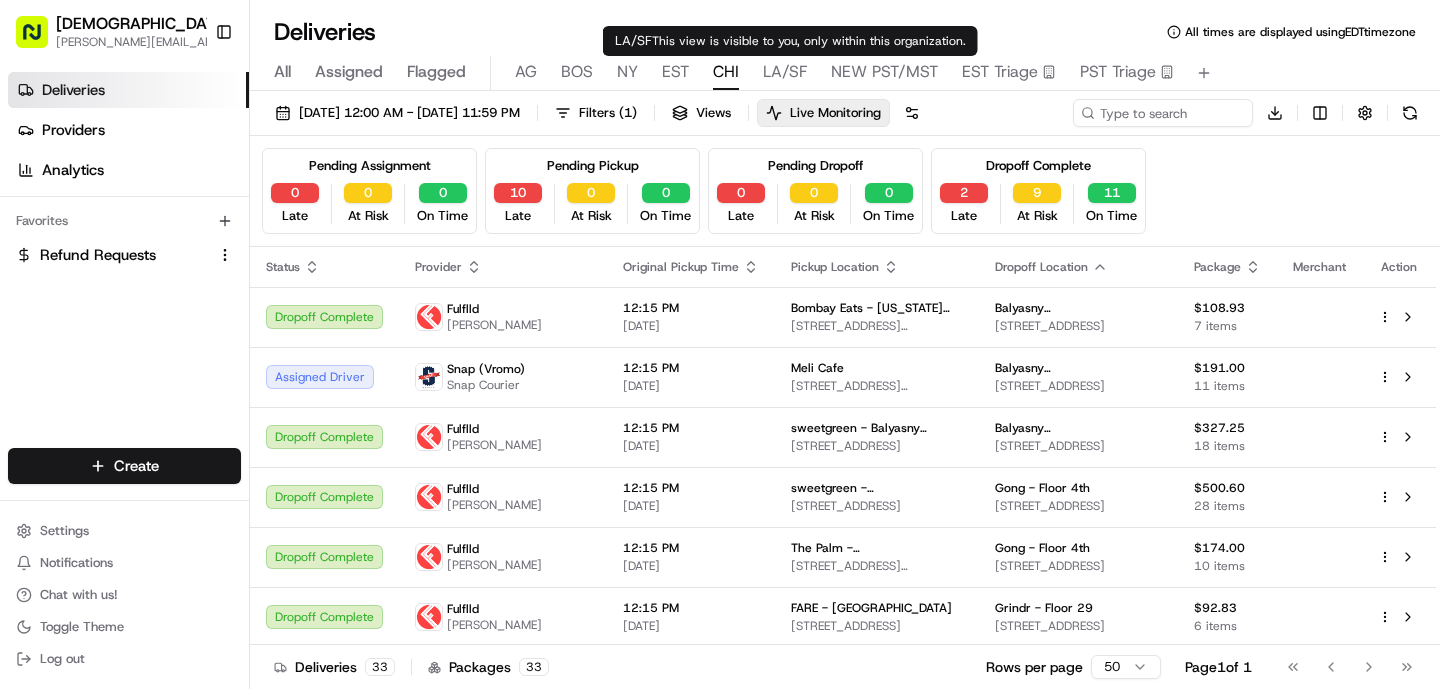 click on "LA/SF" at bounding box center (785, 72) 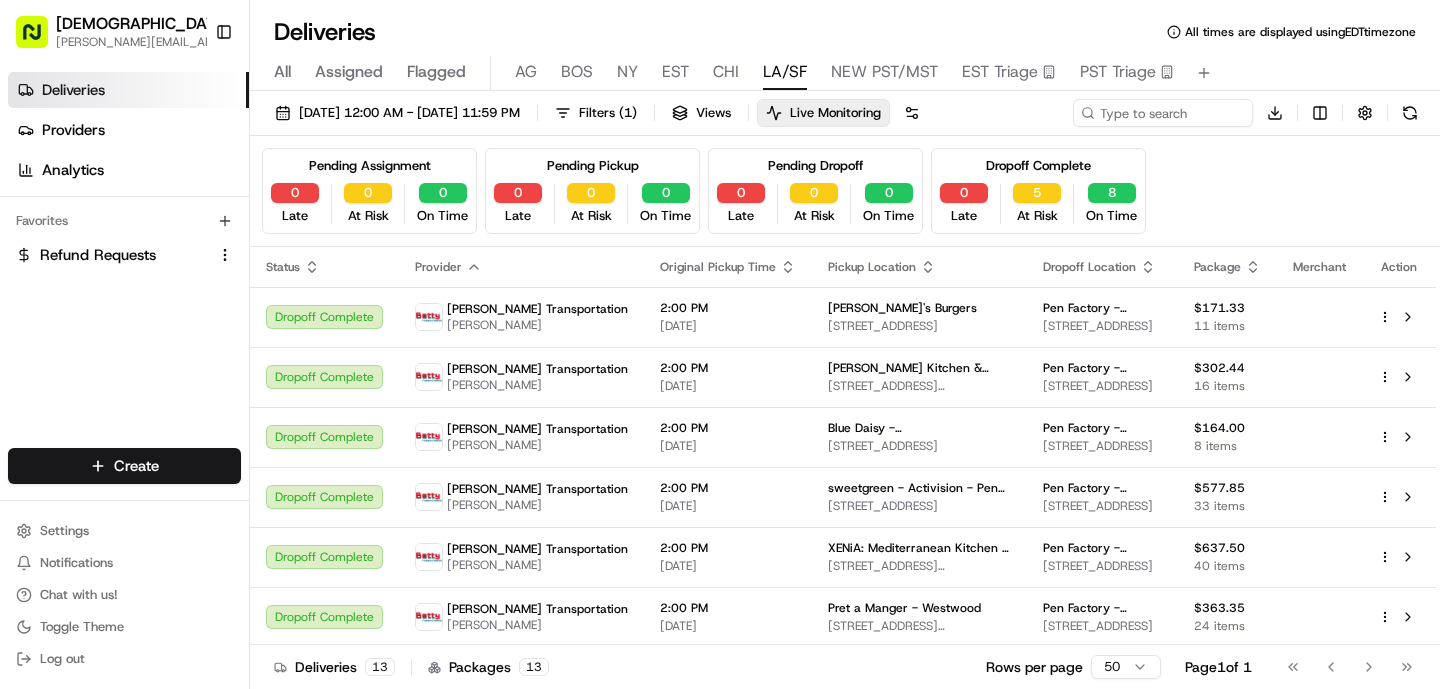 click on "All Assigned Flagged [PERSON_NAME] NY EST CHI LA/SF NEW PST/MST EST Triage  PST Triage" at bounding box center [845, 73] 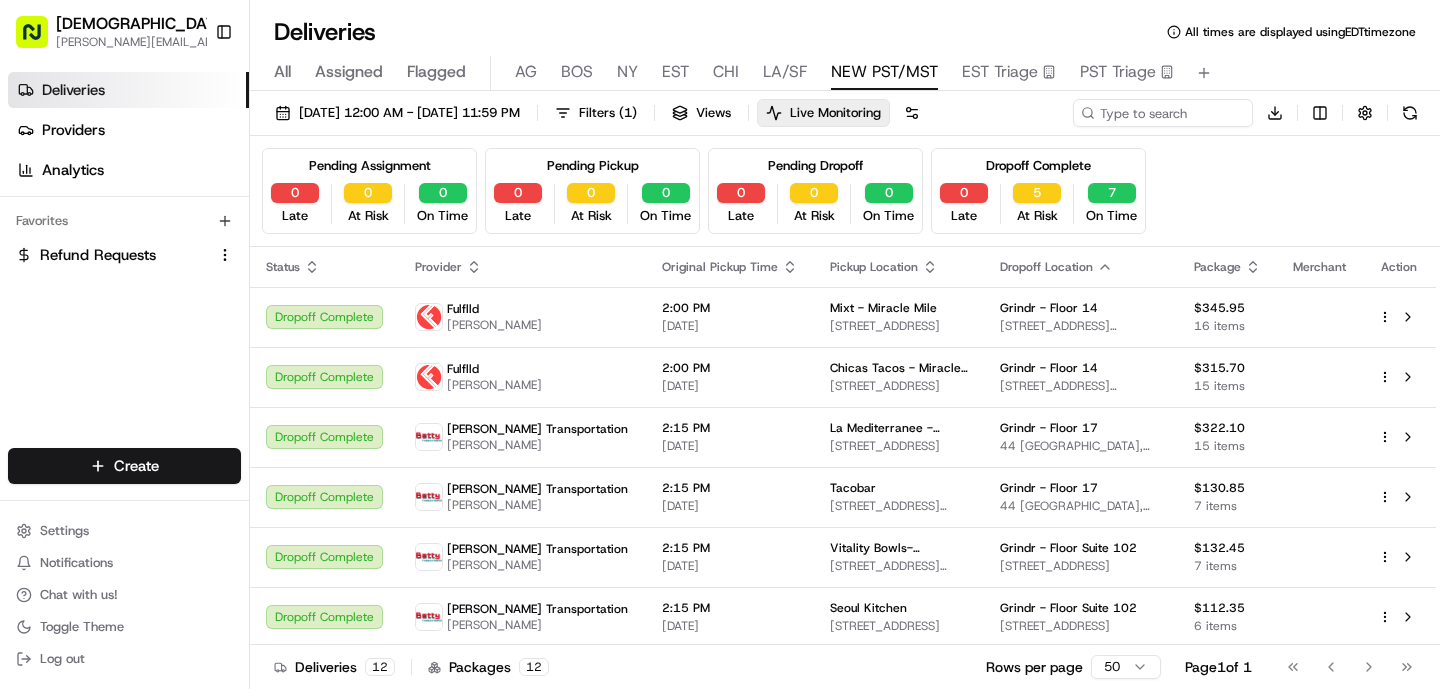 click on "All" at bounding box center (282, 72) 